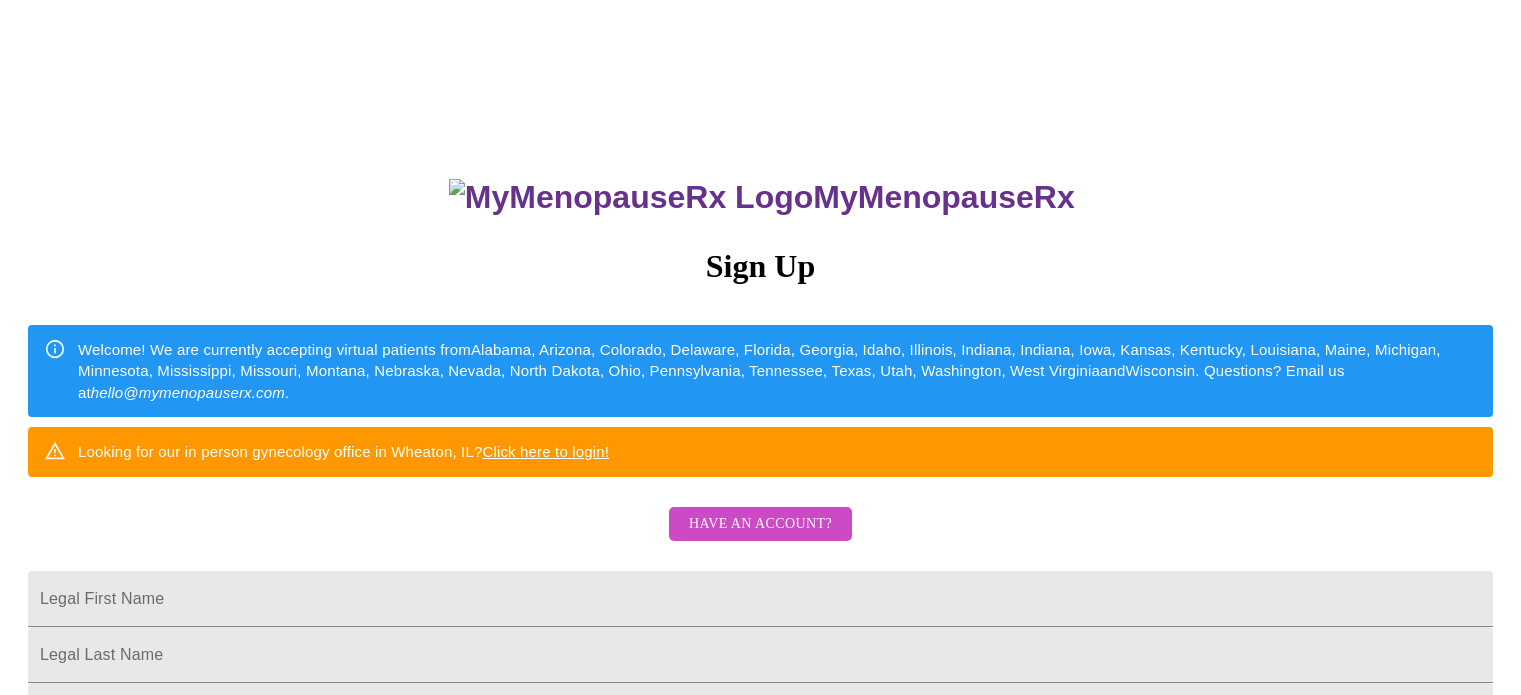scroll, scrollTop: 0, scrollLeft: 0, axis: both 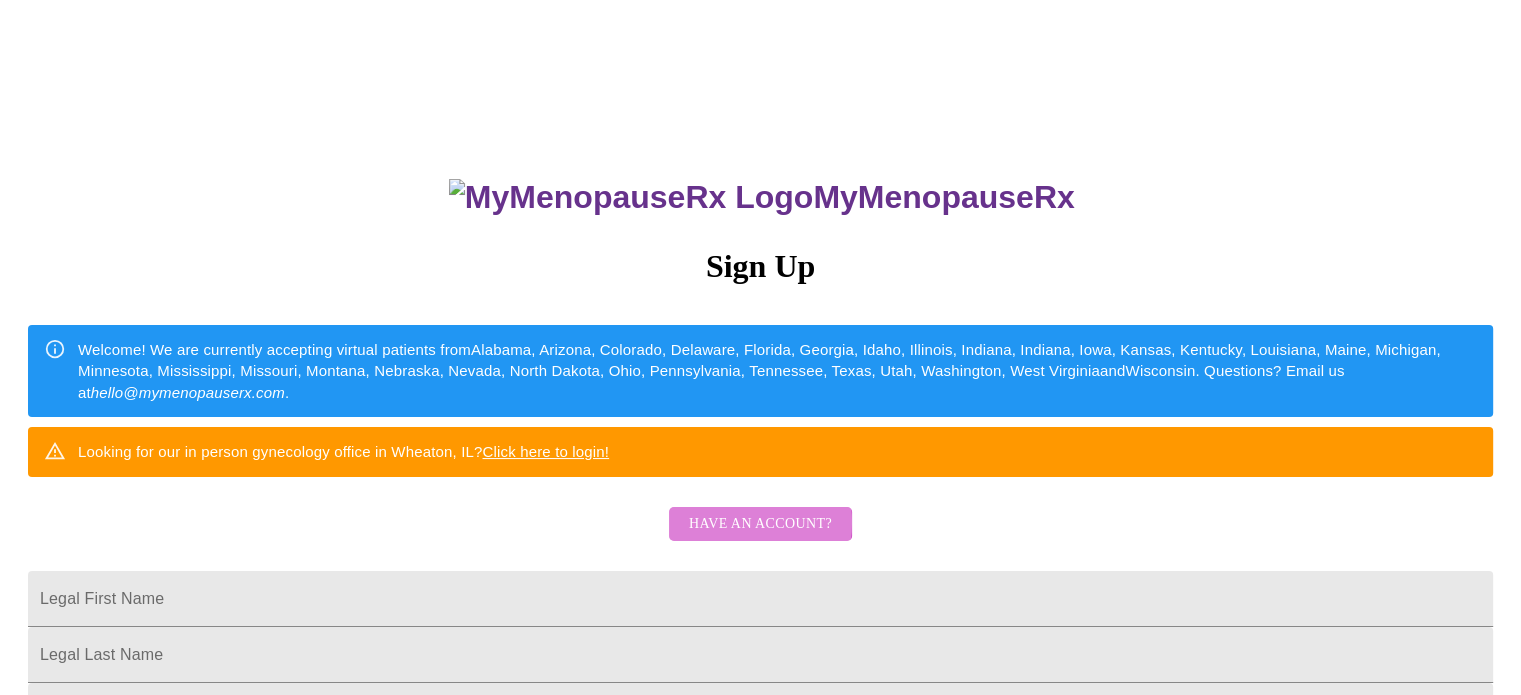 click on "Have an account?" at bounding box center (760, 524) 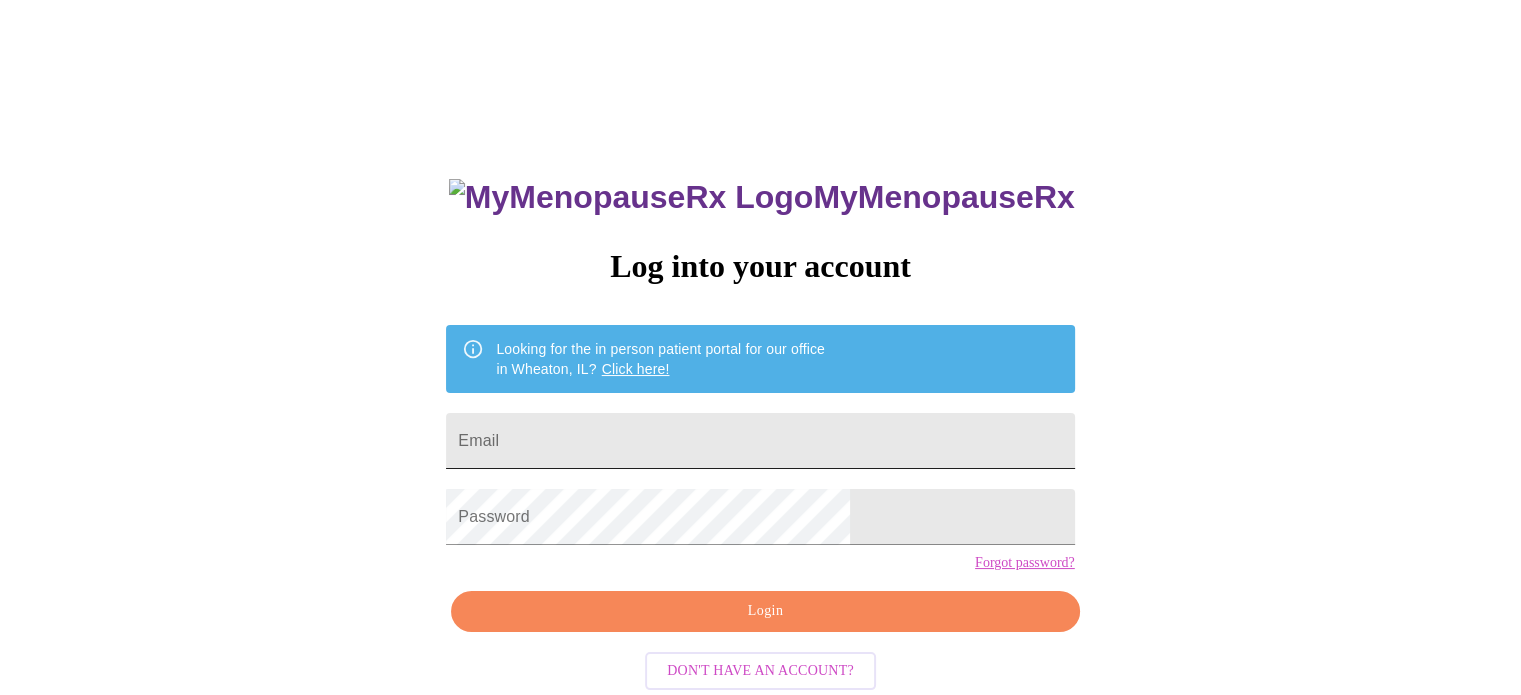click on "Email" at bounding box center (760, 441) 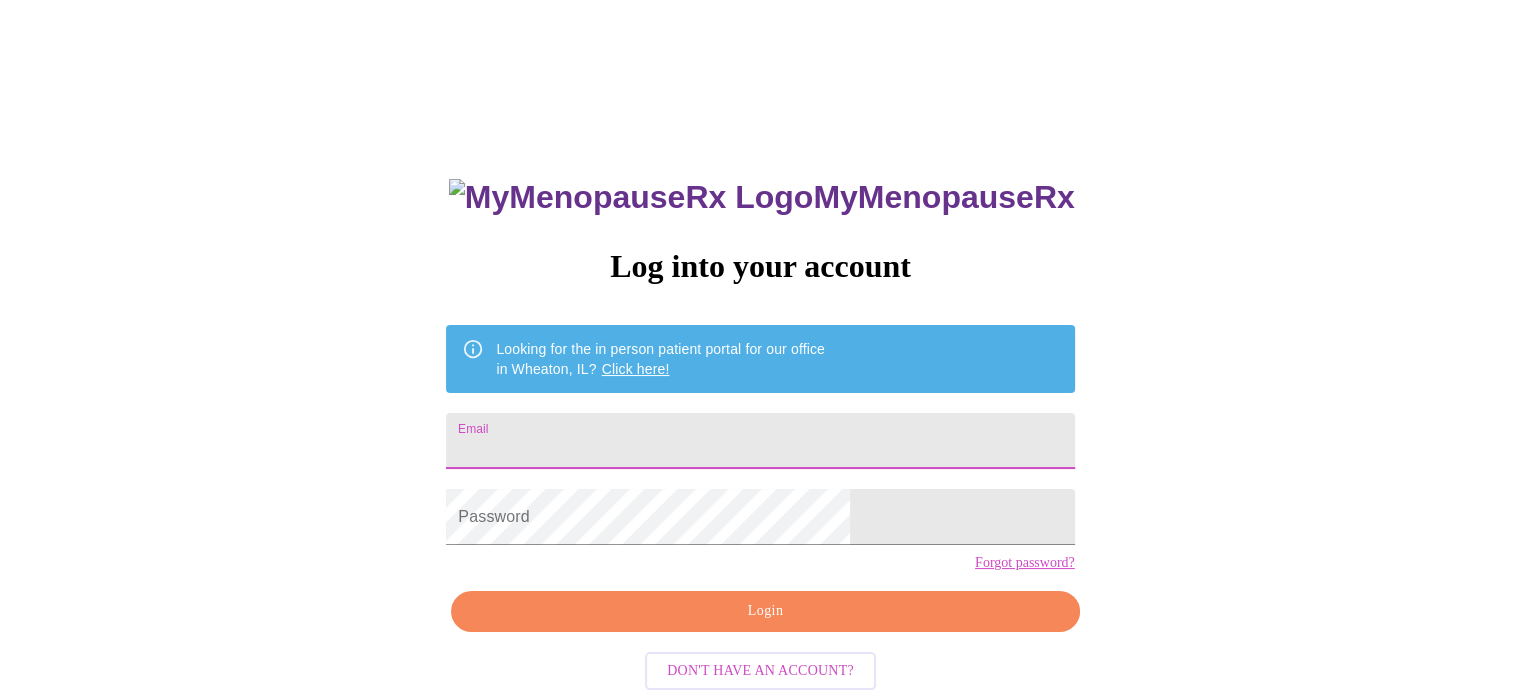 type on "[EMAIL]" 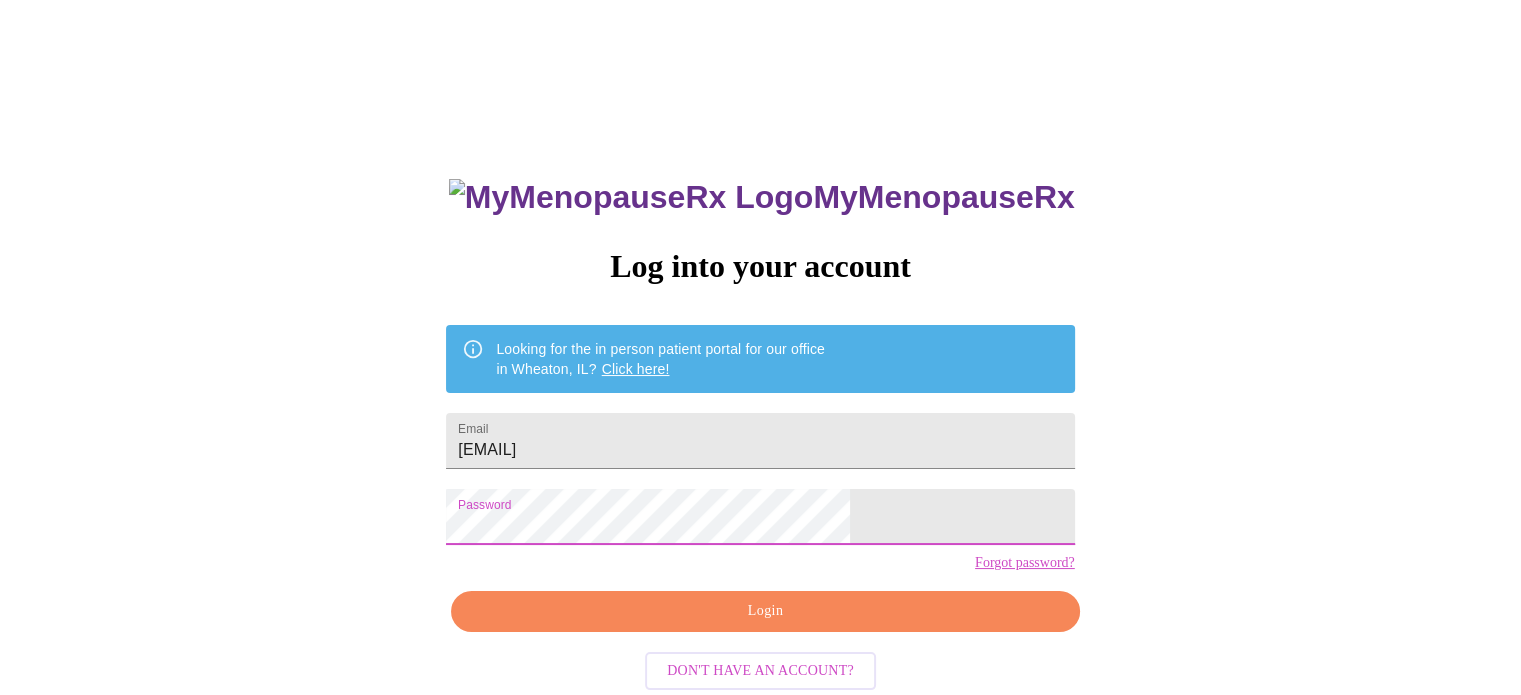 click on "Login" at bounding box center (765, 611) 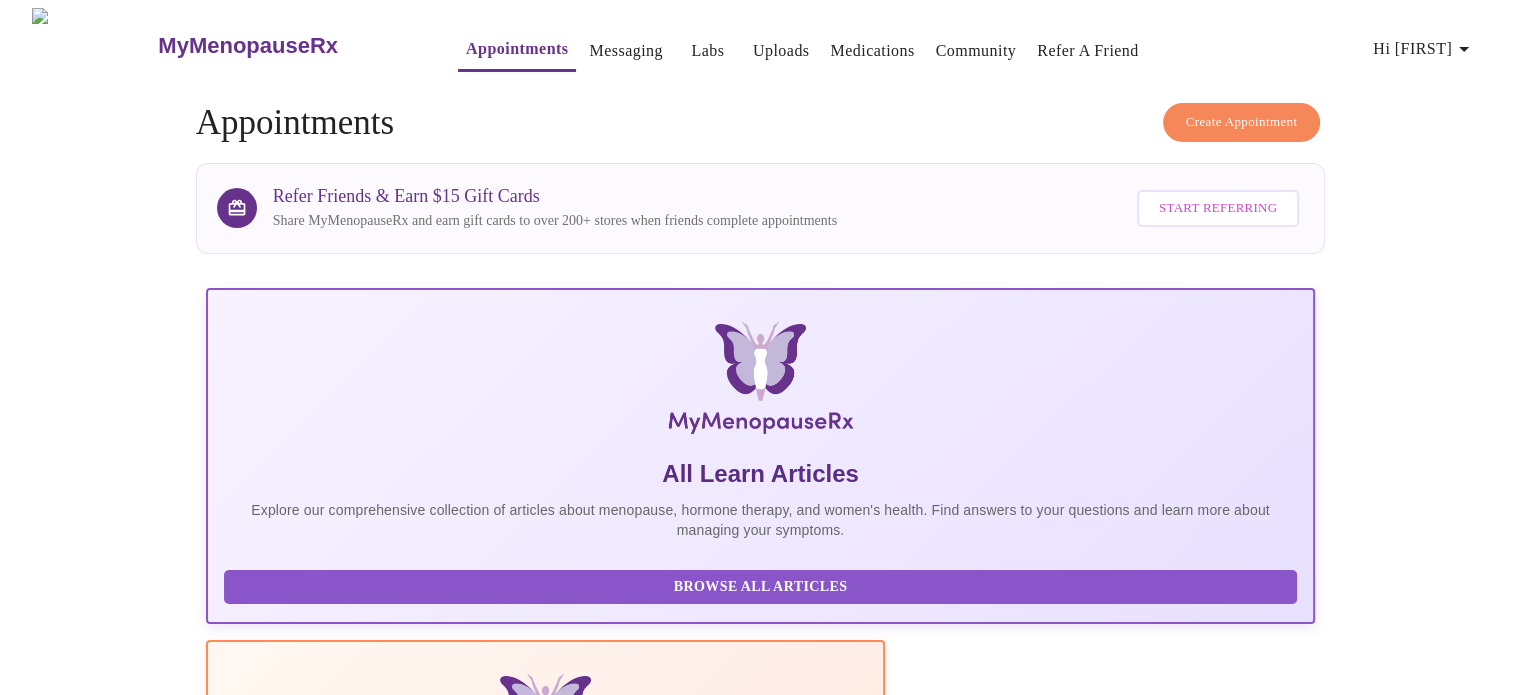click on "Create Appointment" at bounding box center [1242, 122] 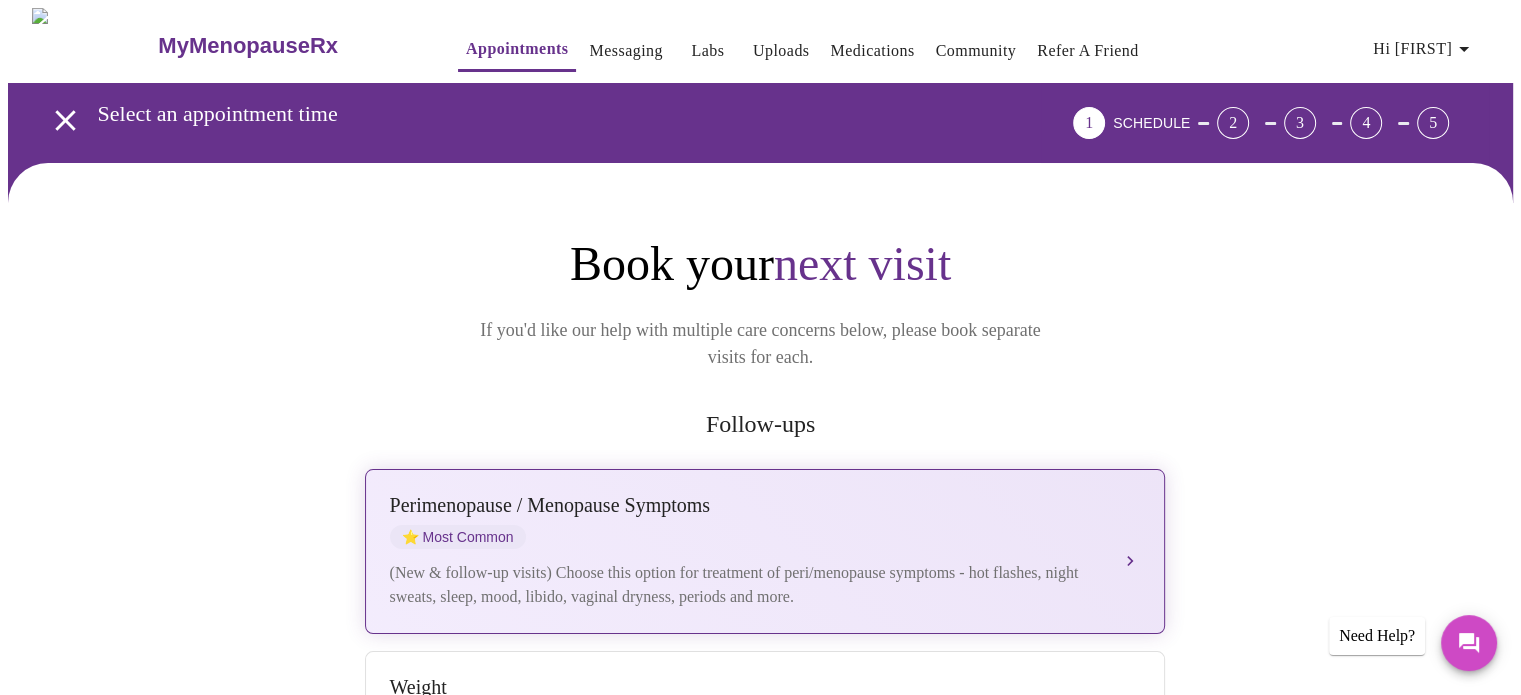 click on "⭐  Most Common" at bounding box center (458, 537) 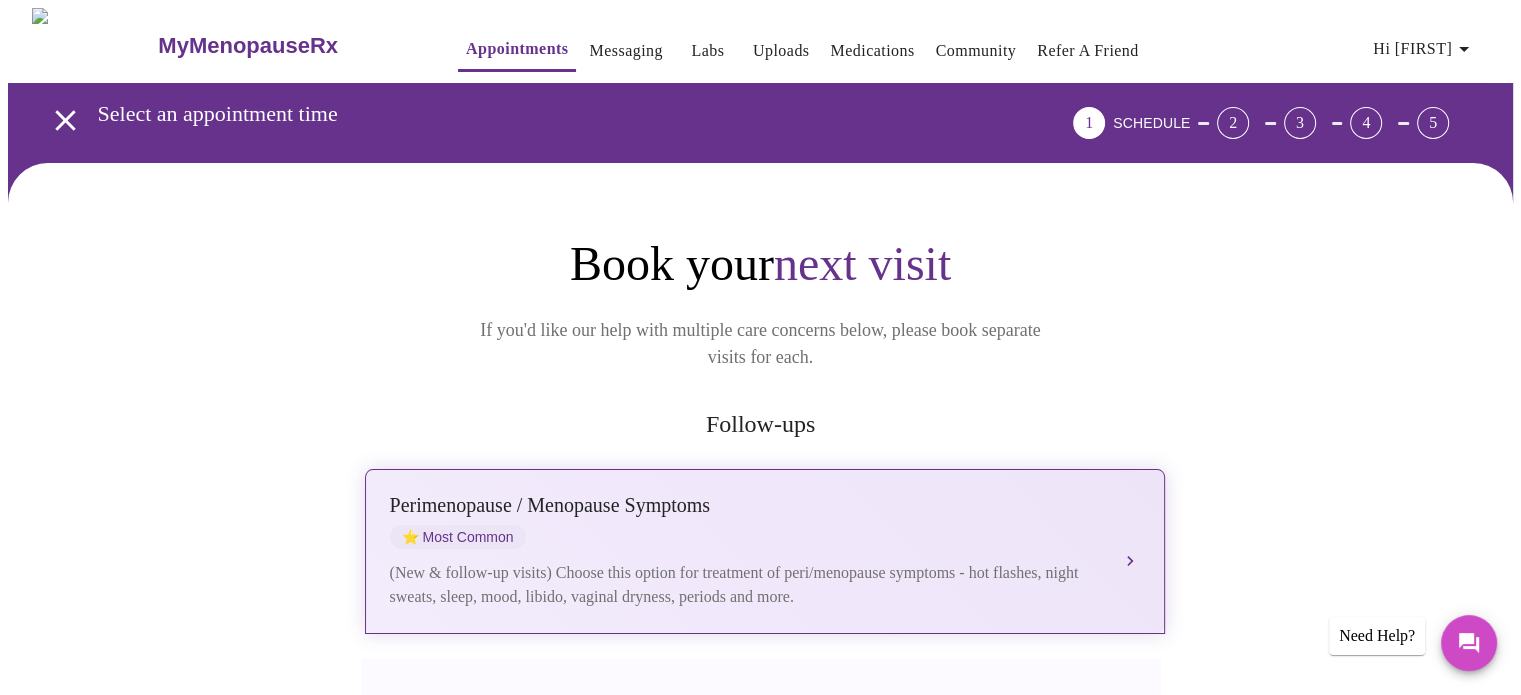 click on "Perimenopause / Menopause Symptoms  ⭐  Most Common (New & follow-up visits) Choose this option for treatment of peri/menopause symptoms - hot flashes, night sweats, sleep, mood, libido, vaginal dryness, periods and more." at bounding box center (765, 551) 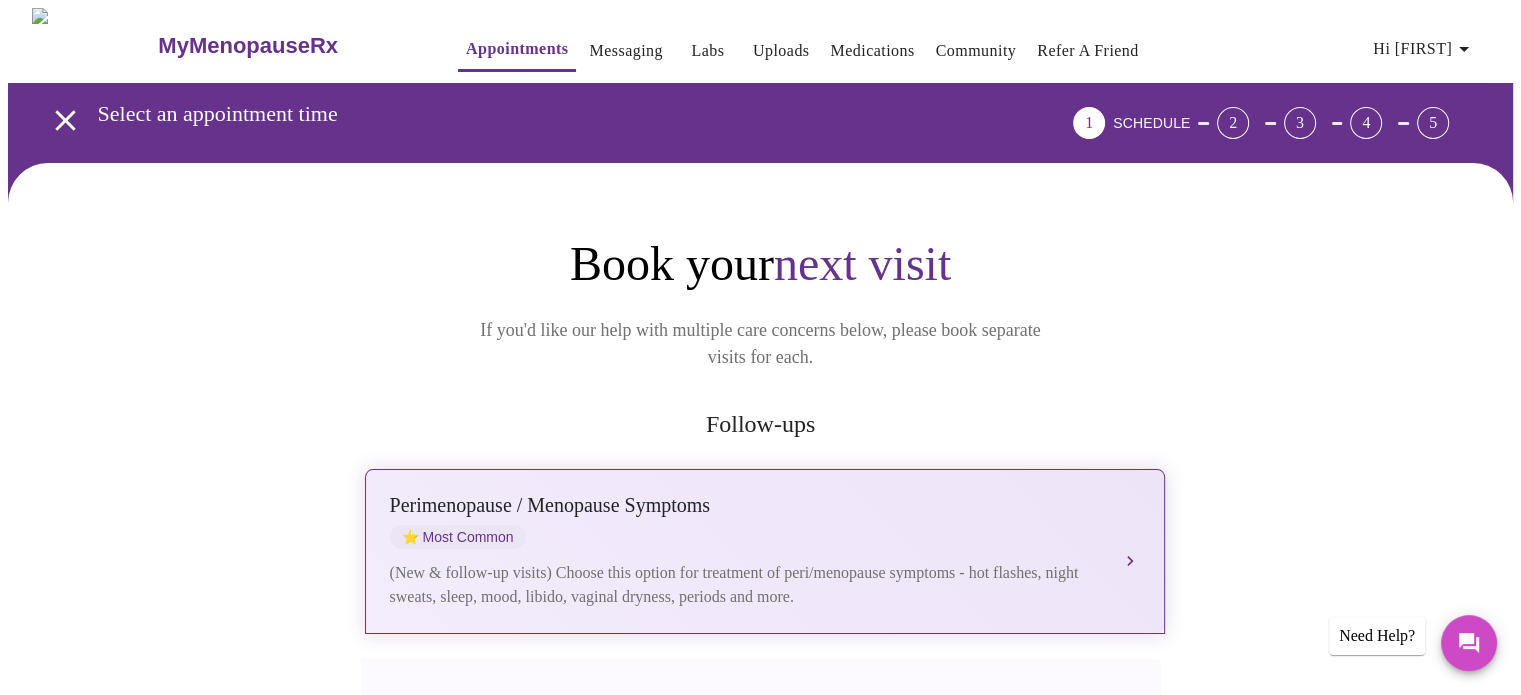 click on "Perimenopause / Menopause Symptoms  ⭐  Most Common (New & follow-up visits) Choose this option for treatment of peri/menopause symptoms - hot flashes, night sweats, sleep, mood, libido, vaginal dryness, periods and more." at bounding box center (765, 551) 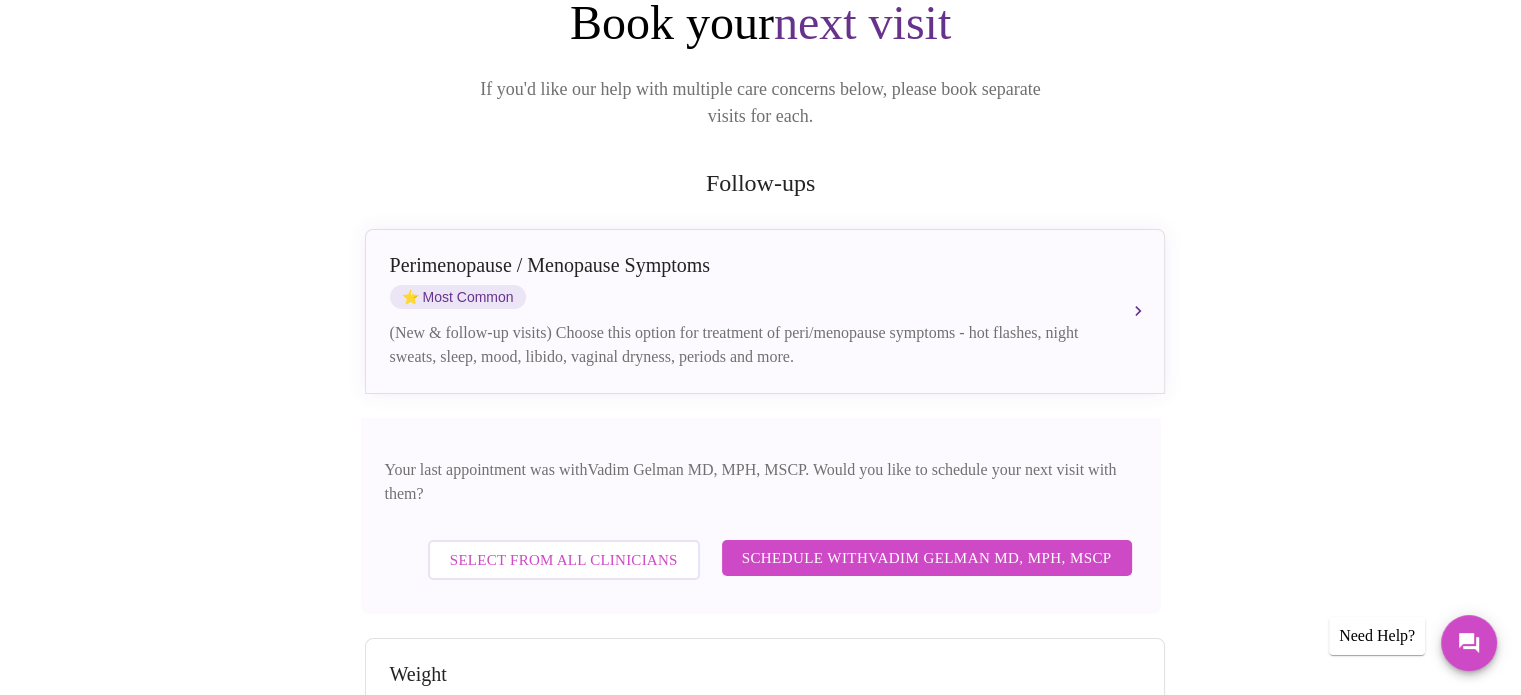 scroll, scrollTop: 256, scrollLeft: 0, axis: vertical 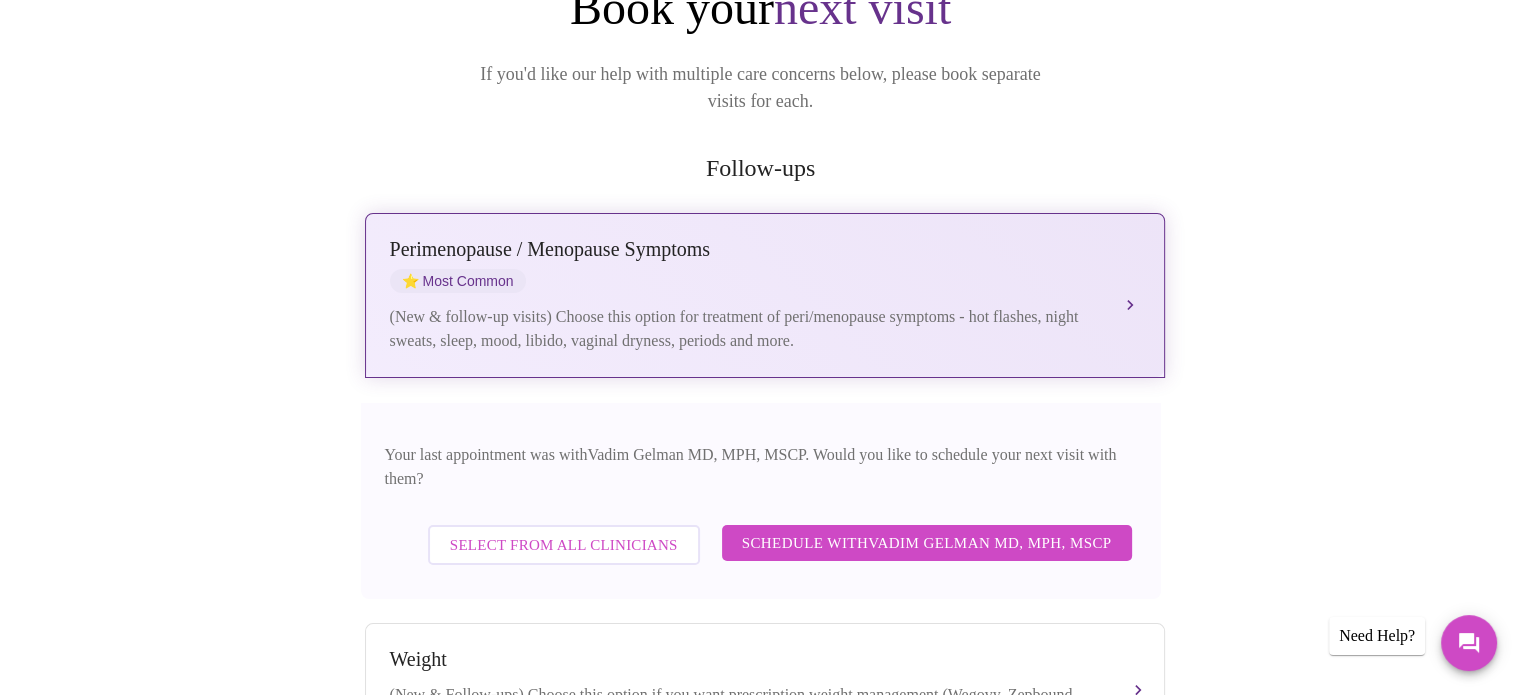 click on "Perimenopause / Menopause Symptoms  ⭐  Most Common" at bounding box center [745, 265] 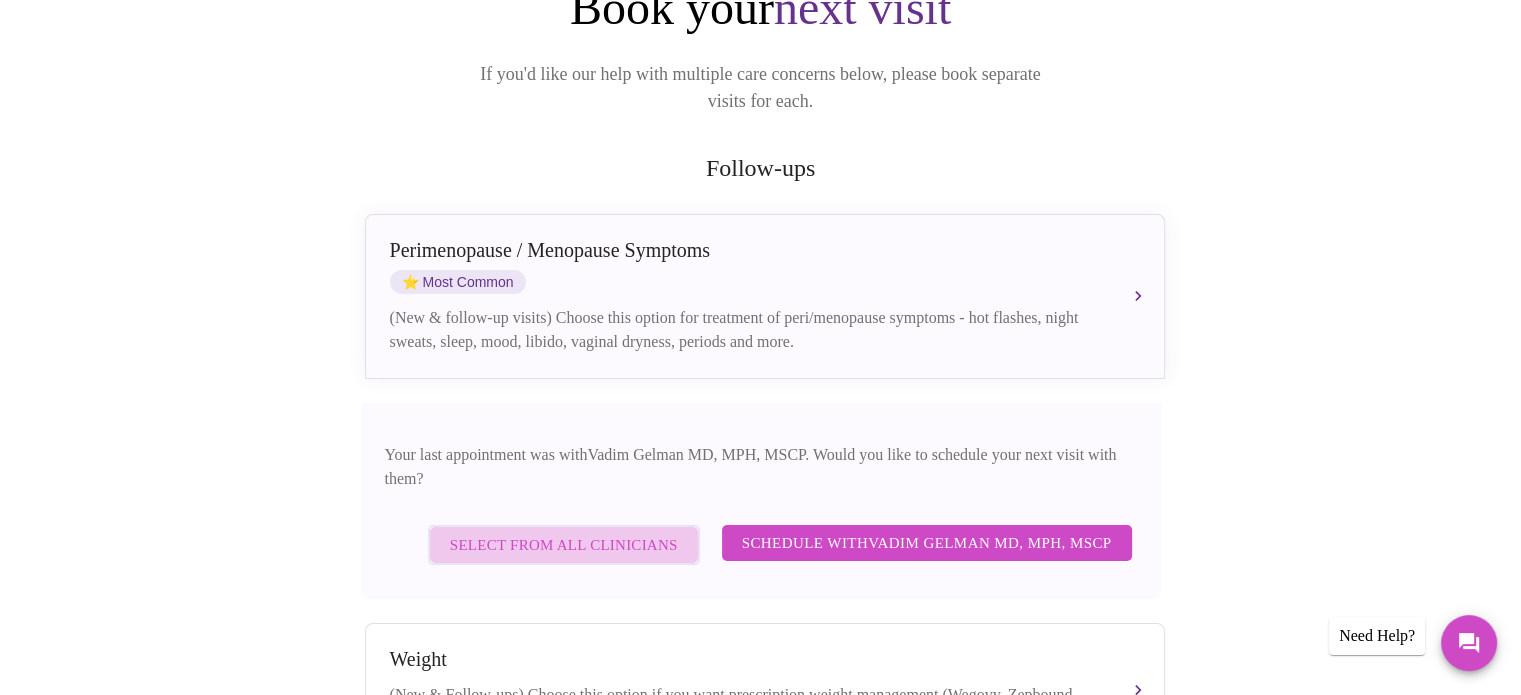 click on "Select from All Clinicians" at bounding box center (564, 545) 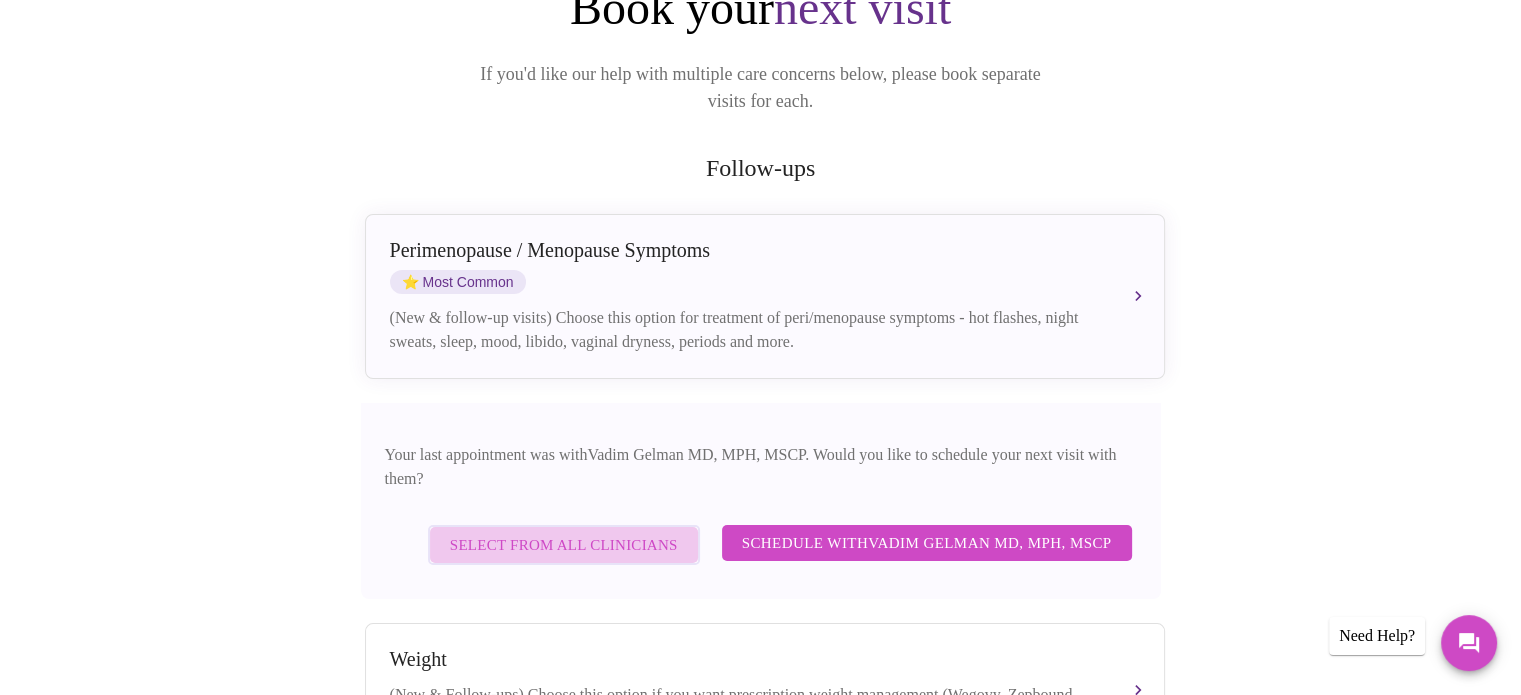 scroll, scrollTop: 89, scrollLeft: 0, axis: vertical 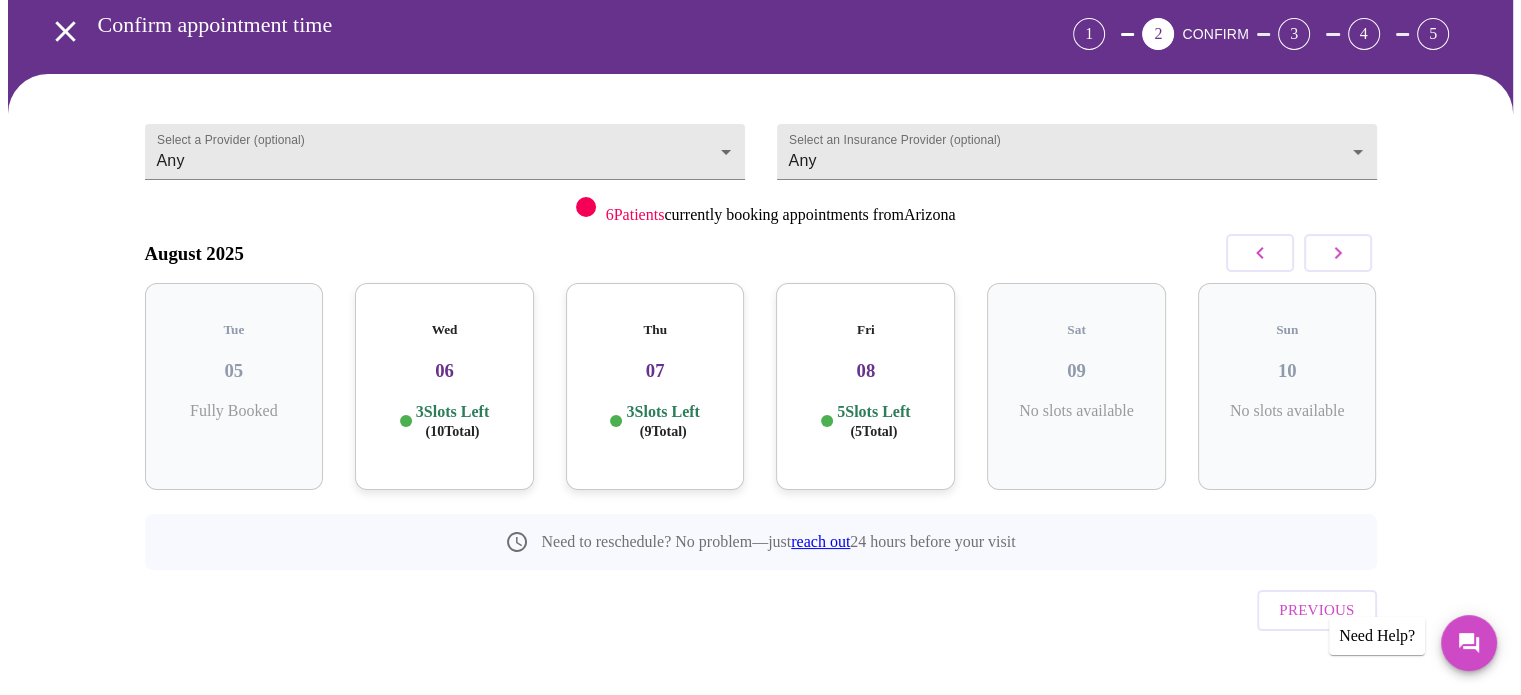 click on "[DAY] [MONTH] [DAY]  Slots Left ( [NUMBER]  Total)" at bounding box center [444, 386] 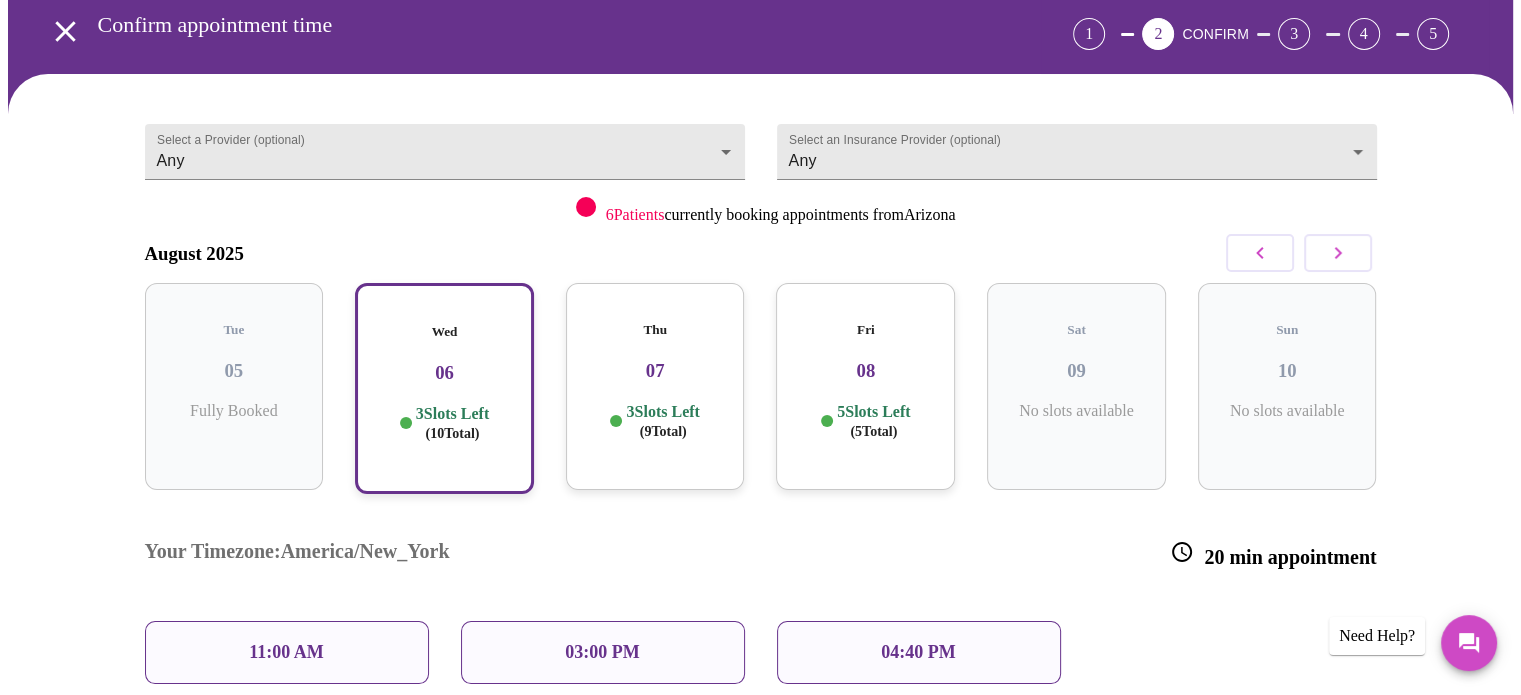 click on "( 9  Total)" at bounding box center (663, 431) 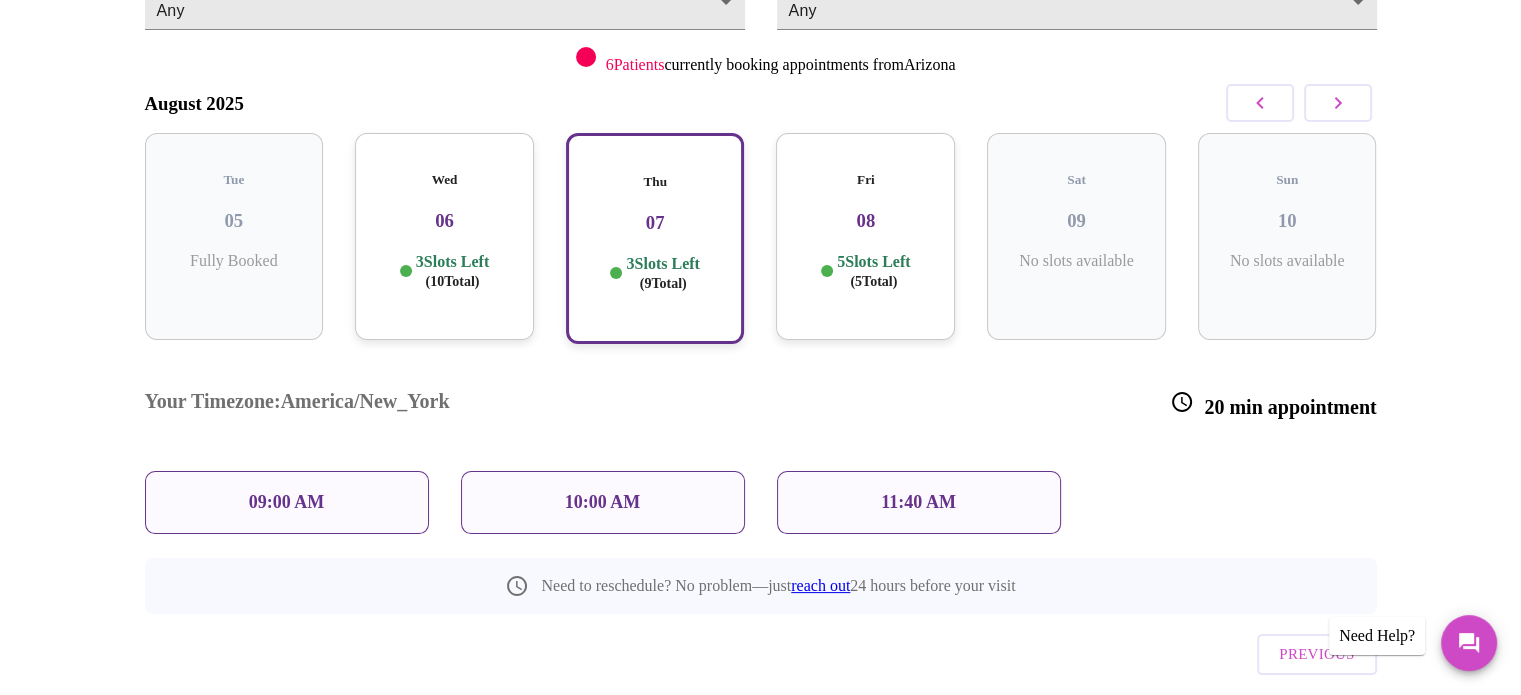 scroll, scrollTop: 251, scrollLeft: 0, axis: vertical 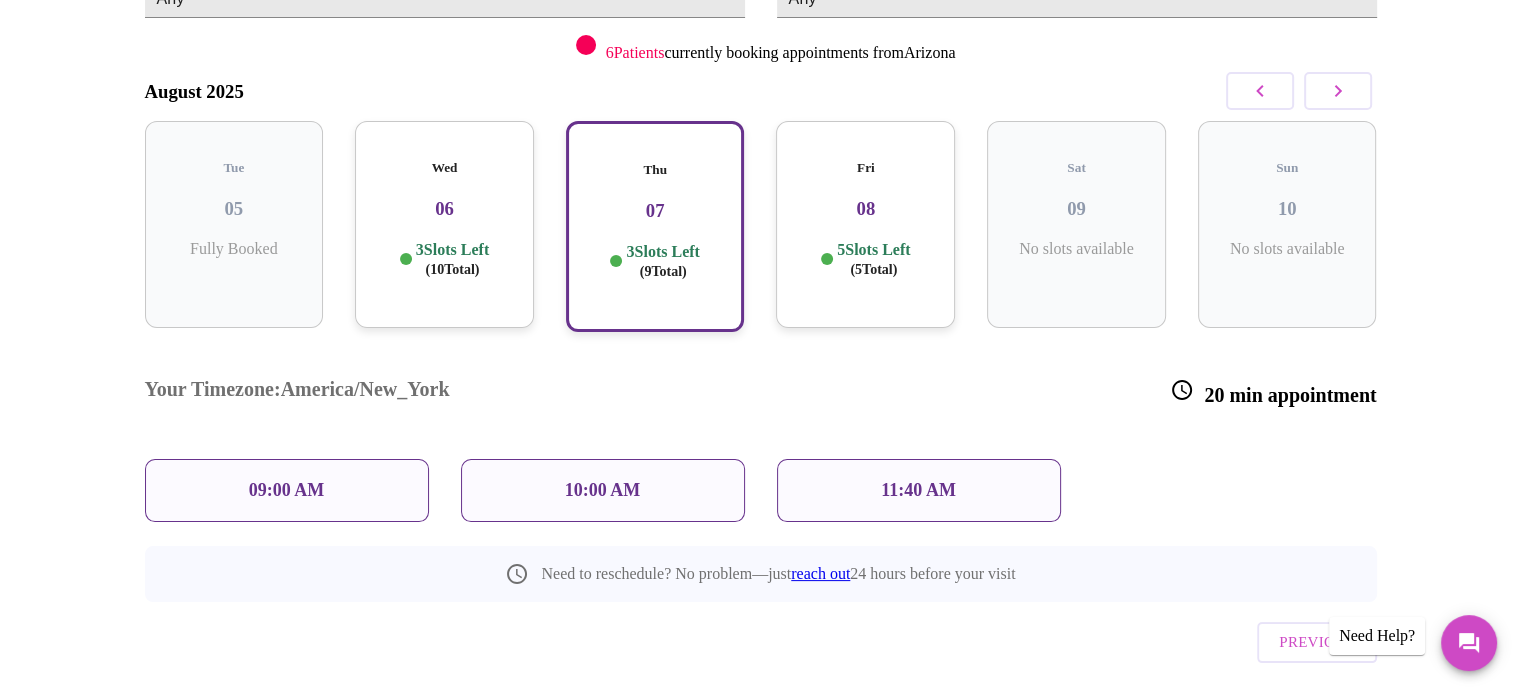 click on "09:00 AM" at bounding box center (287, 490) 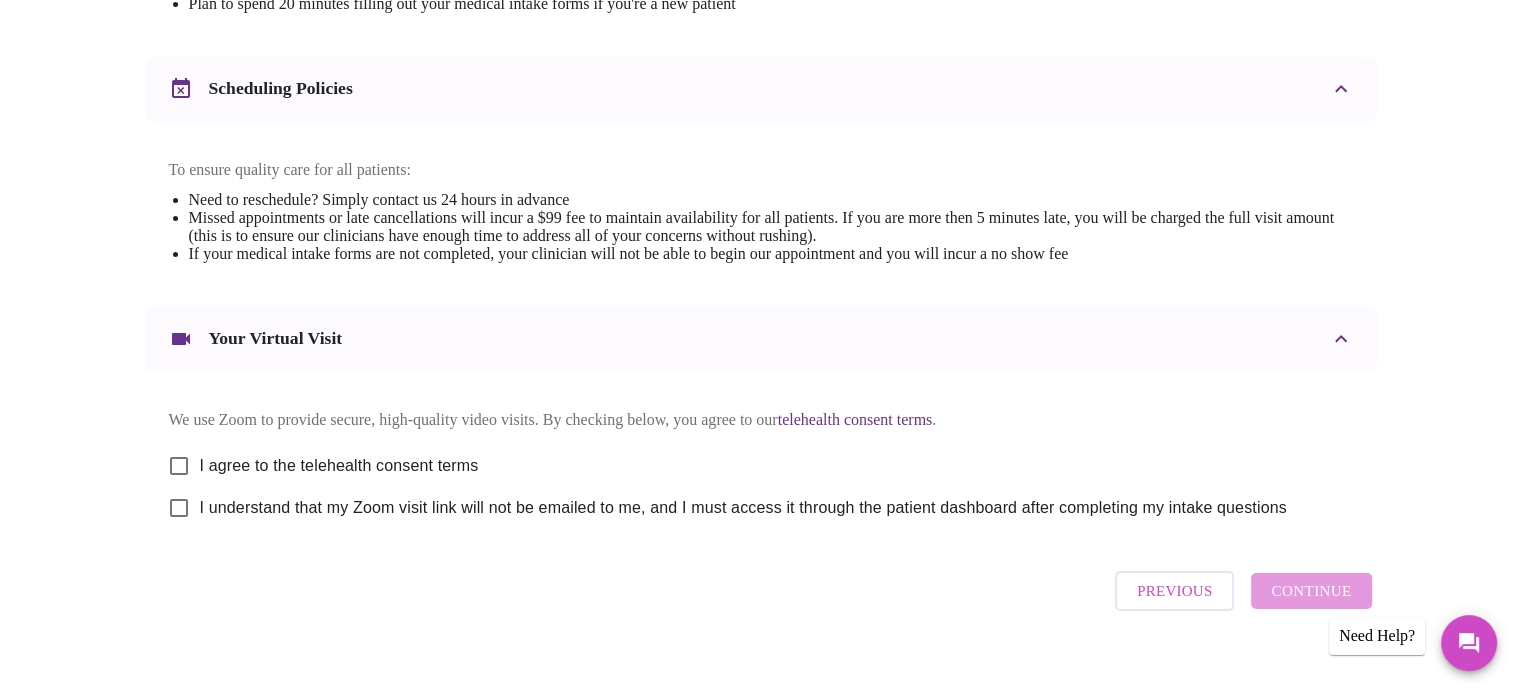 scroll, scrollTop: 716, scrollLeft: 0, axis: vertical 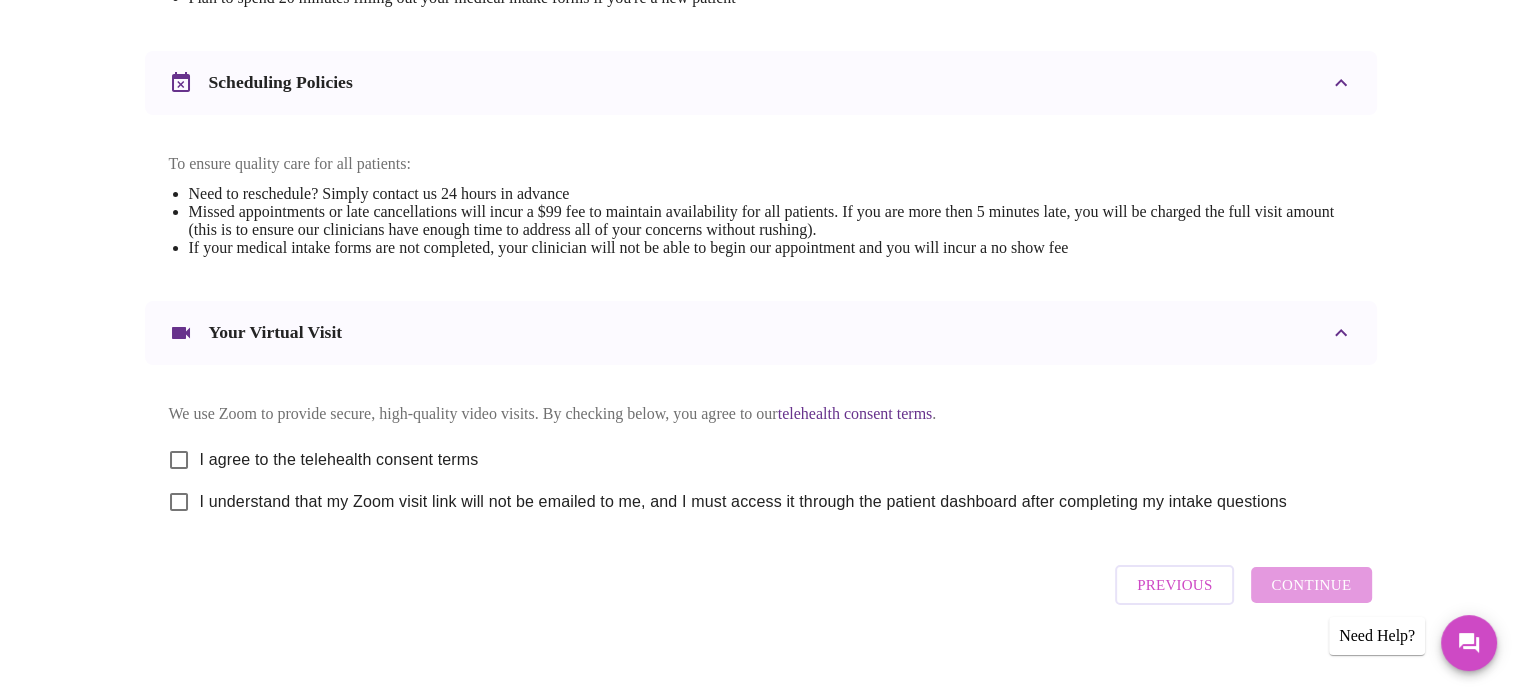 click on "I agree to the telehealth consent terms" at bounding box center [179, 460] 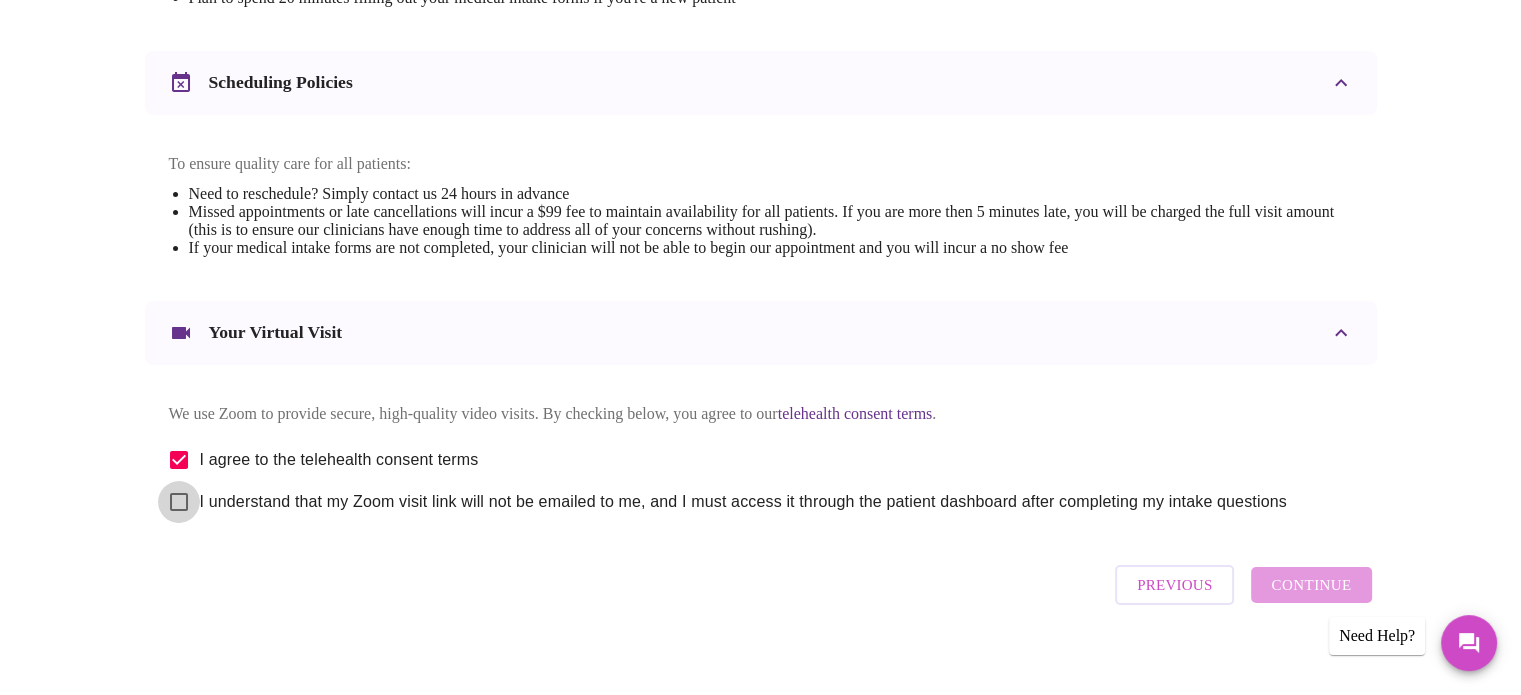 click on "I understand that my Zoom visit link will not be emailed to me, and I must access it through the patient dashboard after completing my intake questions" at bounding box center [179, 502] 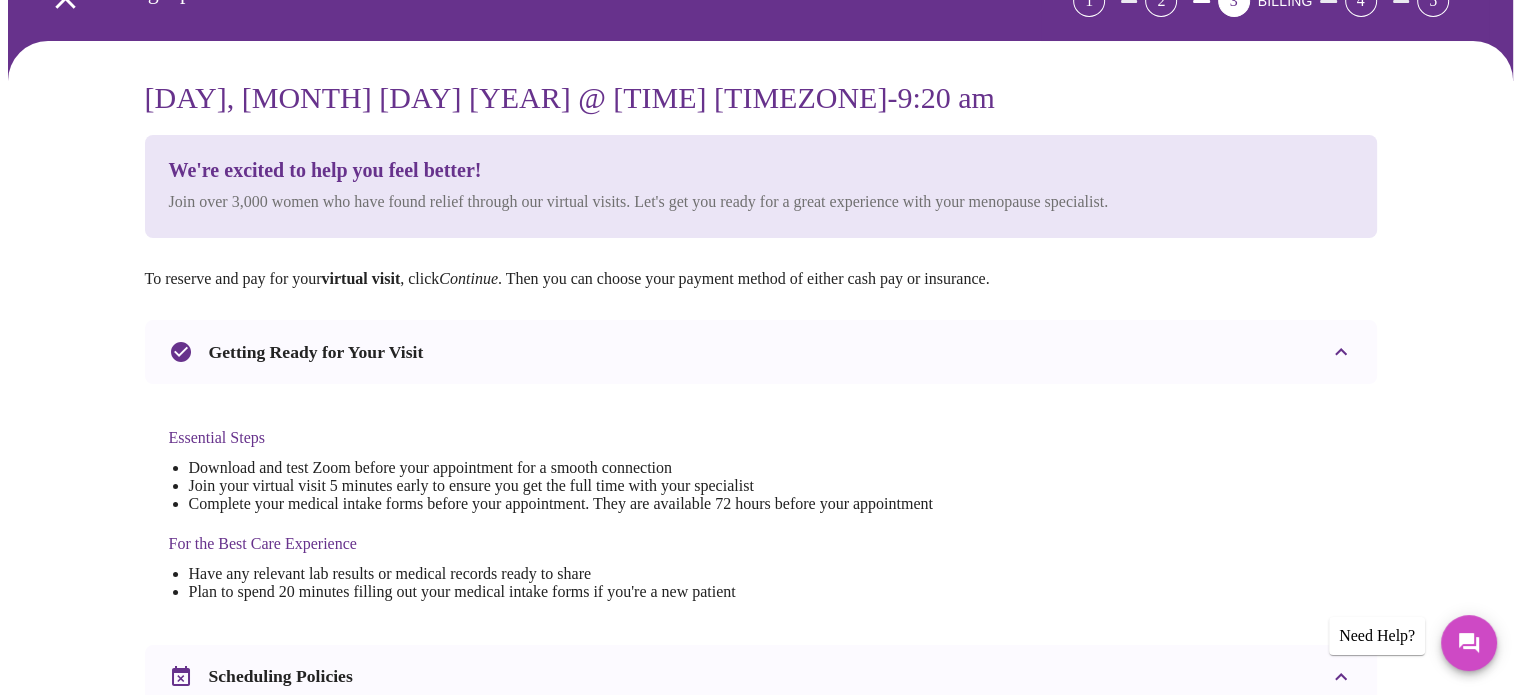 scroll, scrollTop: 0, scrollLeft: 0, axis: both 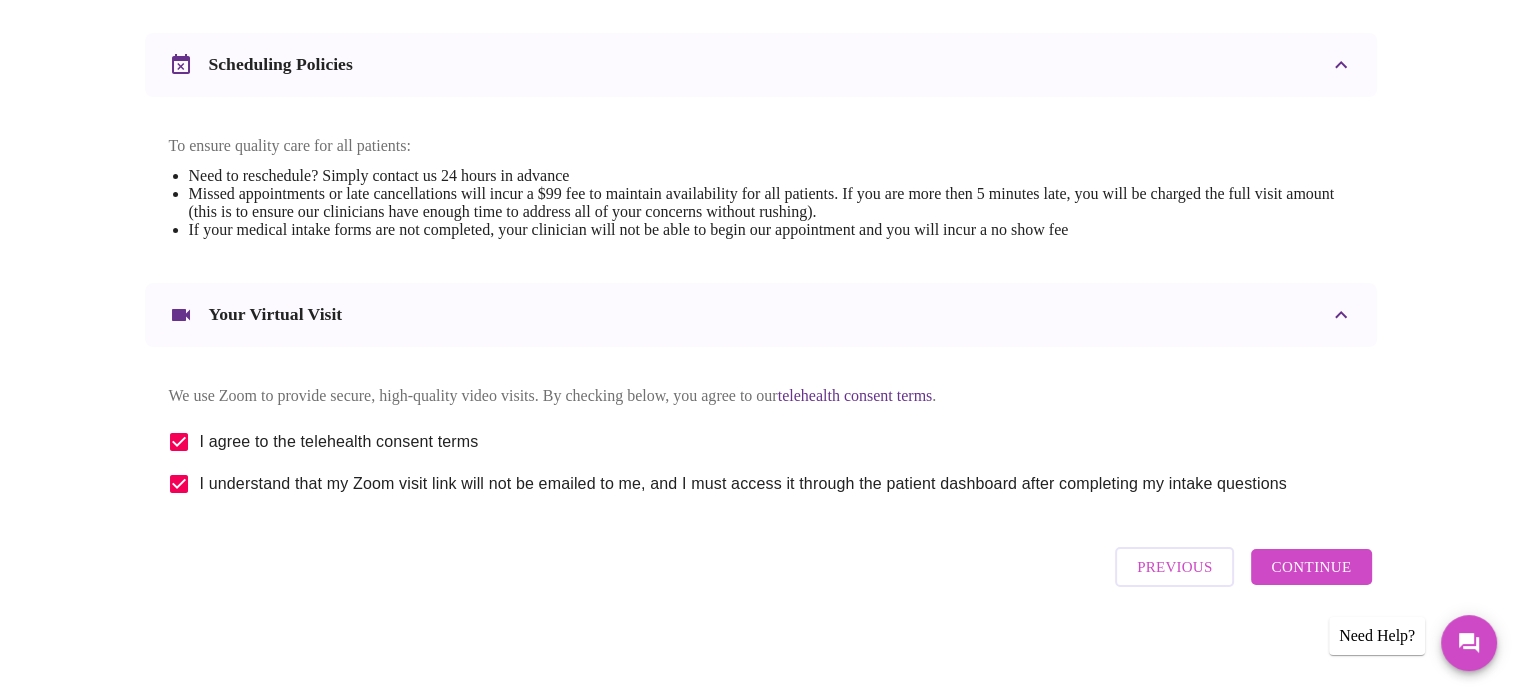 click on "Continue" at bounding box center [1311, 567] 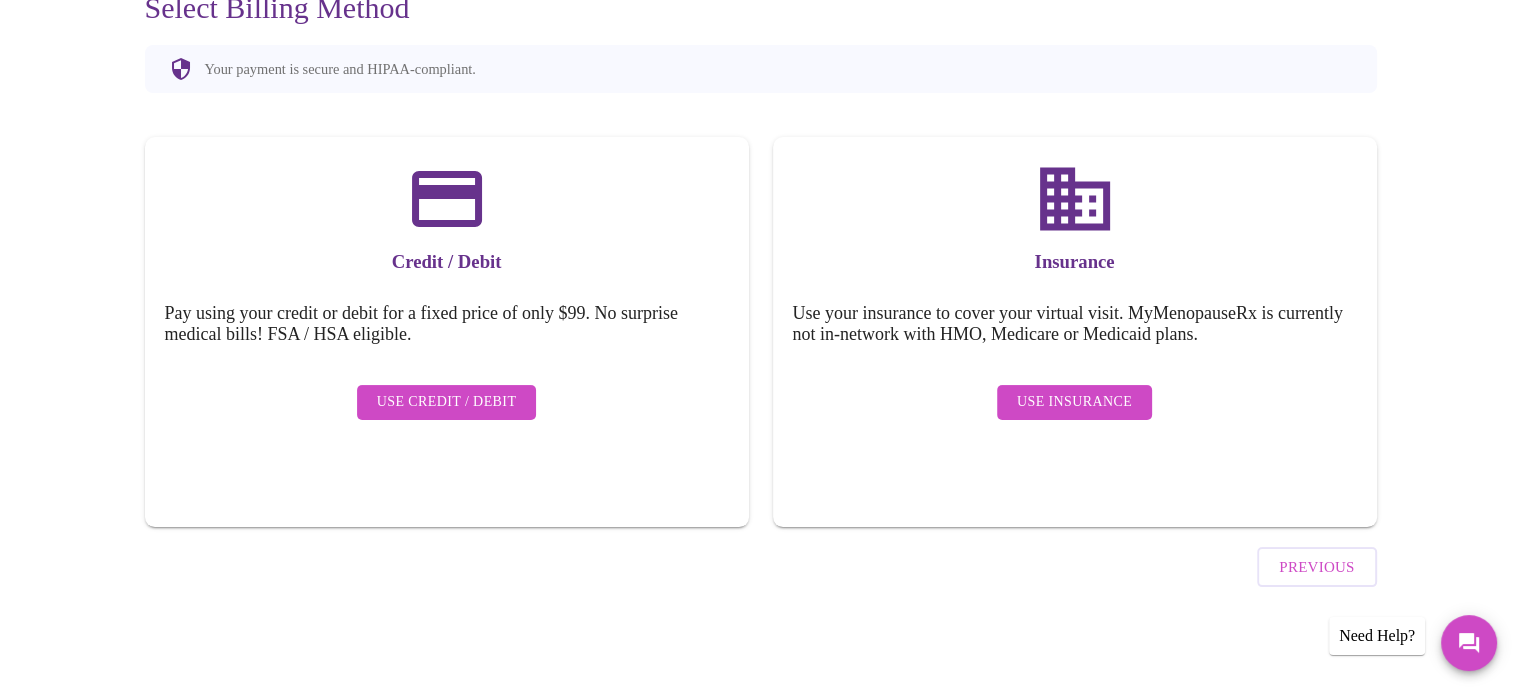 scroll, scrollTop: 155, scrollLeft: 0, axis: vertical 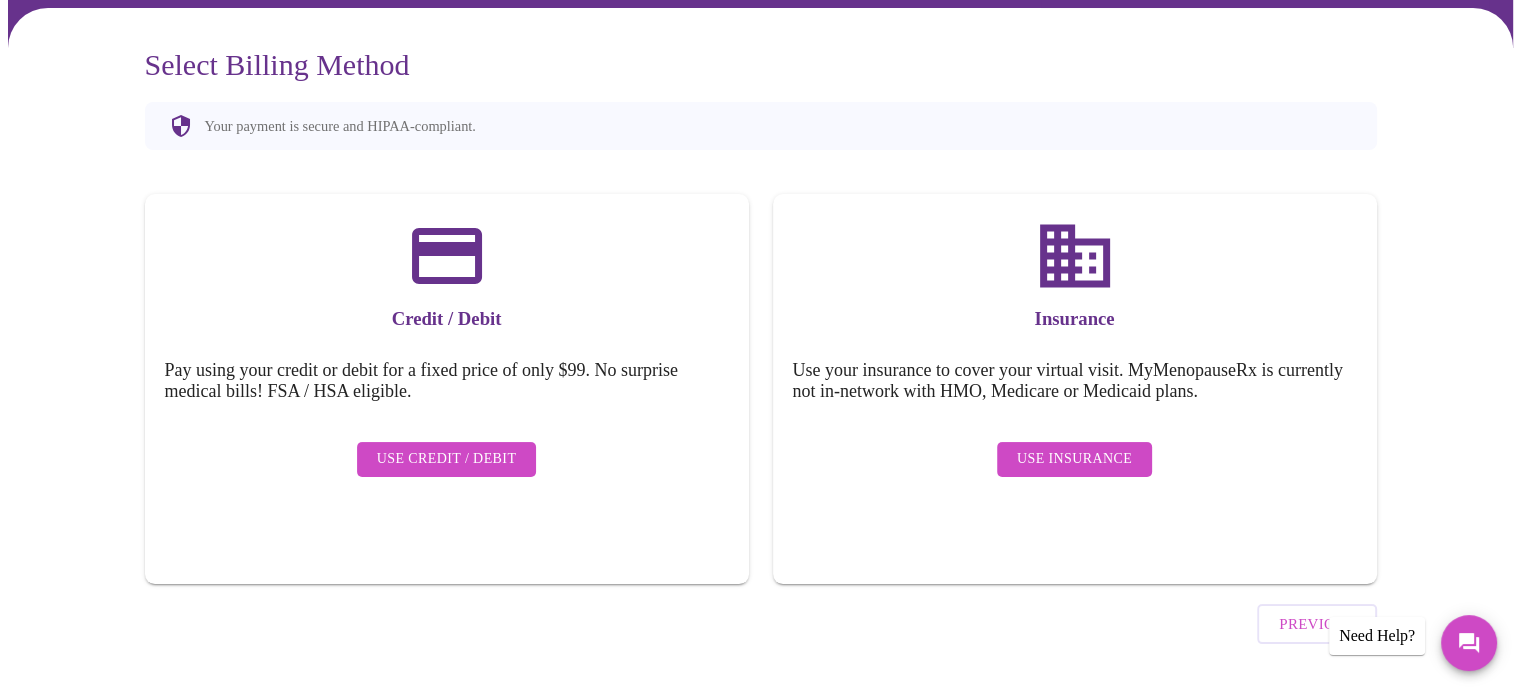 click on "Use Insurance" at bounding box center (1074, 459) 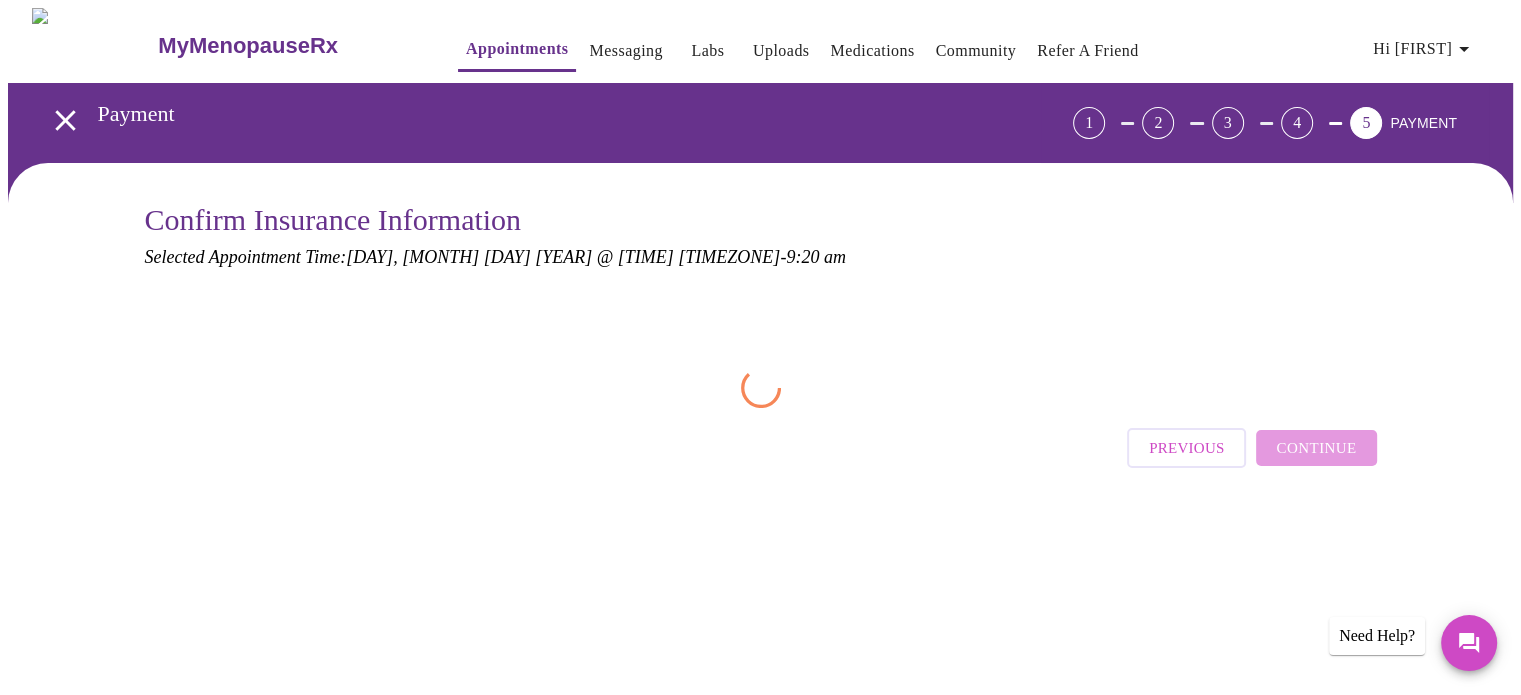 scroll, scrollTop: 0, scrollLeft: 0, axis: both 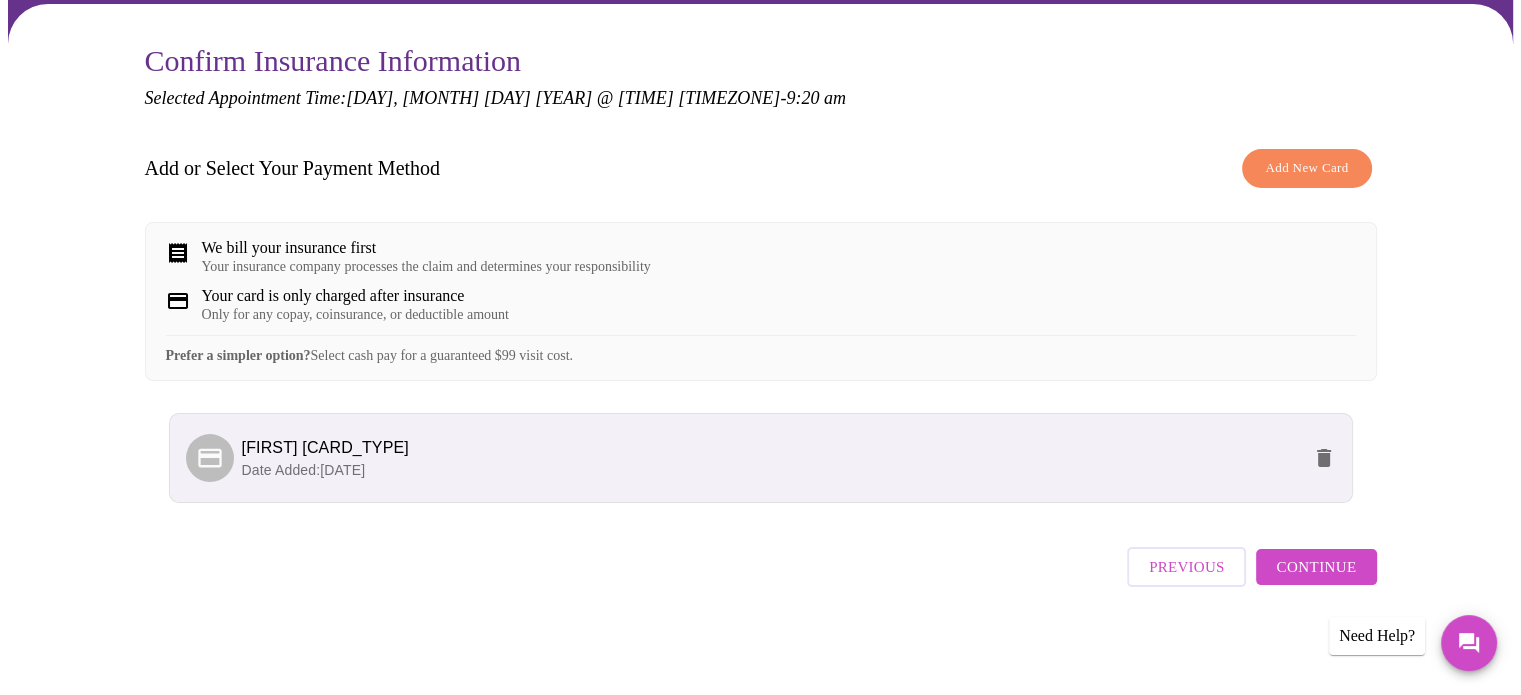 click on "[FIRST] [CARD_TYPE]" at bounding box center (771, 448) 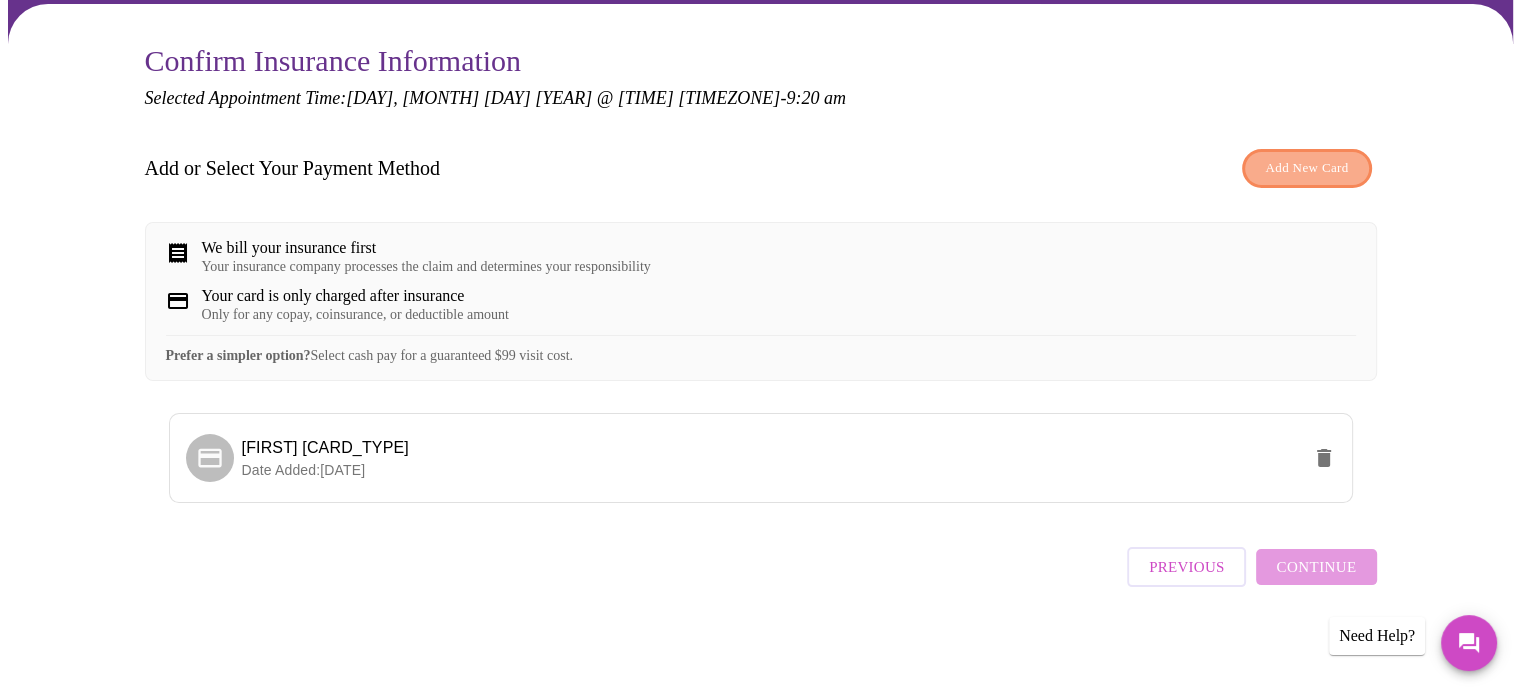 click on "Add New Card" at bounding box center (1306, 168) 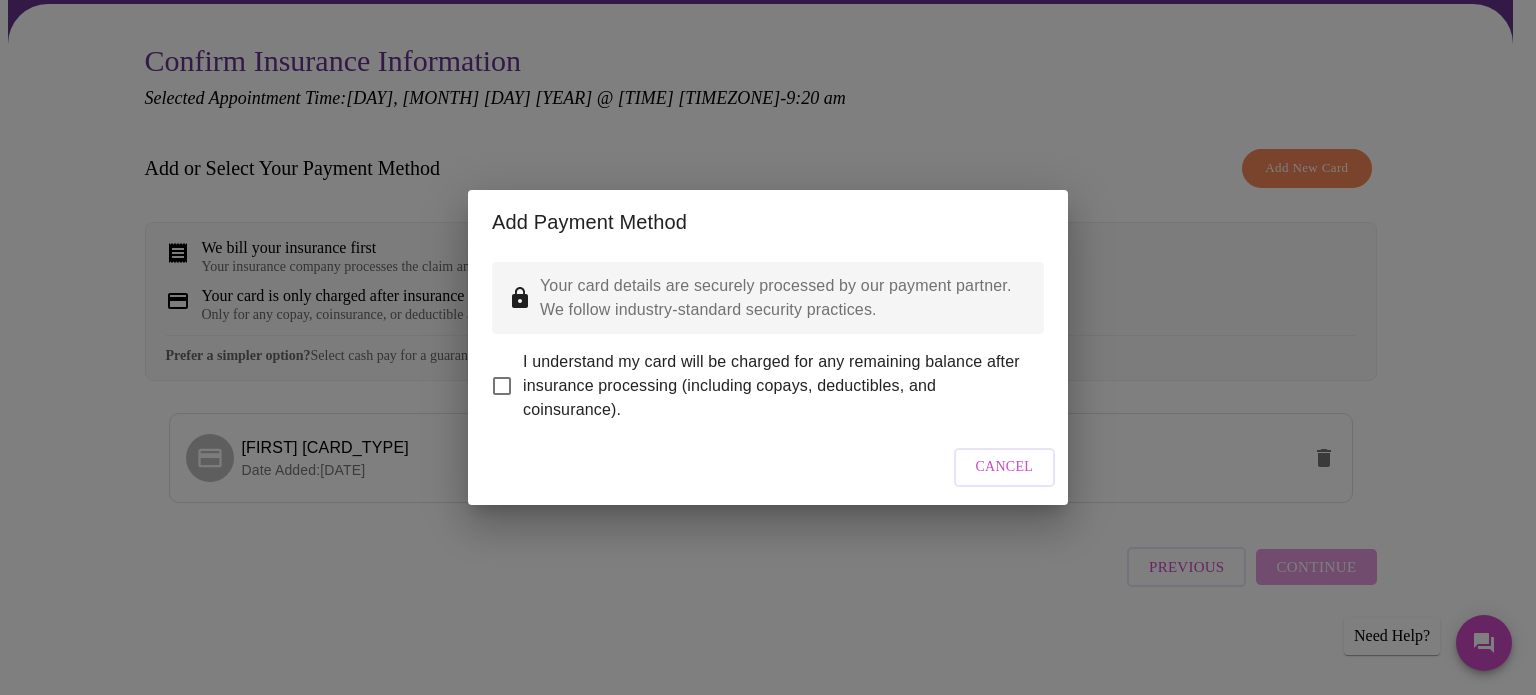 click on "I understand my card will be charged for any remaining balance after insurance processing (including copays, deductibles, and coinsurance)." at bounding box center [502, 386] 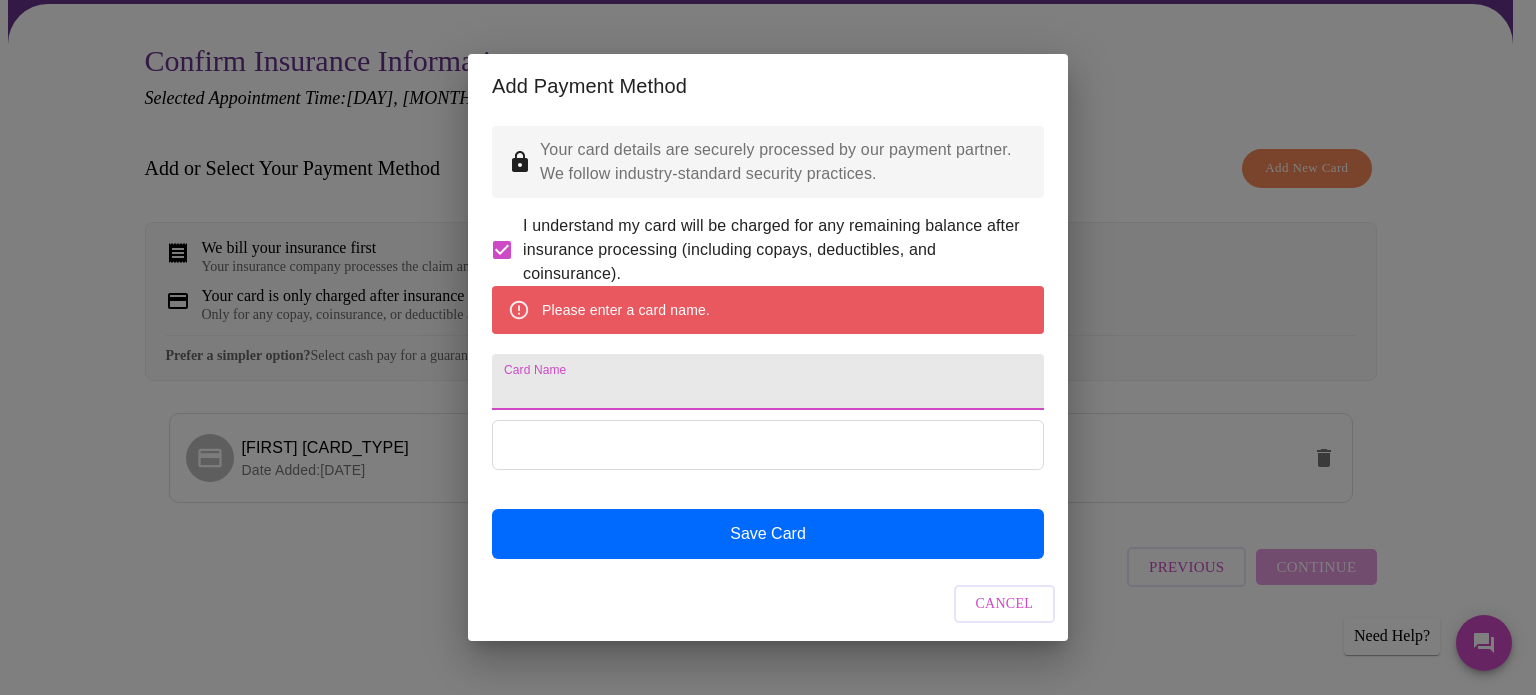 click on "Card Name" at bounding box center (768, 382) 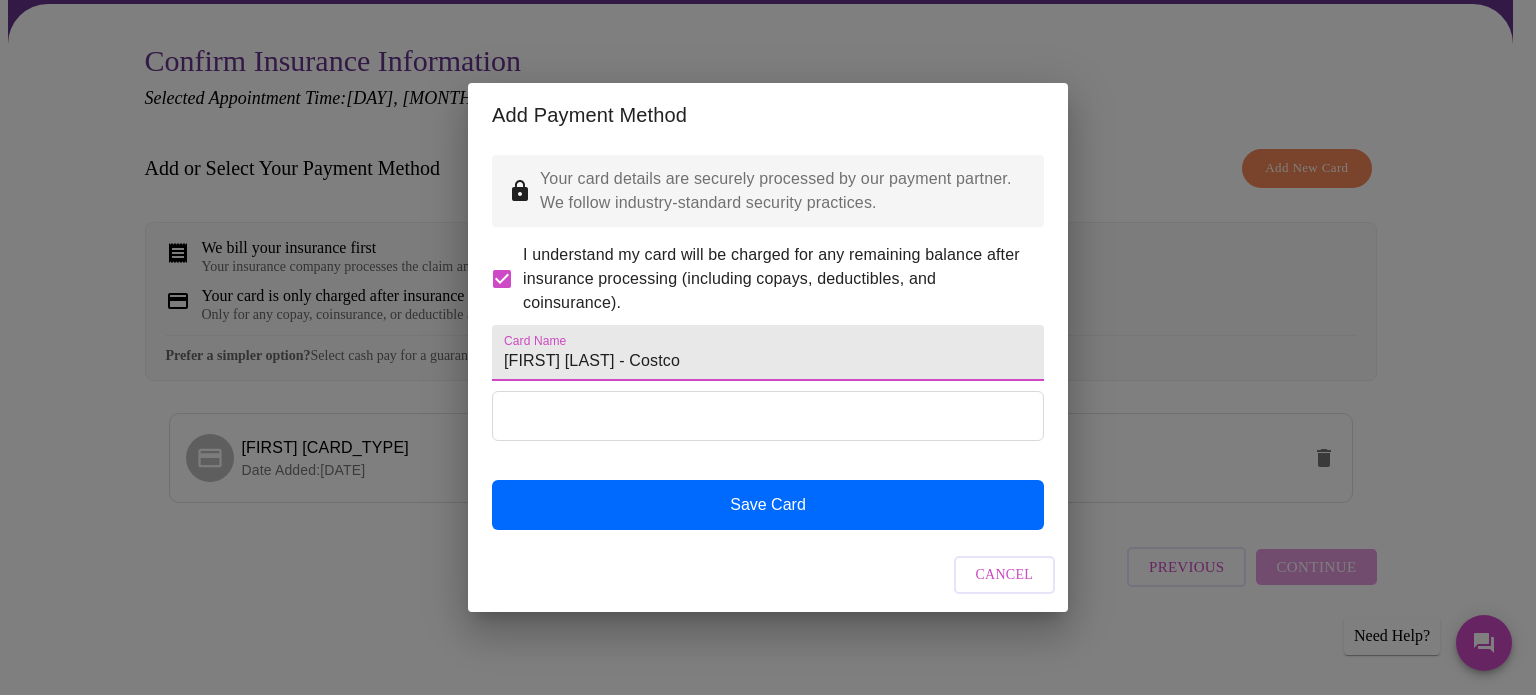 type on "[FIRST] [LAST] - Costco" 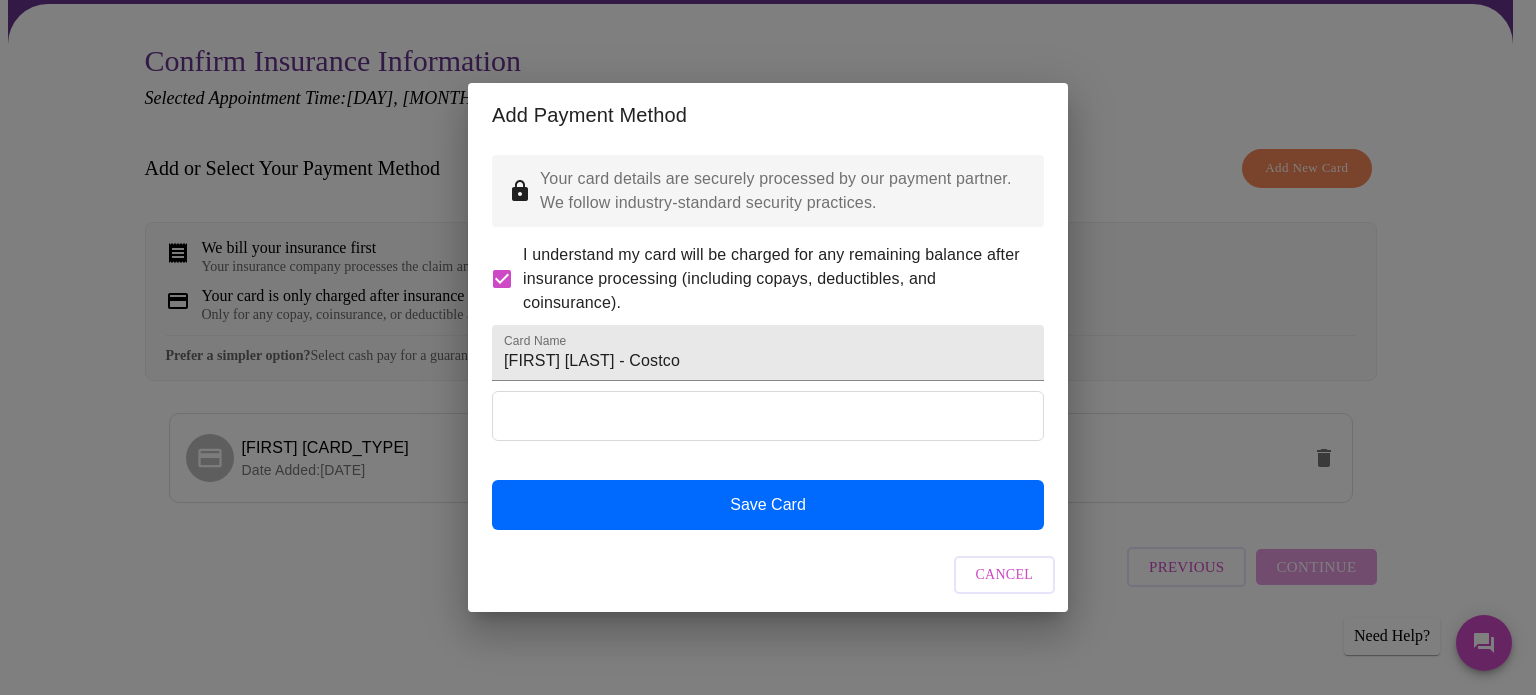 click at bounding box center (768, 435) 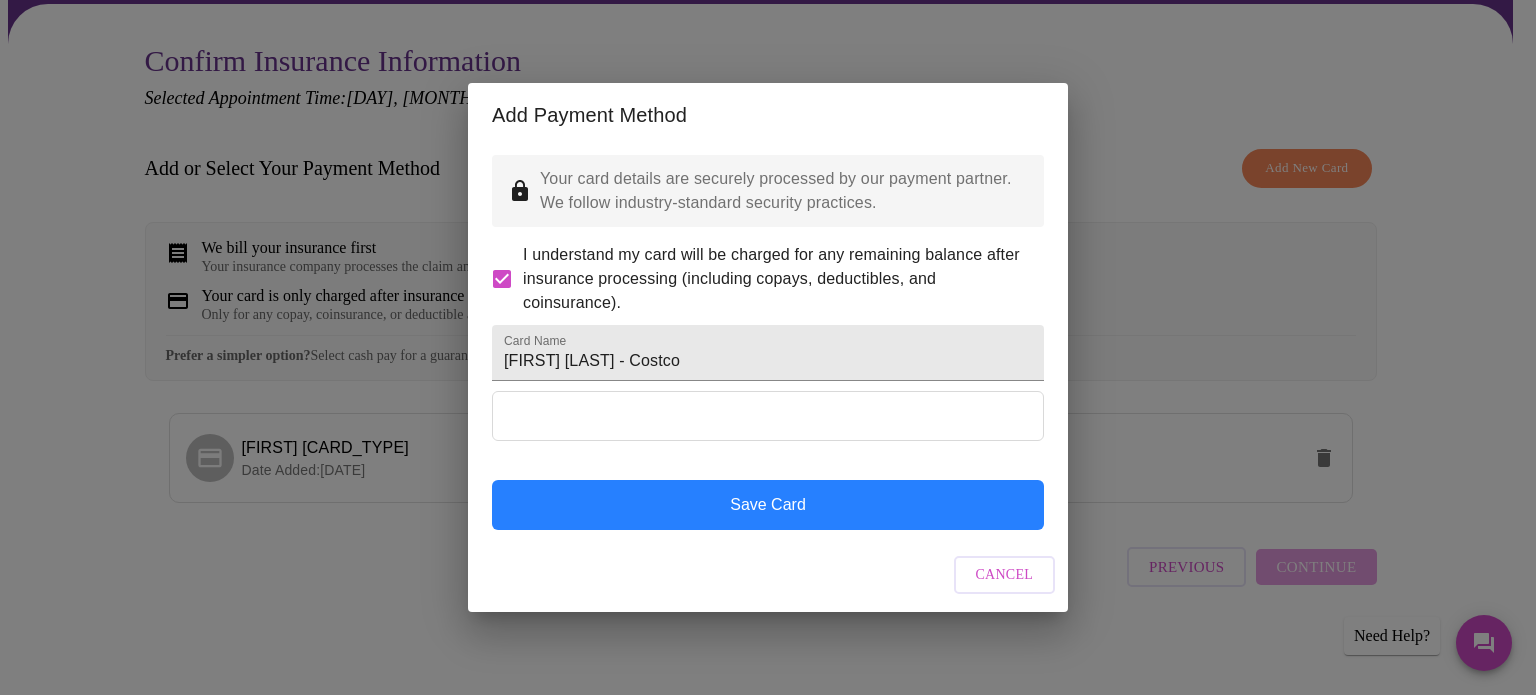 click on "Save Card" at bounding box center [768, 505] 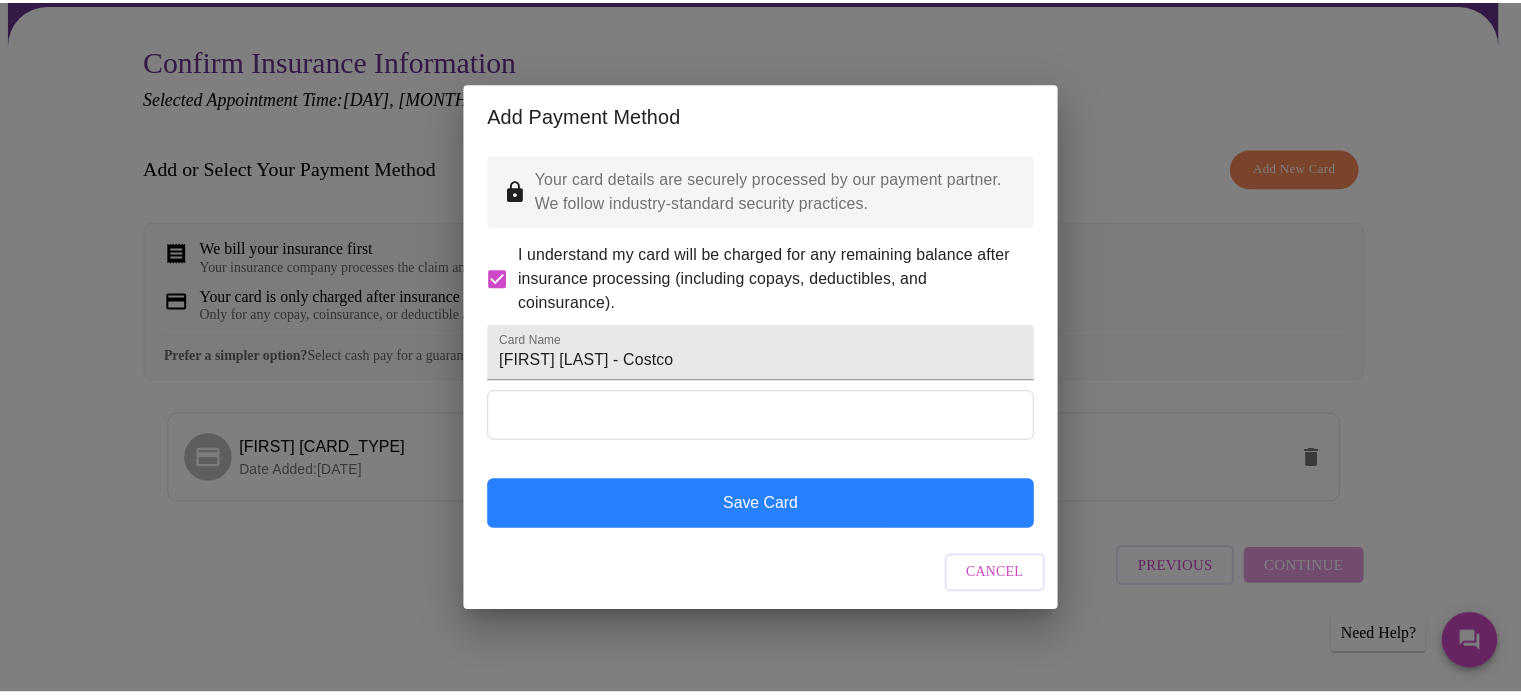 scroll, scrollTop: 0, scrollLeft: 0, axis: both 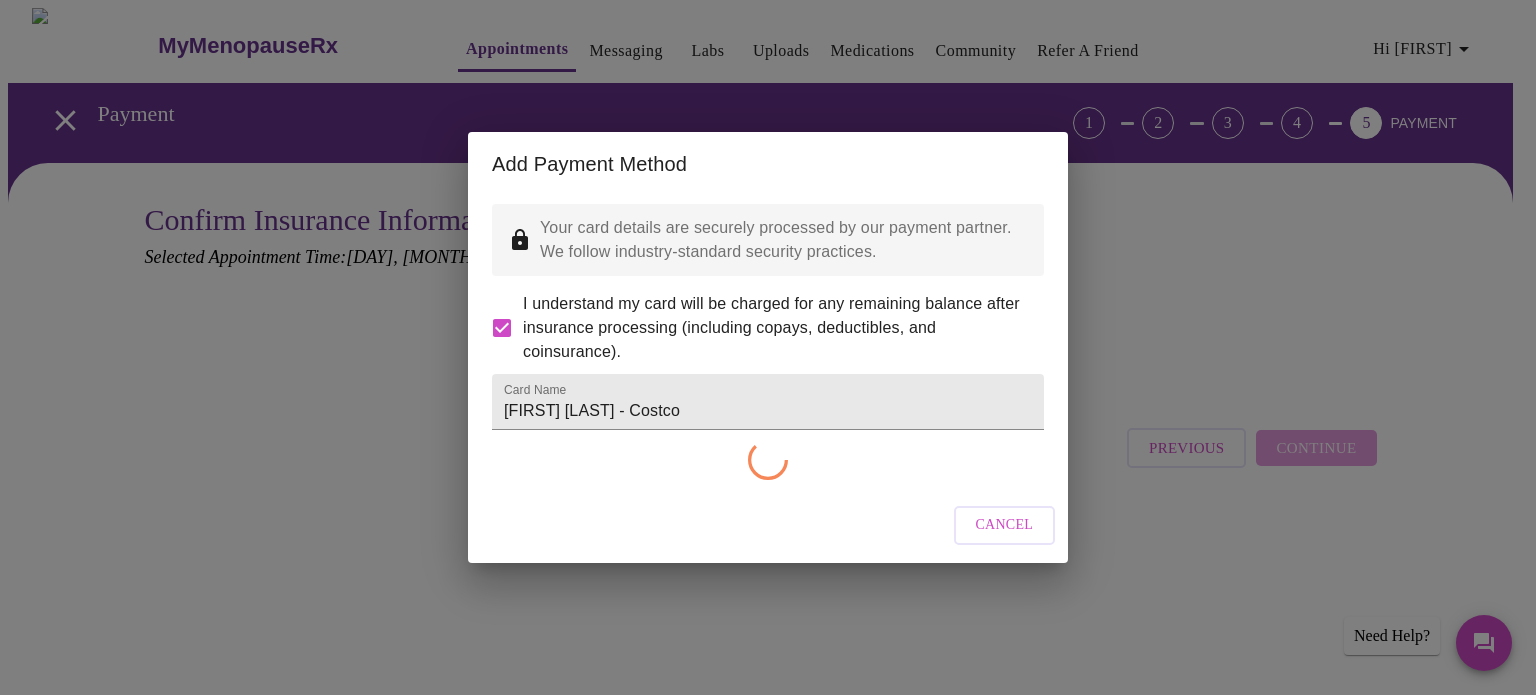 checkbox on "false" 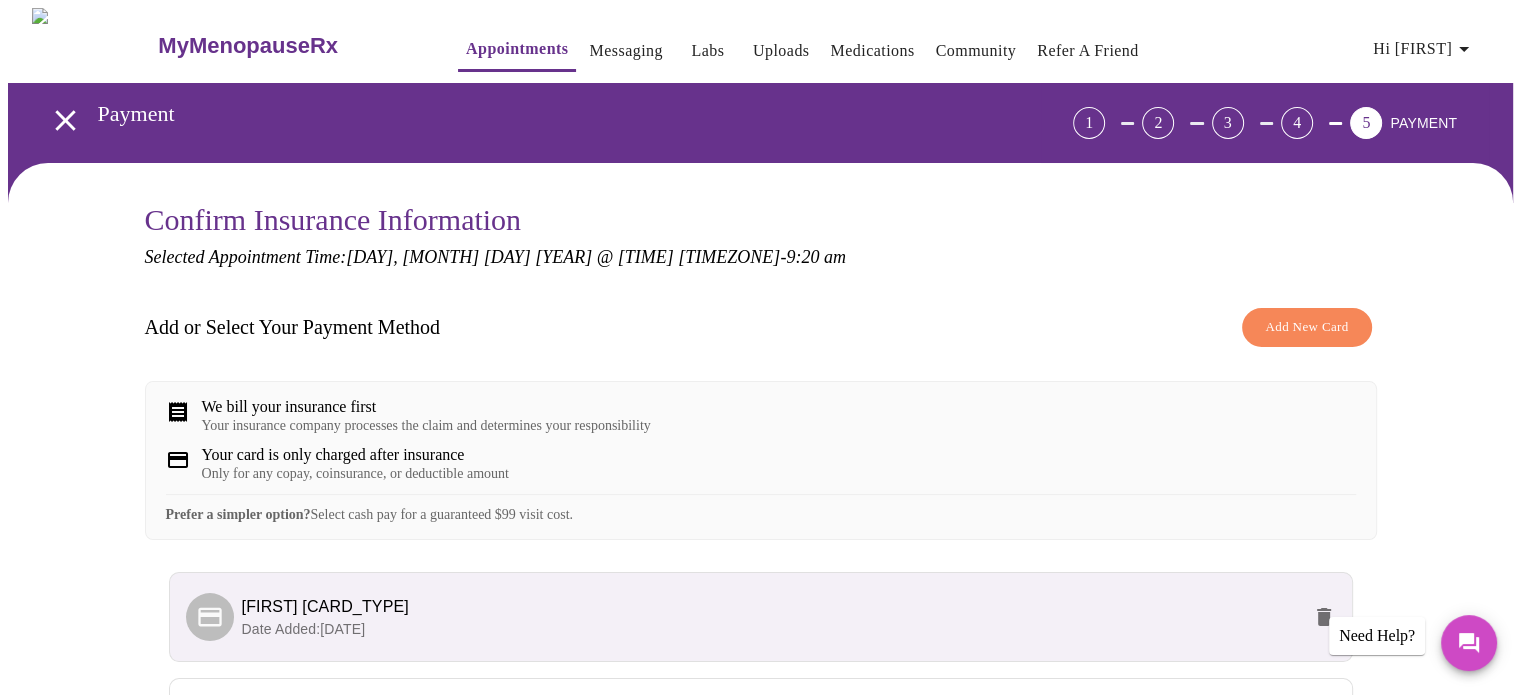 drag, startPoint x: 1517, startPoint y: 199, endPoint x: 1527, endPoint y: 219, distance: 22.36068 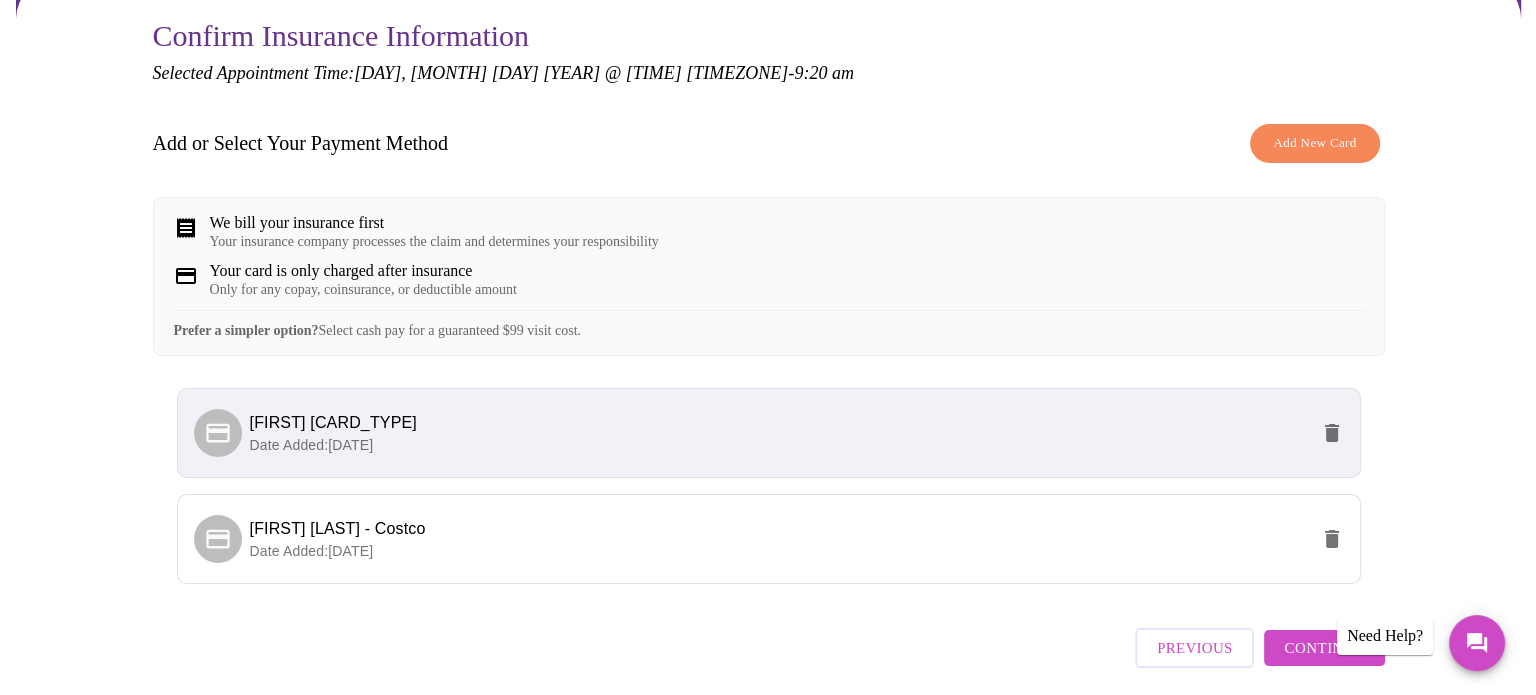 scroll, scrollTop: 206, scrollLeft: 0, axis: vertical 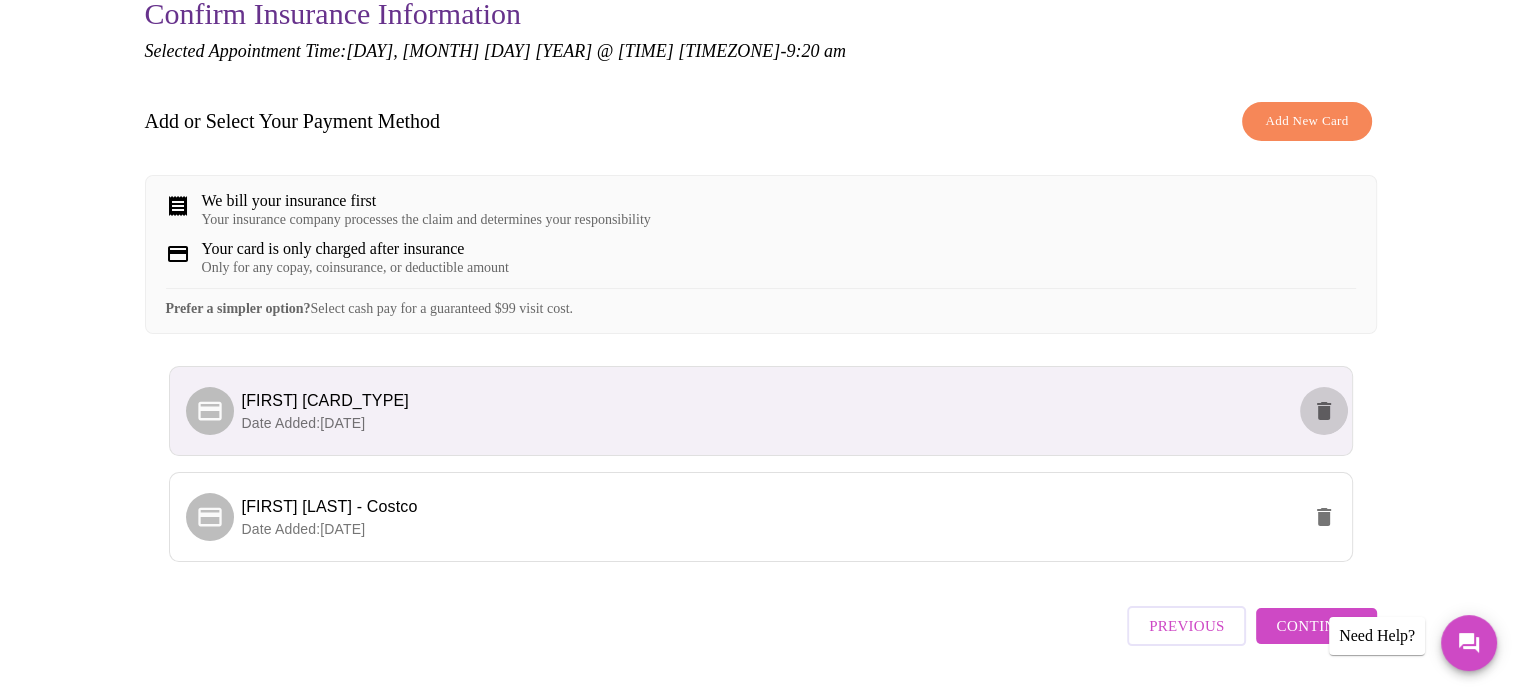 click 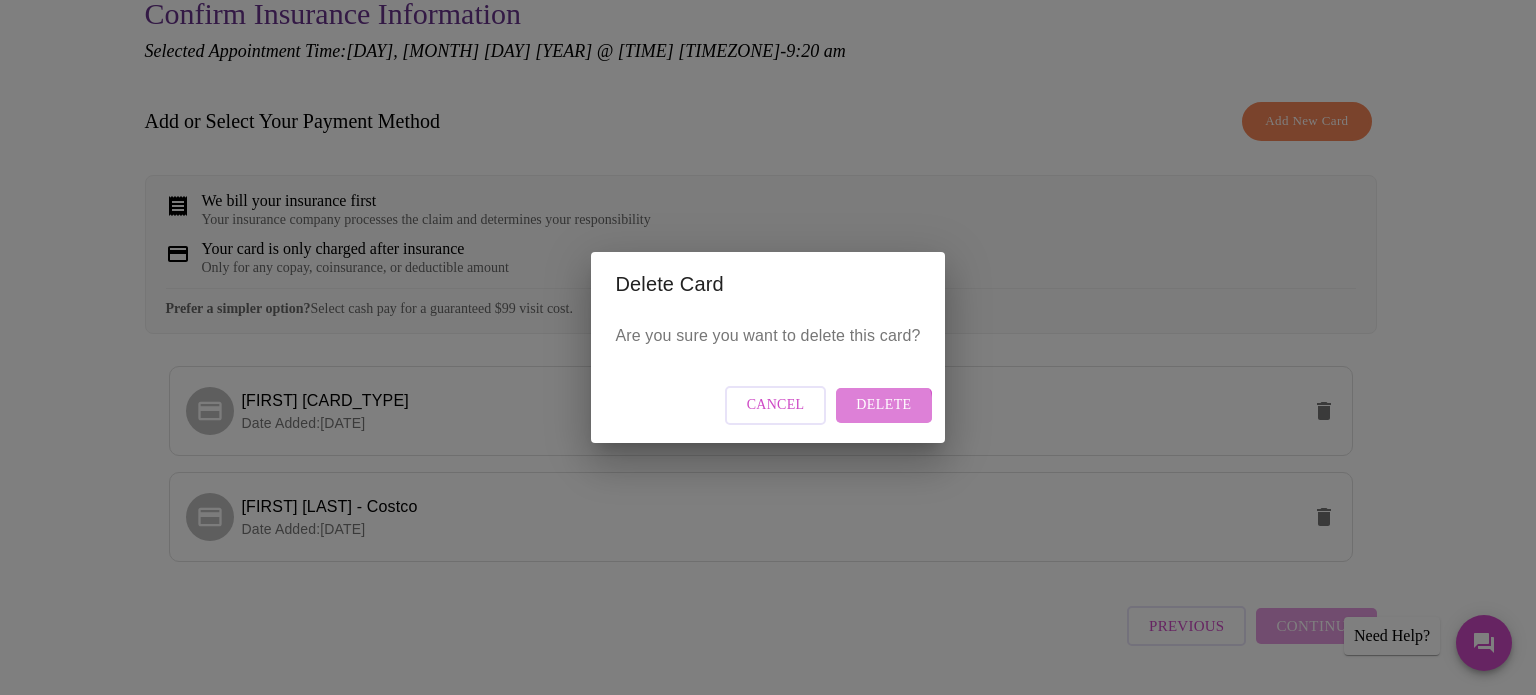 click on "Delete" at bounding box center (883, 405) 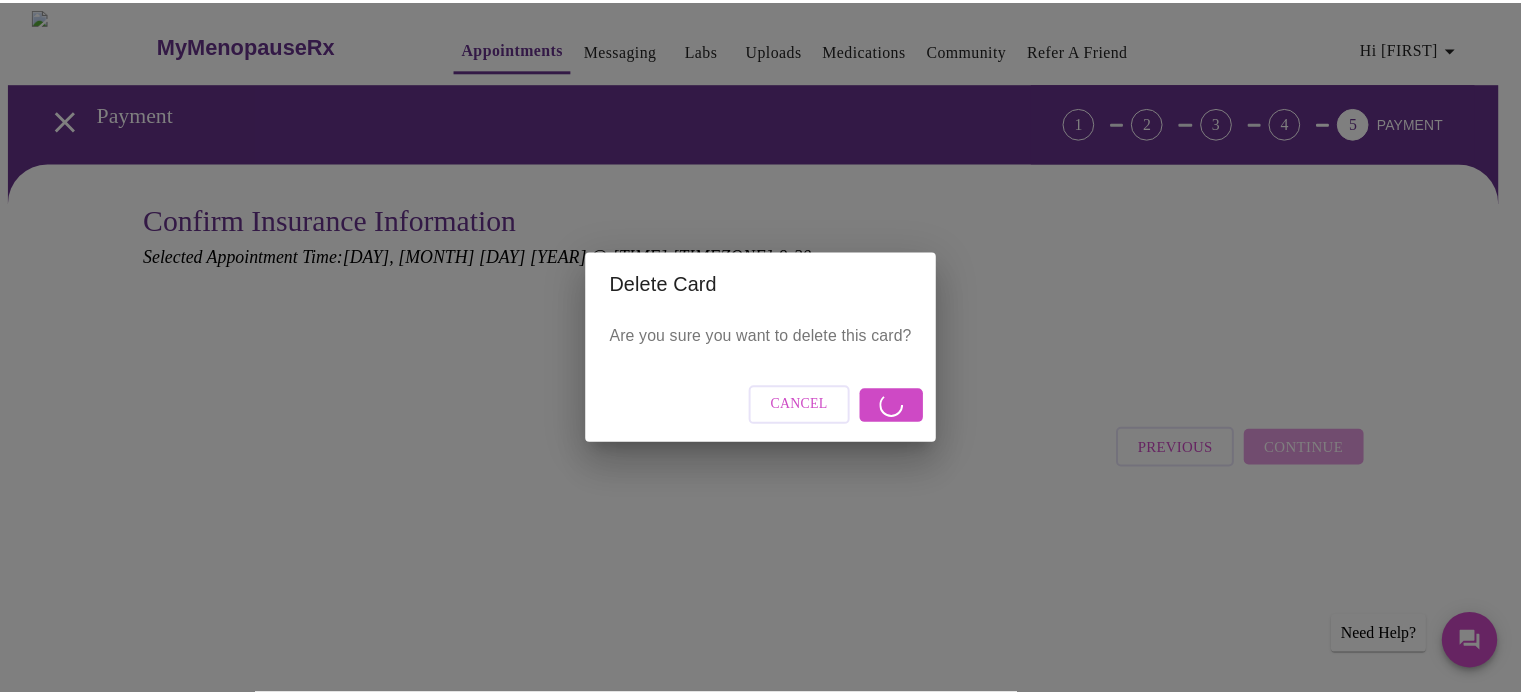 scroll, scrollTop: 0, scrollLeft: 0, axis: both 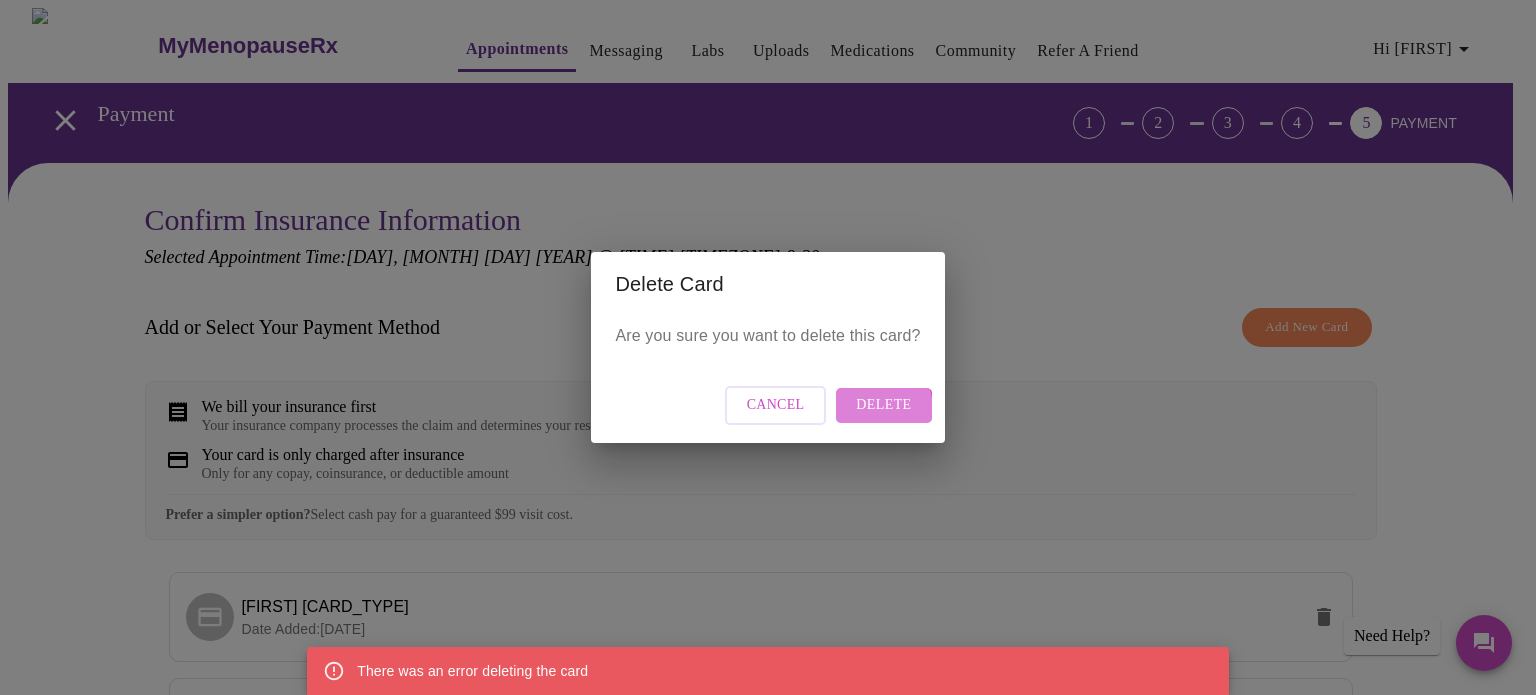 click on "Delete" at bounding box center [883, 405] 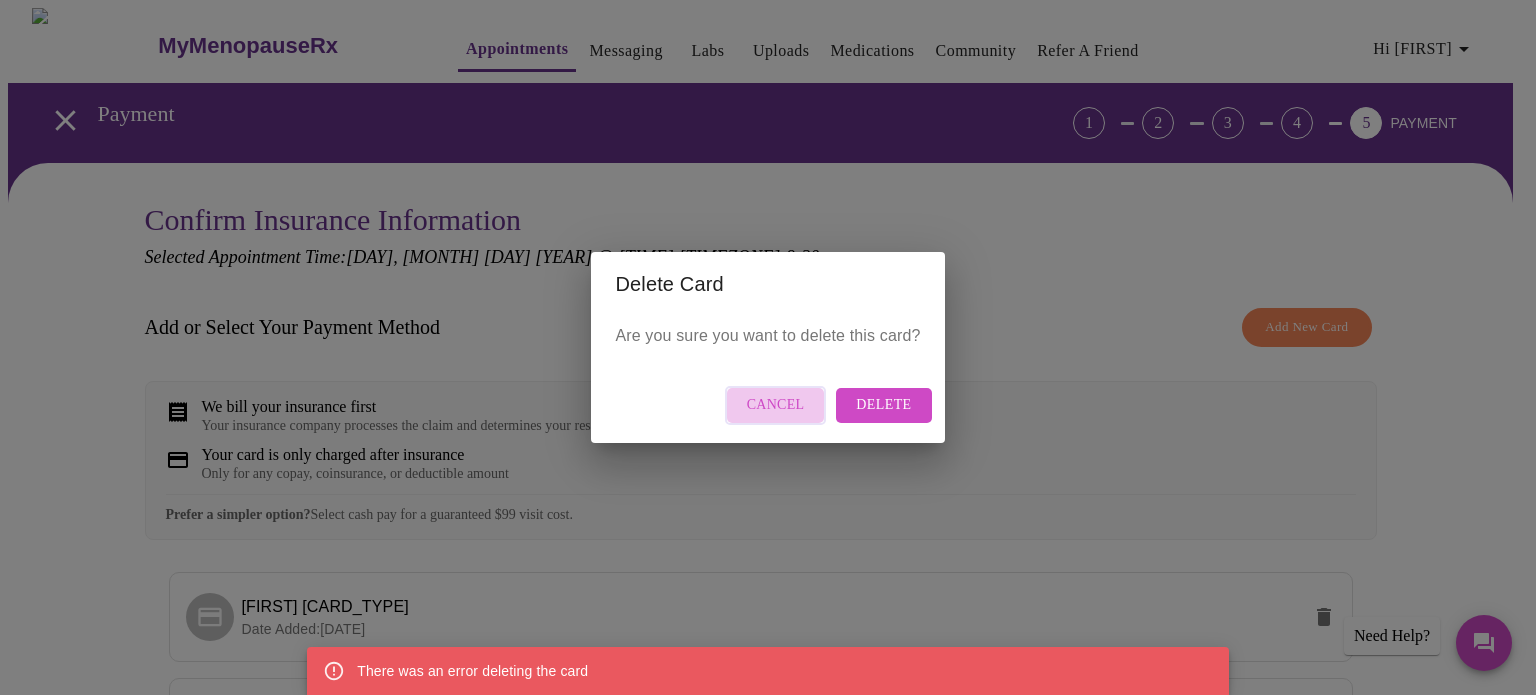 click on "Cancel" at bounding box center [776, 405] 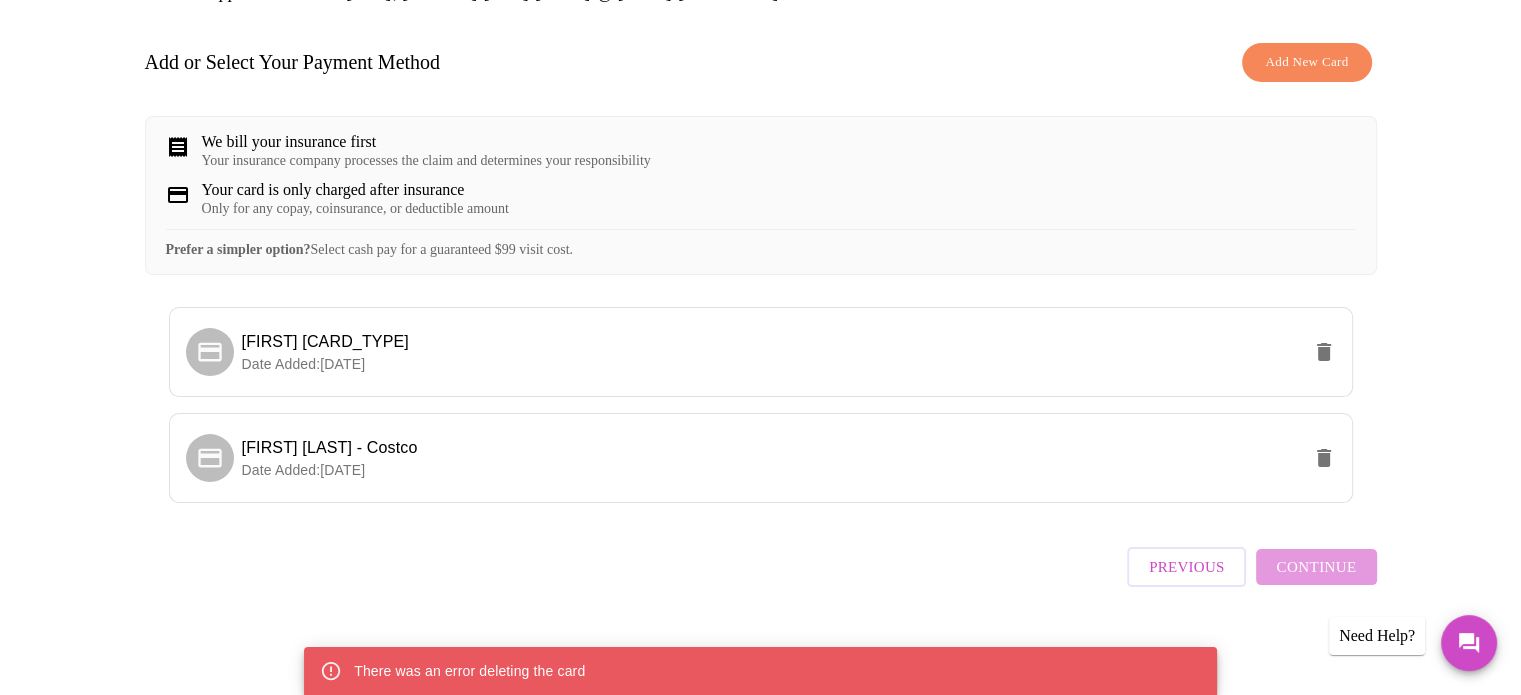 scroll, scrollTop: 278, scrollLeft: 0, axis: vertical 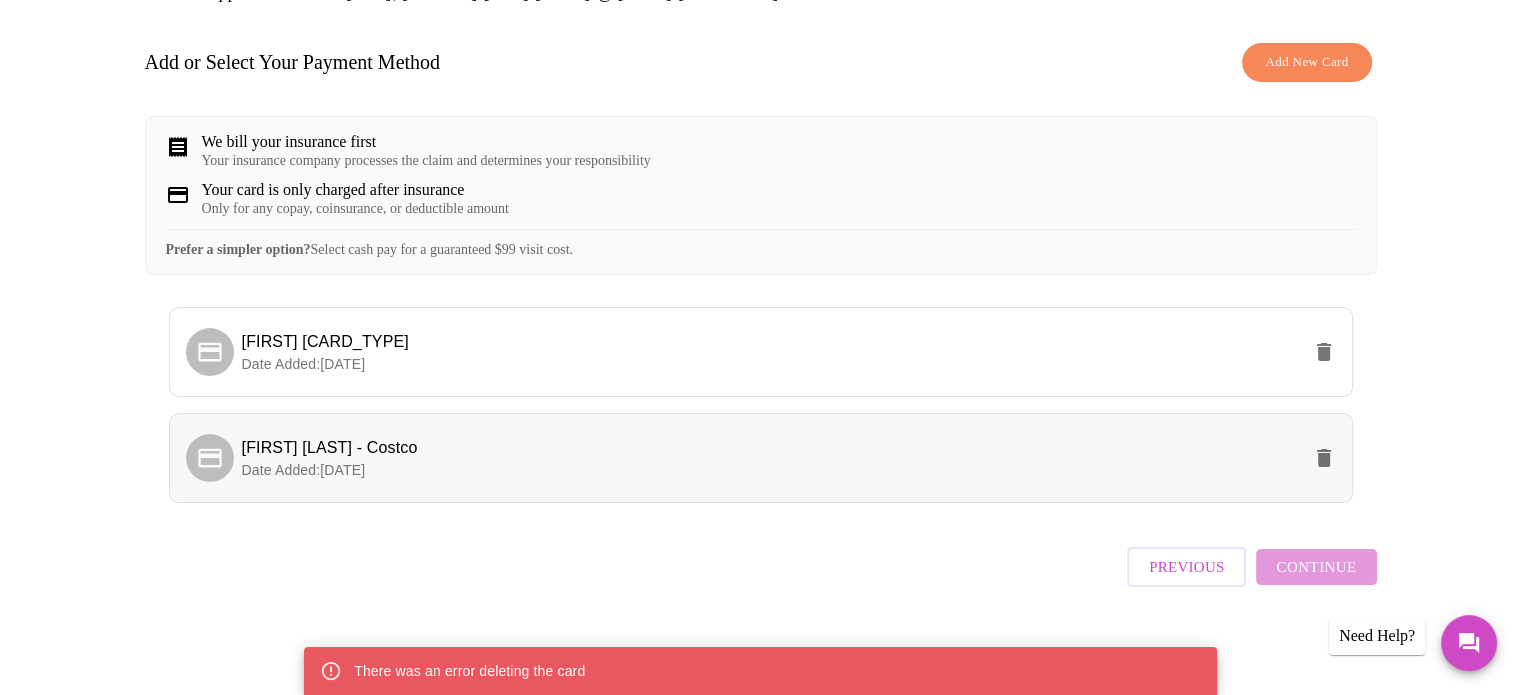 click on "[FIRST] [LAST] - Costco" at bounding box center (771, 448) 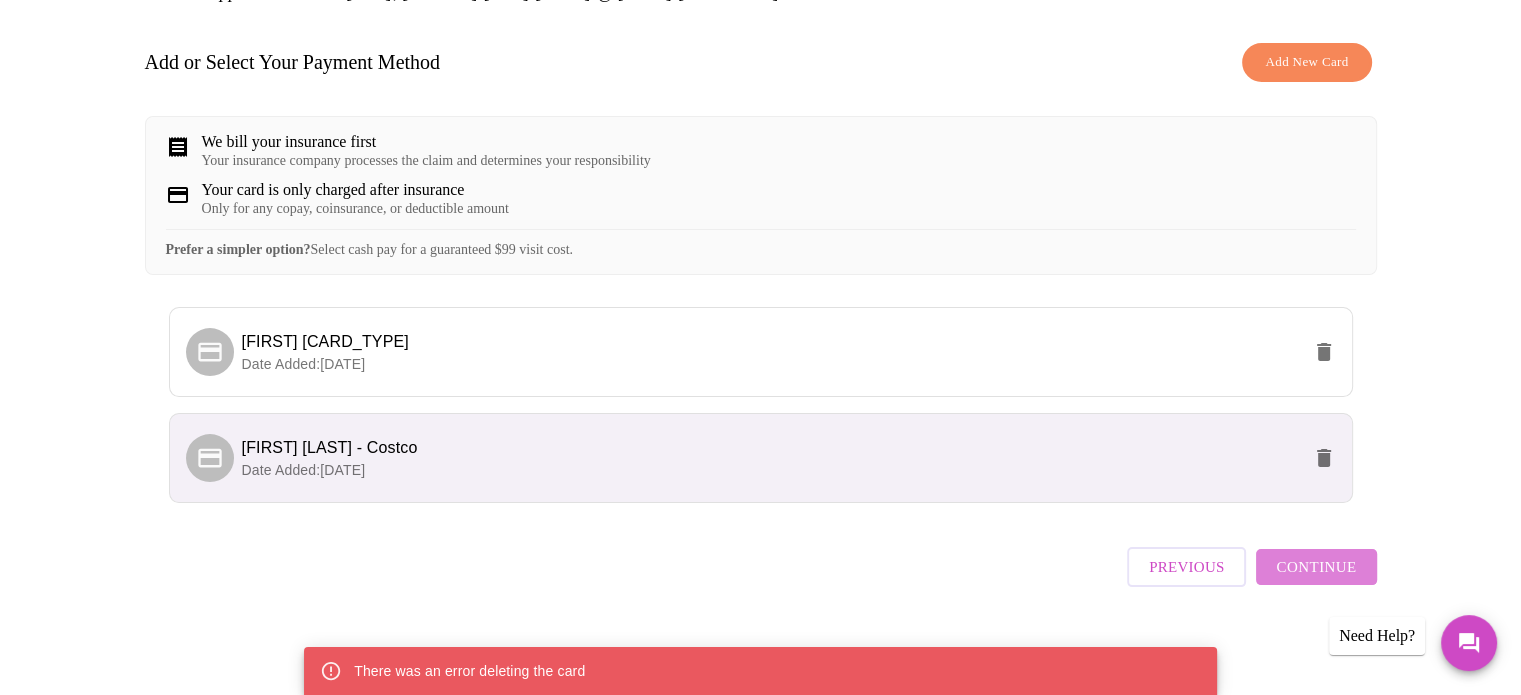 click on "Continue" at bounding box center (1316, 567) 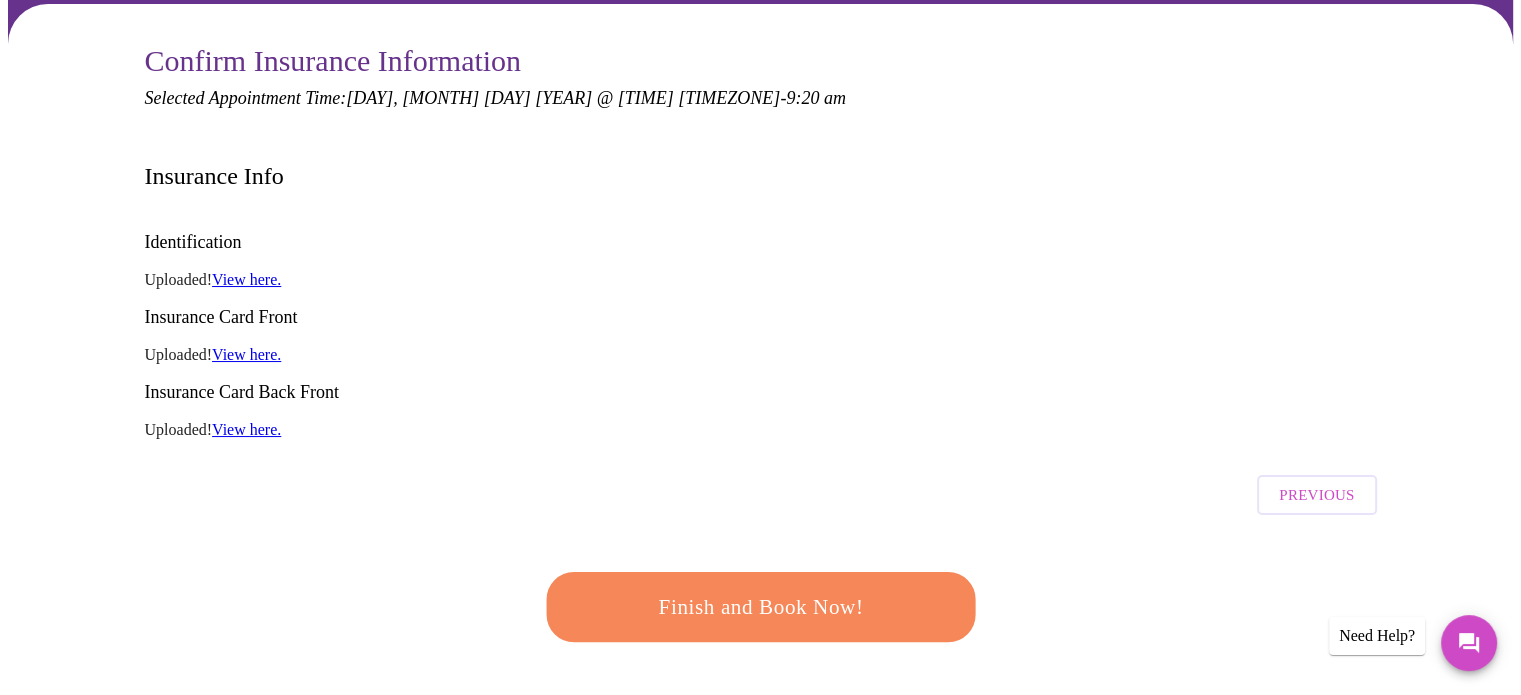 scroll, scrollTop: 154, scrollLeft: 0, axis: vertical 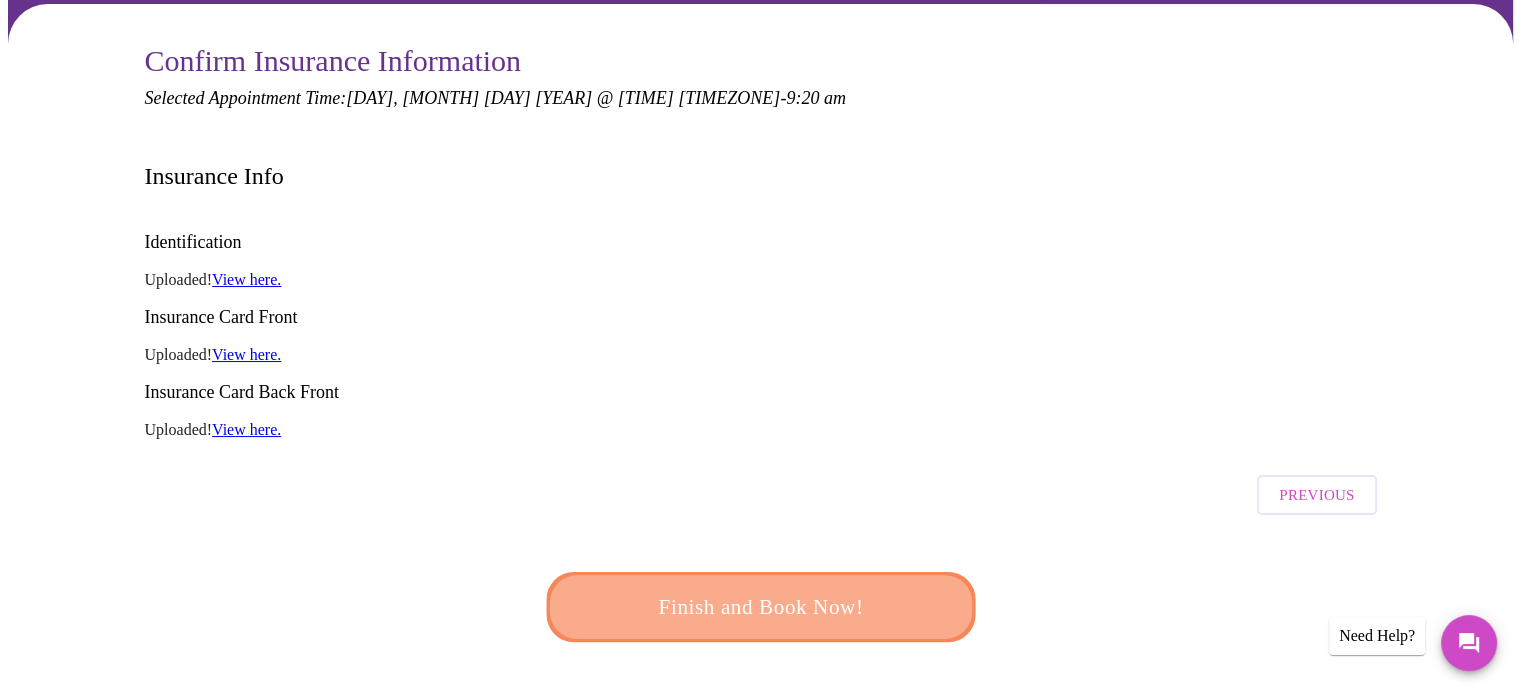 click on "Finish and Book Now!" at bounding box center [761, 607] 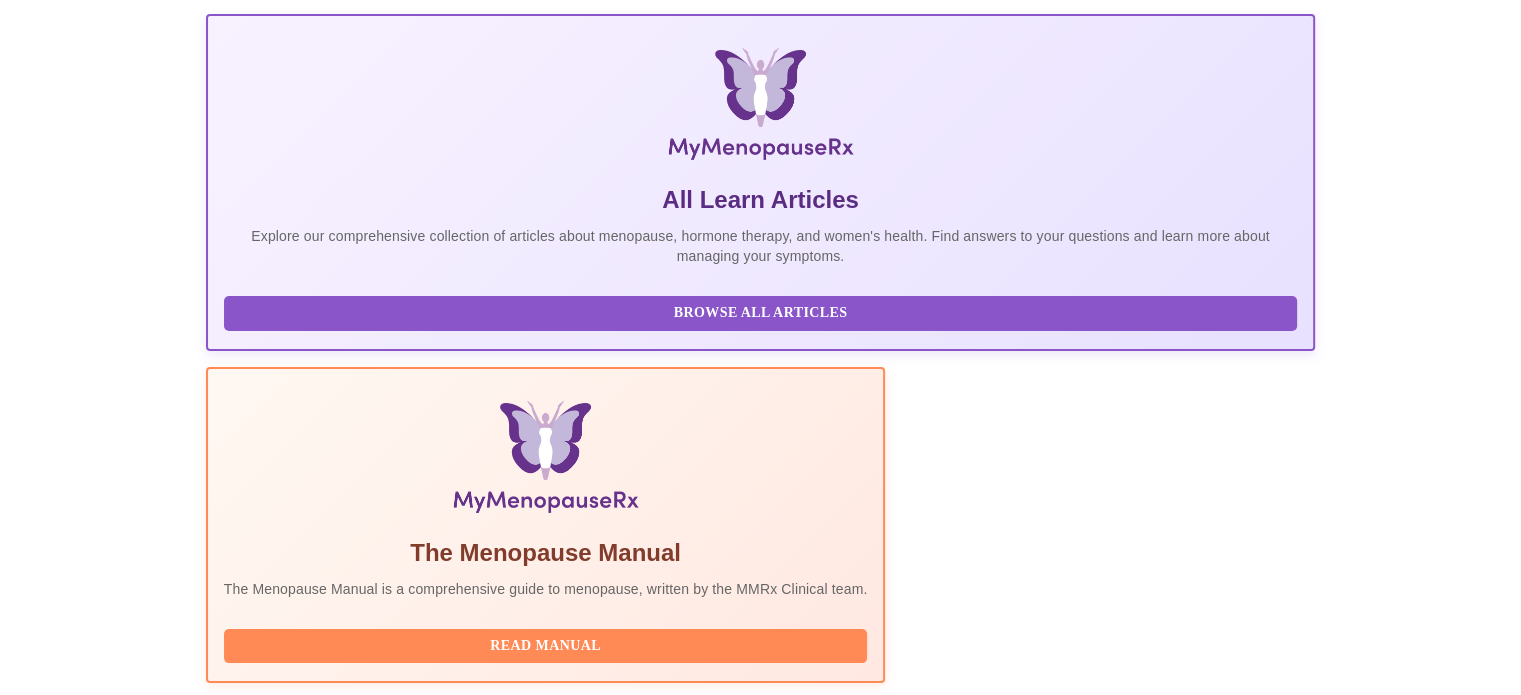 scroll, scrollTop: 0, scrollLeft: 0, axis: both 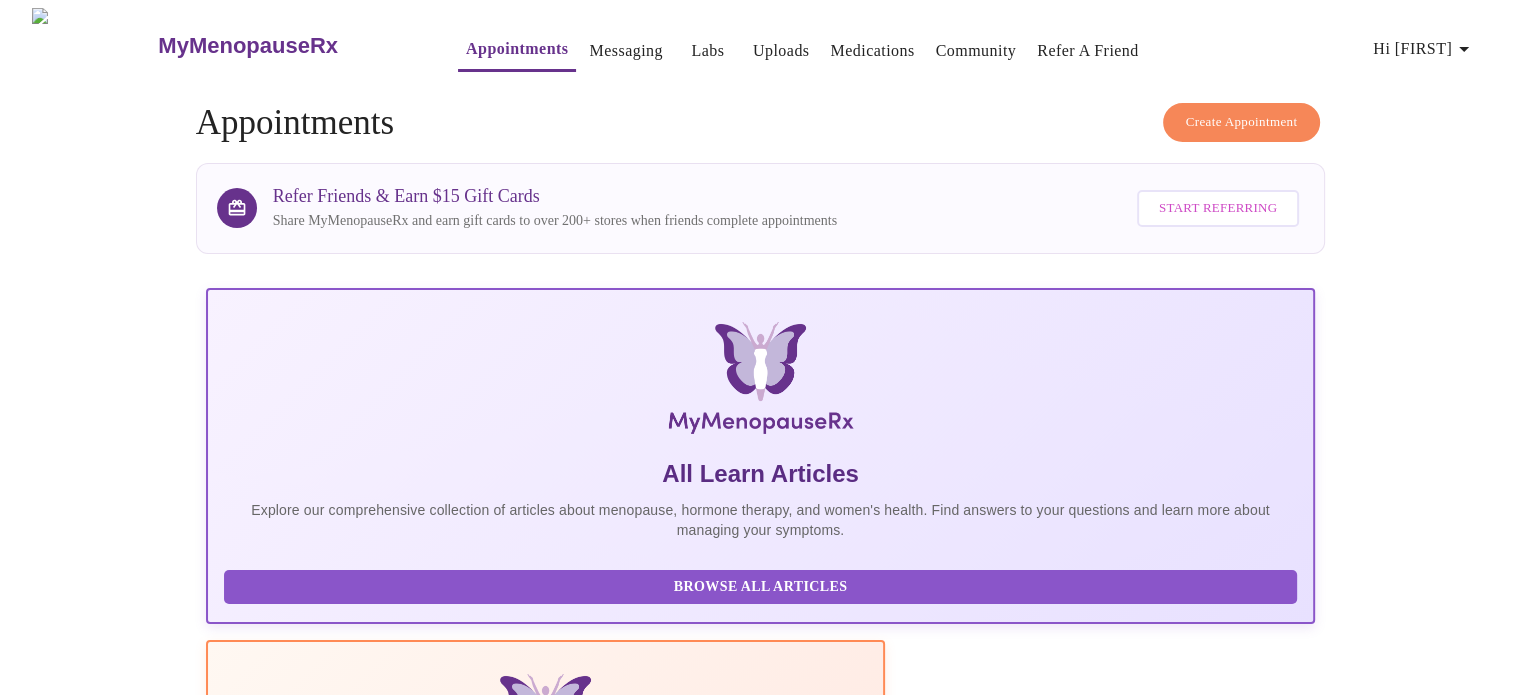 click on "The Top 34 Symptoms of Menopause Read More" at bounding box center (421, 1274) 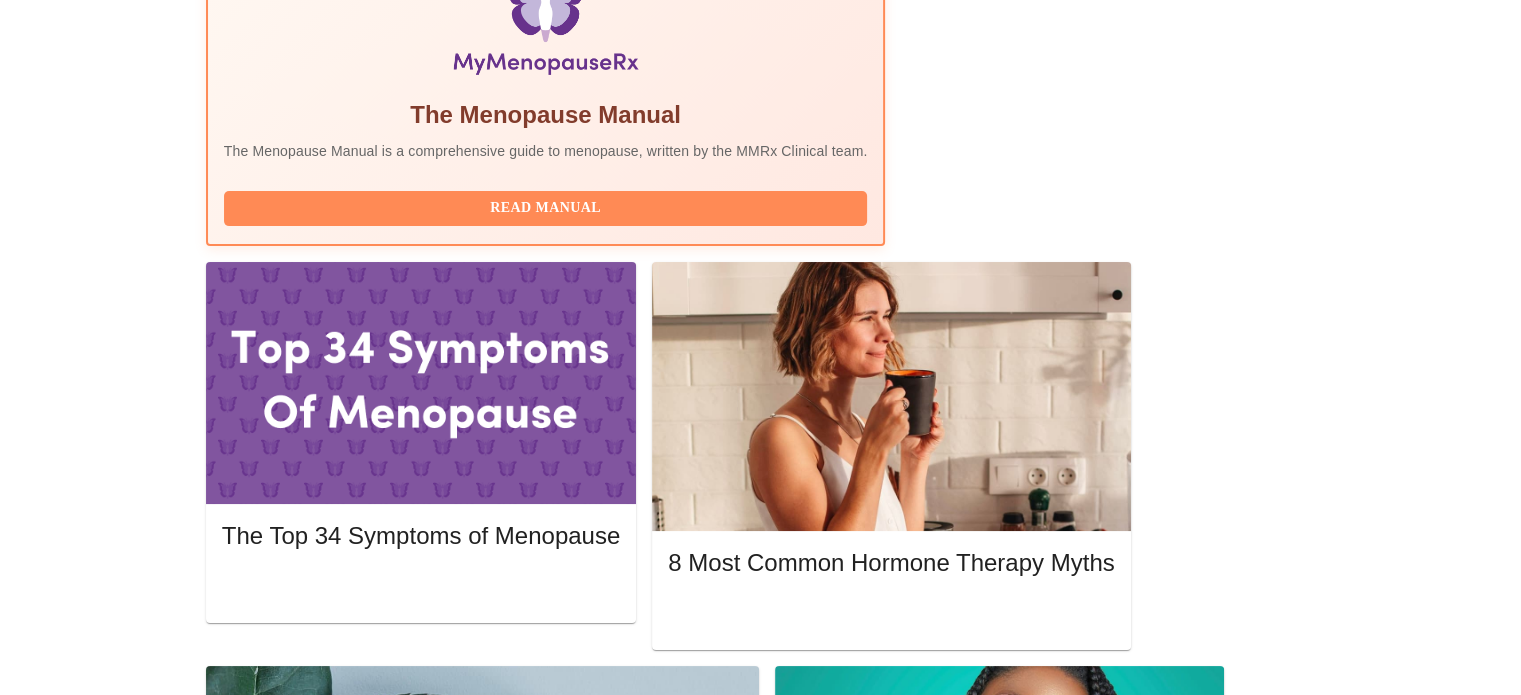 scroll, scrollTop: 713, scrollLeft: 0, axis: vertical 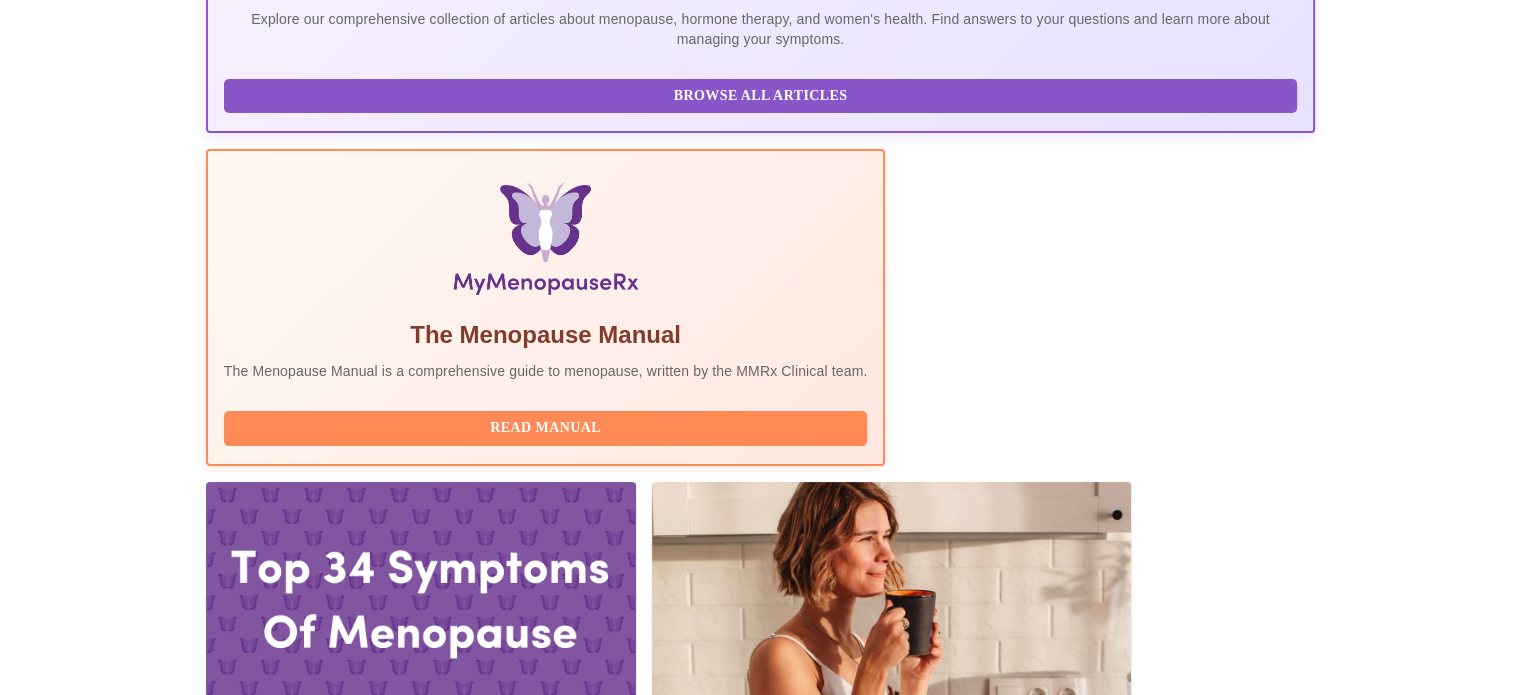 click on "Complete Pre-Assessment" at bounding box center (1179, 2060) 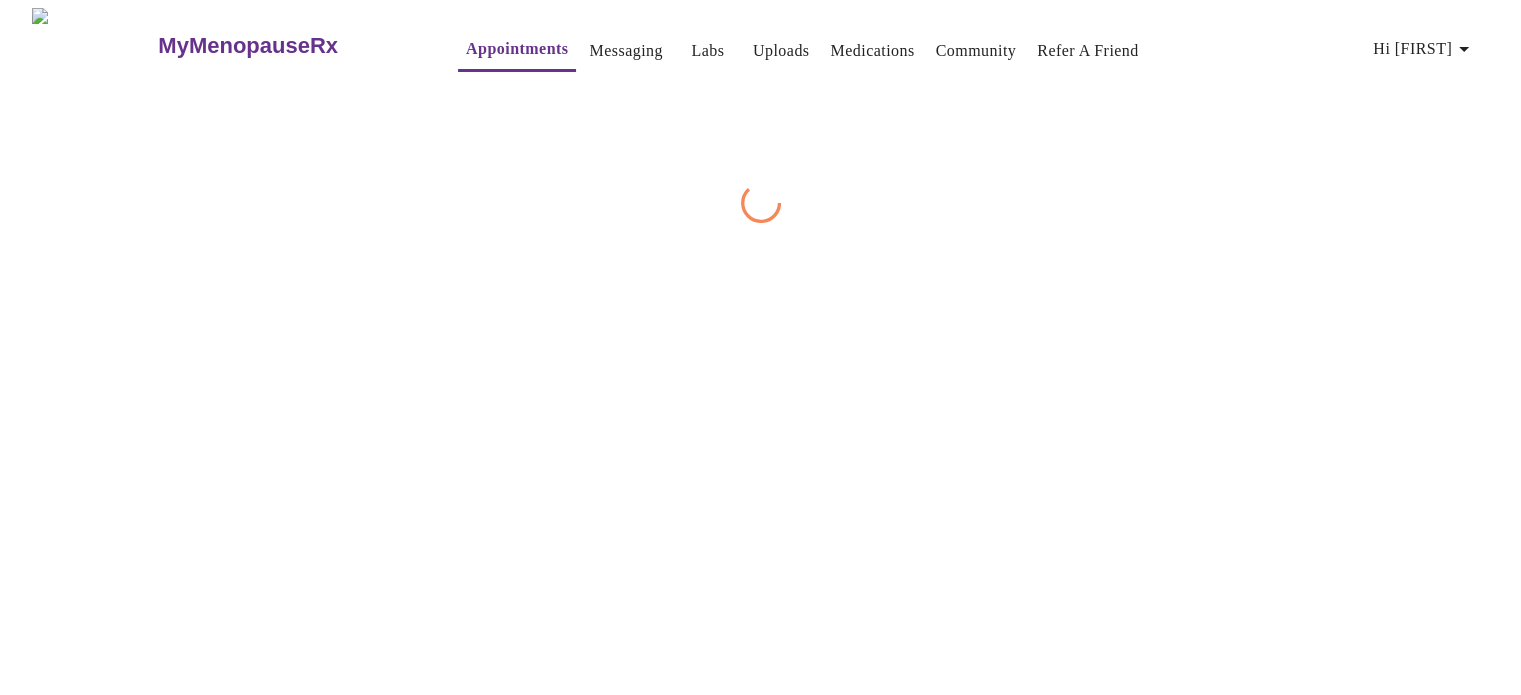 scroll, scrollTop: 0, scrollLeft: 0, axis: both 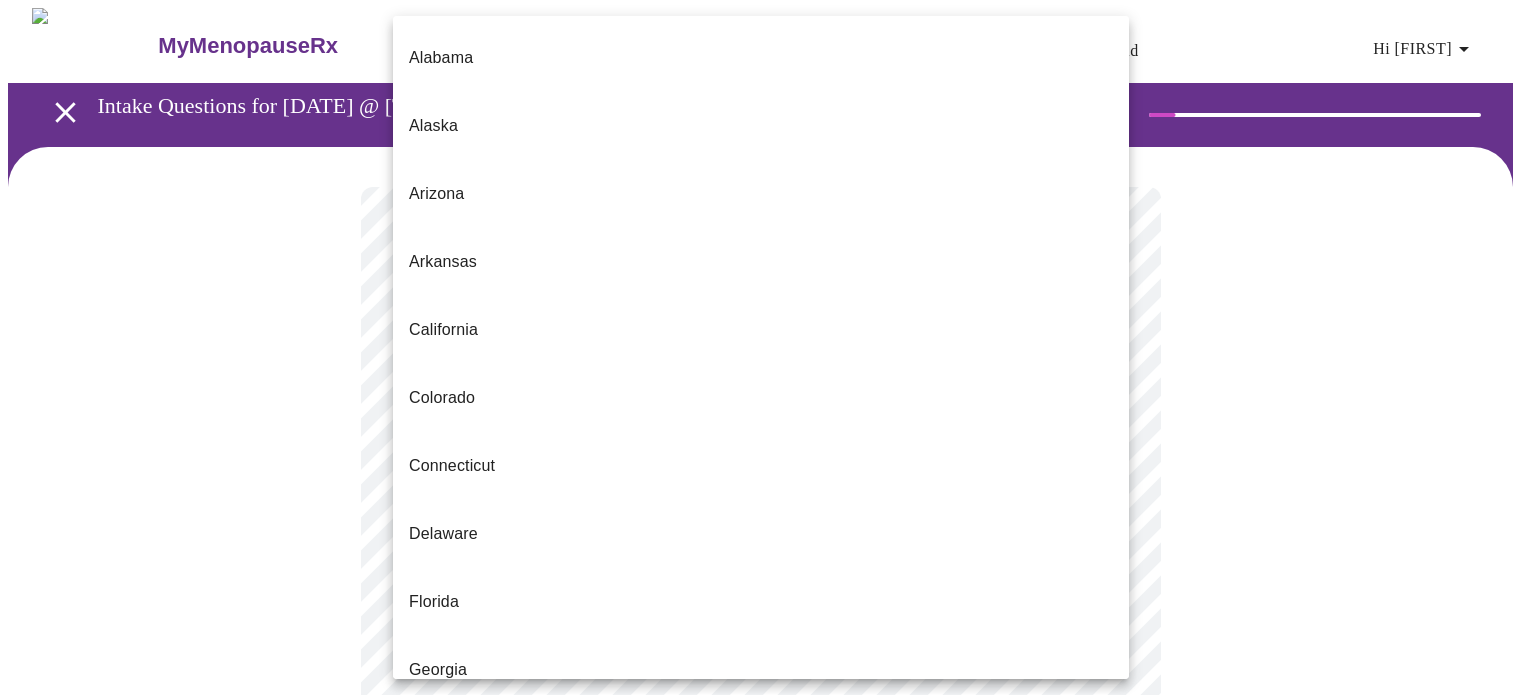 click on "MyMenopauseRx Appointments Messaging Labs Uploads Medications Community Refer a Friend Hi [FIRST]   Intake Questions for [DATE] @ [TIME]-[TIME] [TIMEZONE] Alabama
Alaska
Arizona
Arkansas
California
Colorado
Connecticut
Delaware
Florida
Georgia
Hawaii
Idaho
Illinois
Indiana
Iowa
Kansas
Kentucky
Louisiana
Maine
Maryland
Massachusetts
Michigan
Minnesota
Mississippi
Missouri
Montana
Nebraska
Nevada
New Hanpshire
New Jersey
New Mexico
New York
North Carolina
North Dakota
Ohio
Oklahoma
Oregon
Pennsylvania
Rhode Island
South Carolina
Tennessee
Texas
Utah
Vermont
Virginia
Washington
Washington, D.C. (District of Columbia)
West Virginia
Wisconsin
Wyoming" at bounding box center (768, 926) 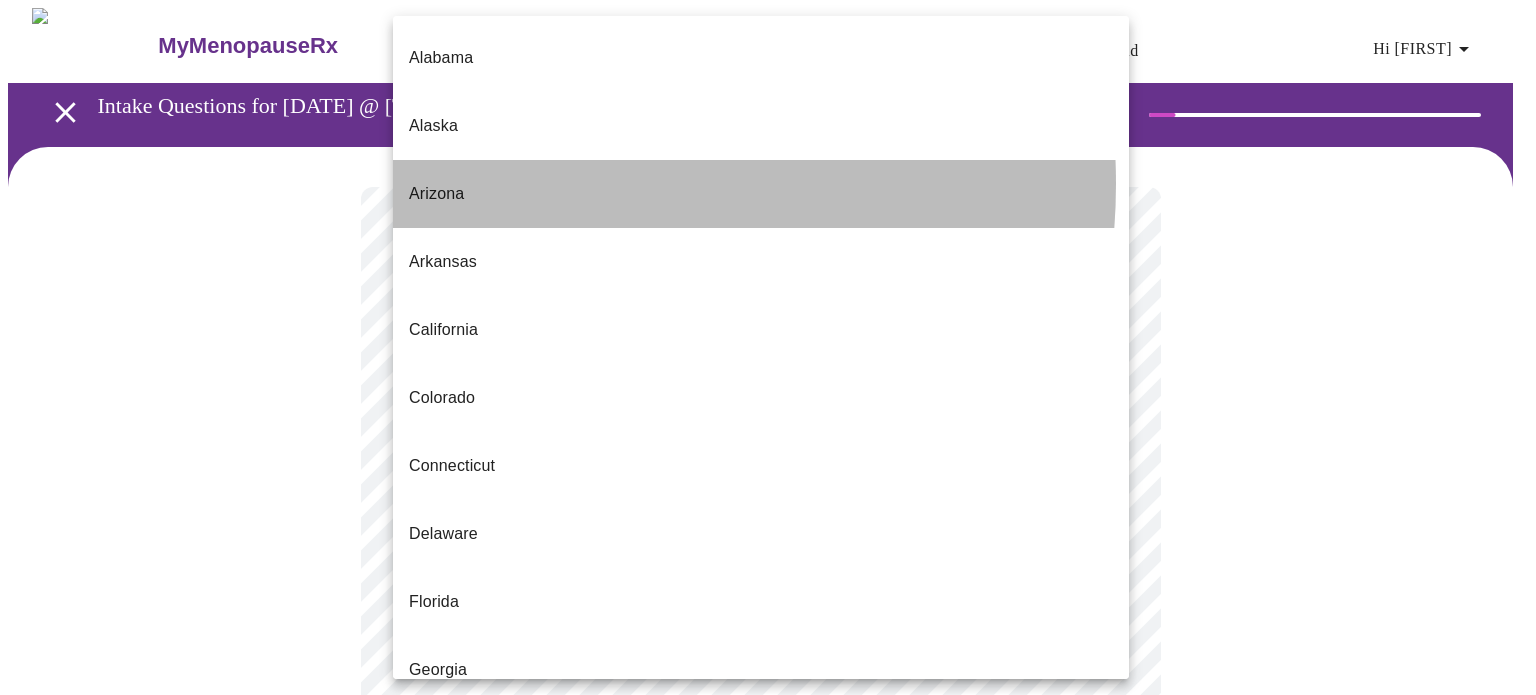 click on "Arizona" at bounding box center [761, 194] 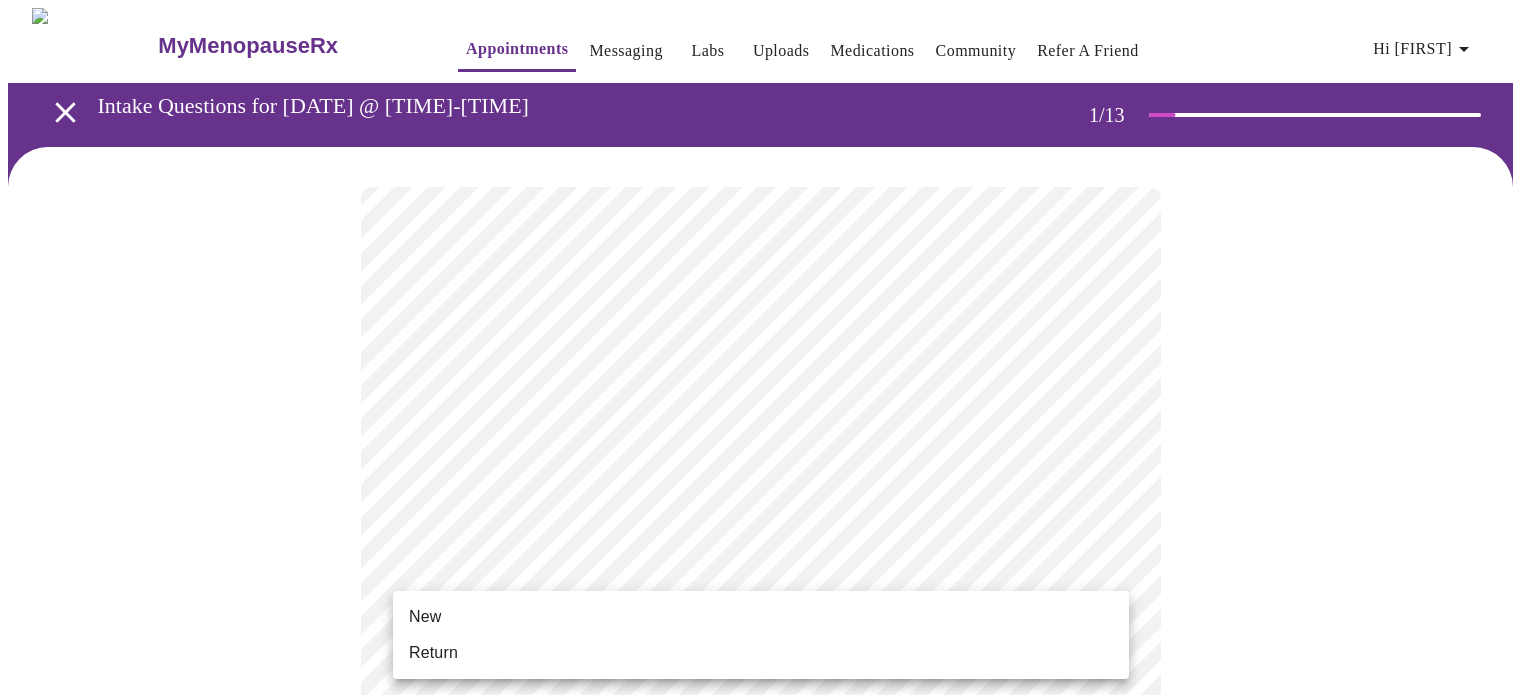 click on "MyMenopauseRx Appointments Messaging Labs Uploads Medications Community Refer a Friend Hi [FIRST]   Intake Questions for [DATE] @ [TIME]-[TIME] [TIMEZONE] New Return" at bounding box center [768, 920] 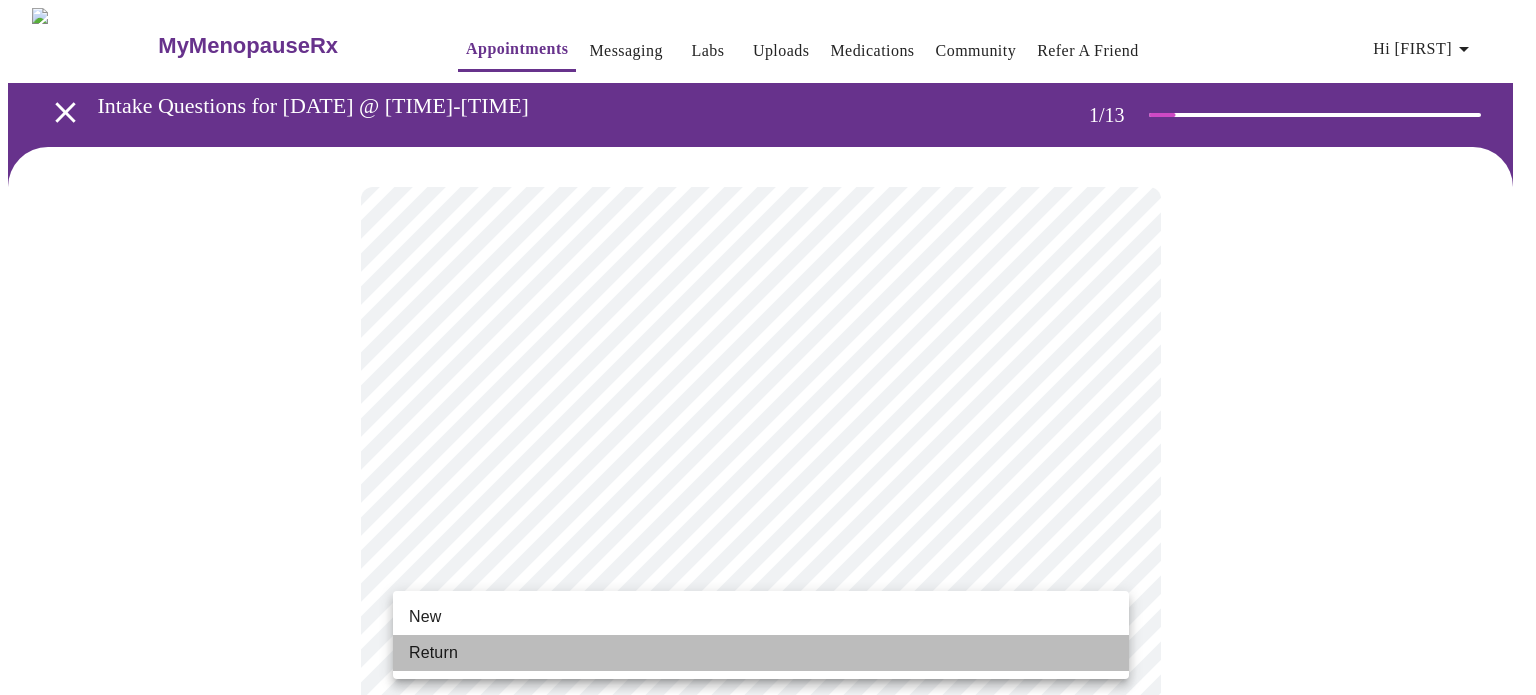 click on "Return" at bounding box center [761, 653] 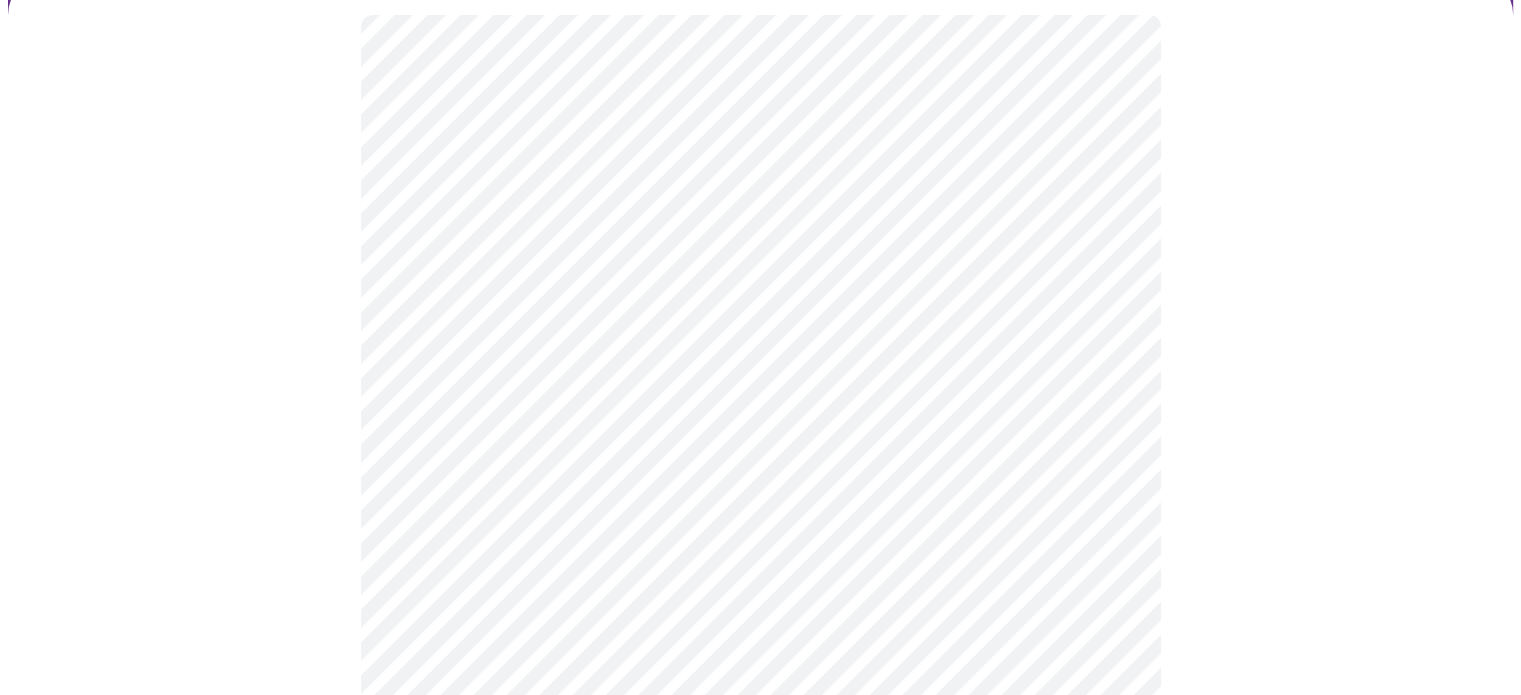 scroll, scrollTop: 181, scrollLeft: 0, axis: vertical 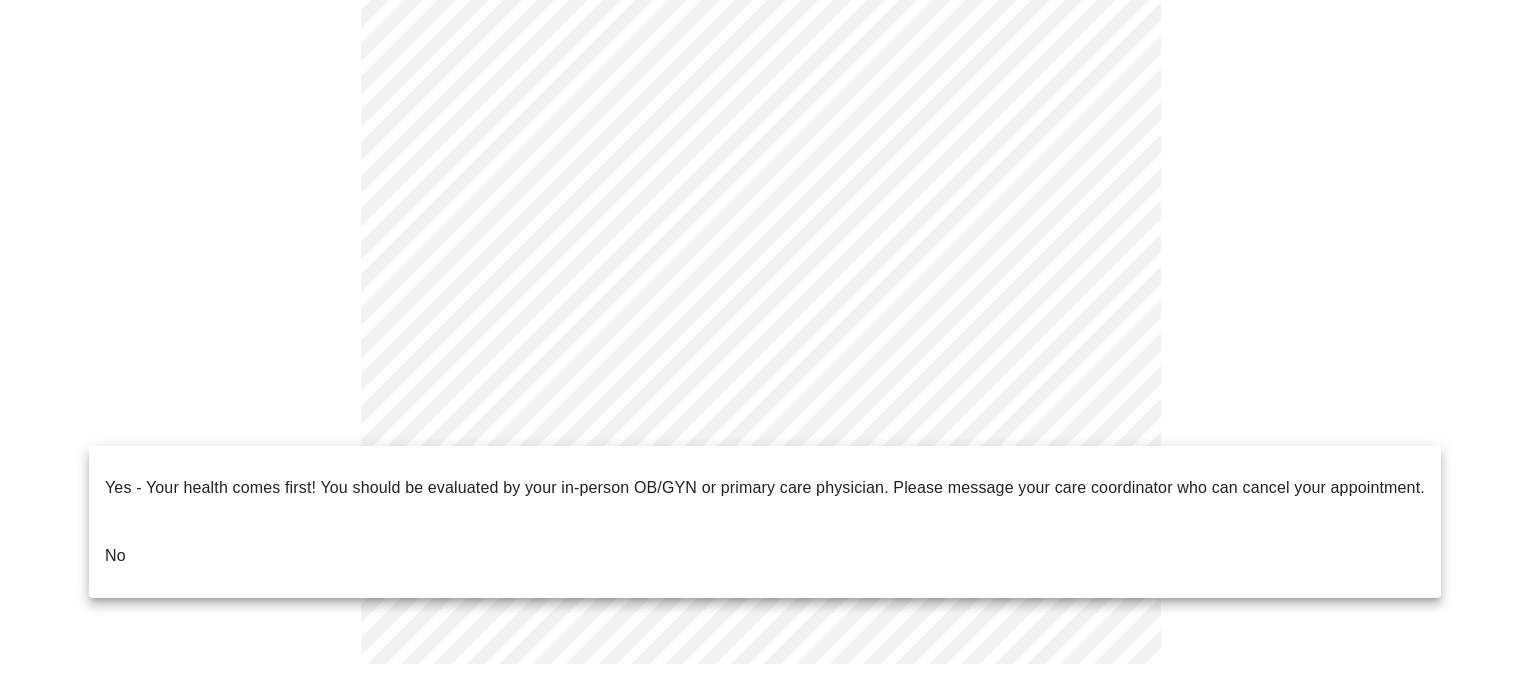 click on "MyMenopauseRx Appointments Messaging Labs Uploads Medications Community Refer a Friend Hi [FIRST]   Intake Questions for [DATE] @ [TIME]-[TIME] [TIMEZONE] Yes - Your health comes first! You should be evaluated by your in-person OB/GYN or primary care physician.  Please message your care coordinator who can cancel your appointment.
No" at bounding box center [768, -195] 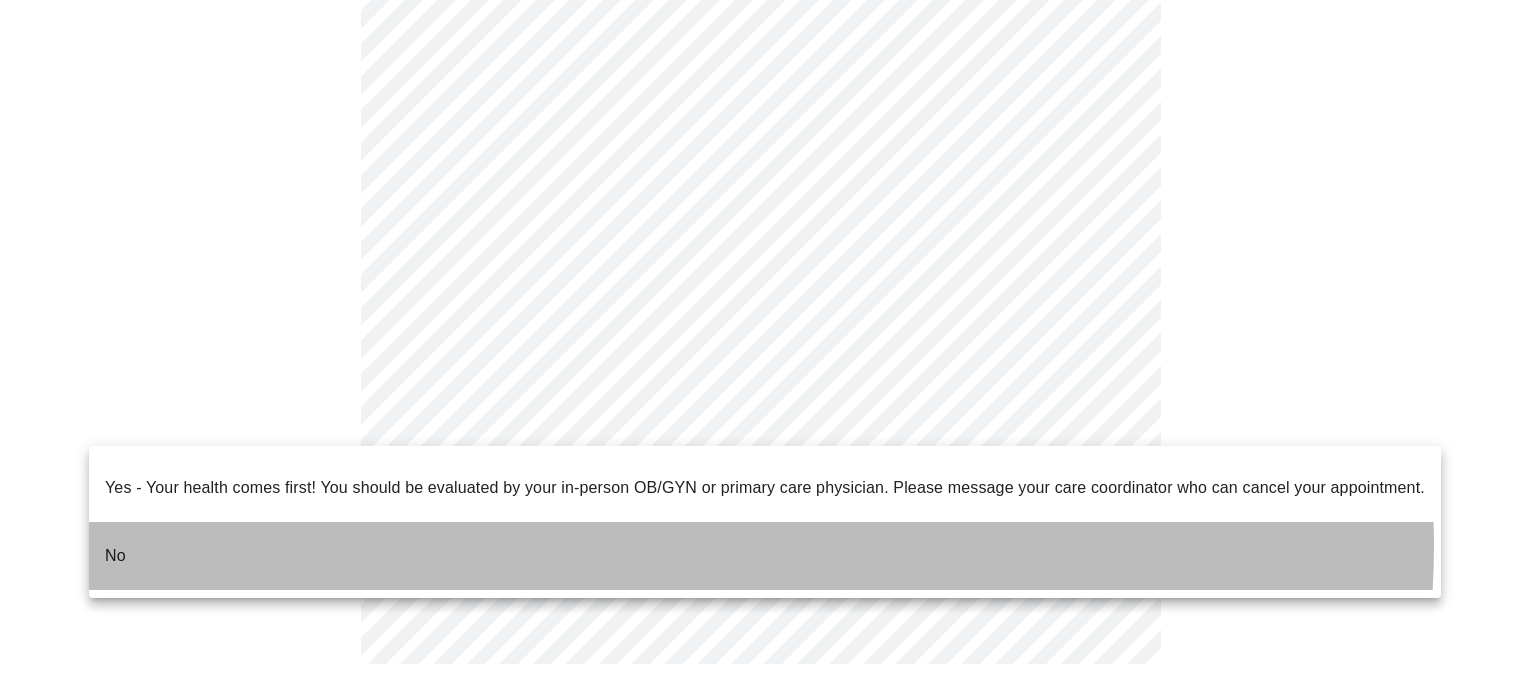 click on "No" at bounding box center [765, 556] 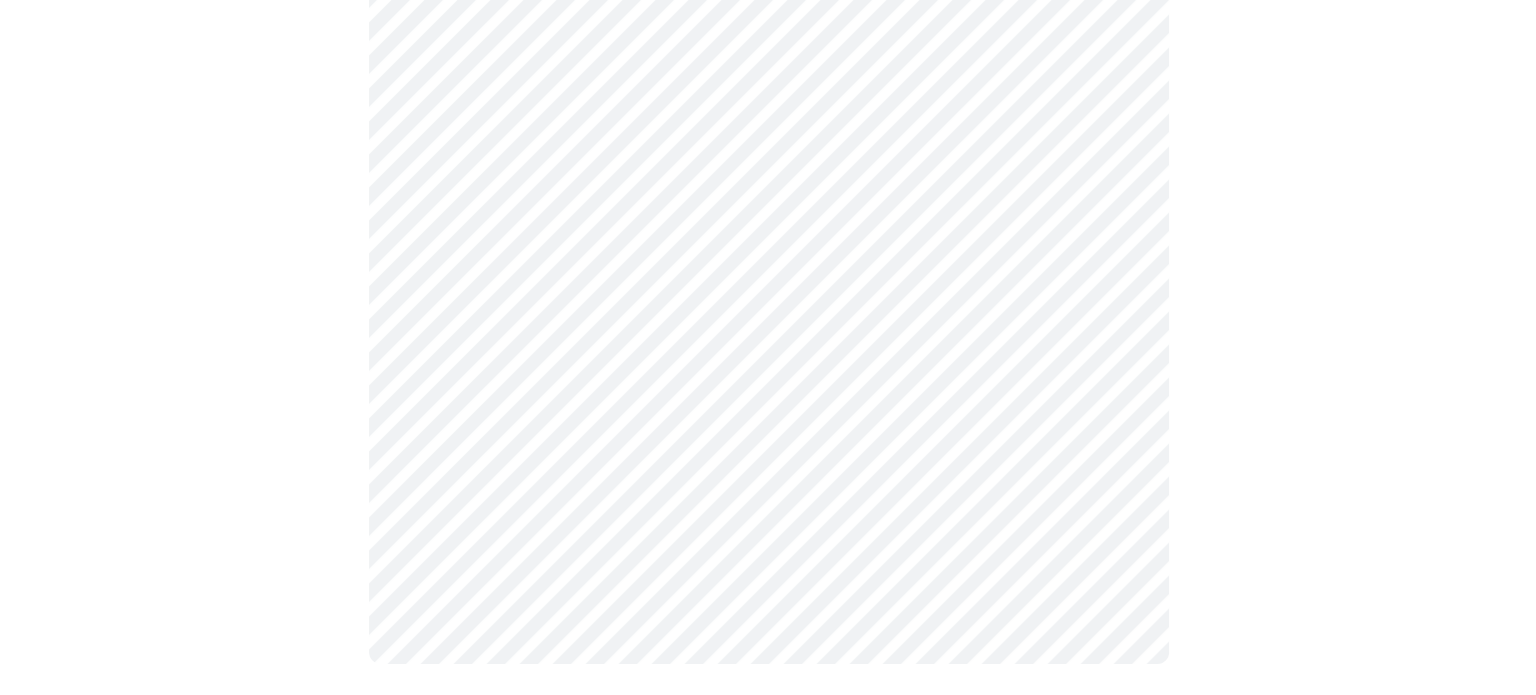 scroll, scrollTop: 0, scrollLeft: 0, axis: both 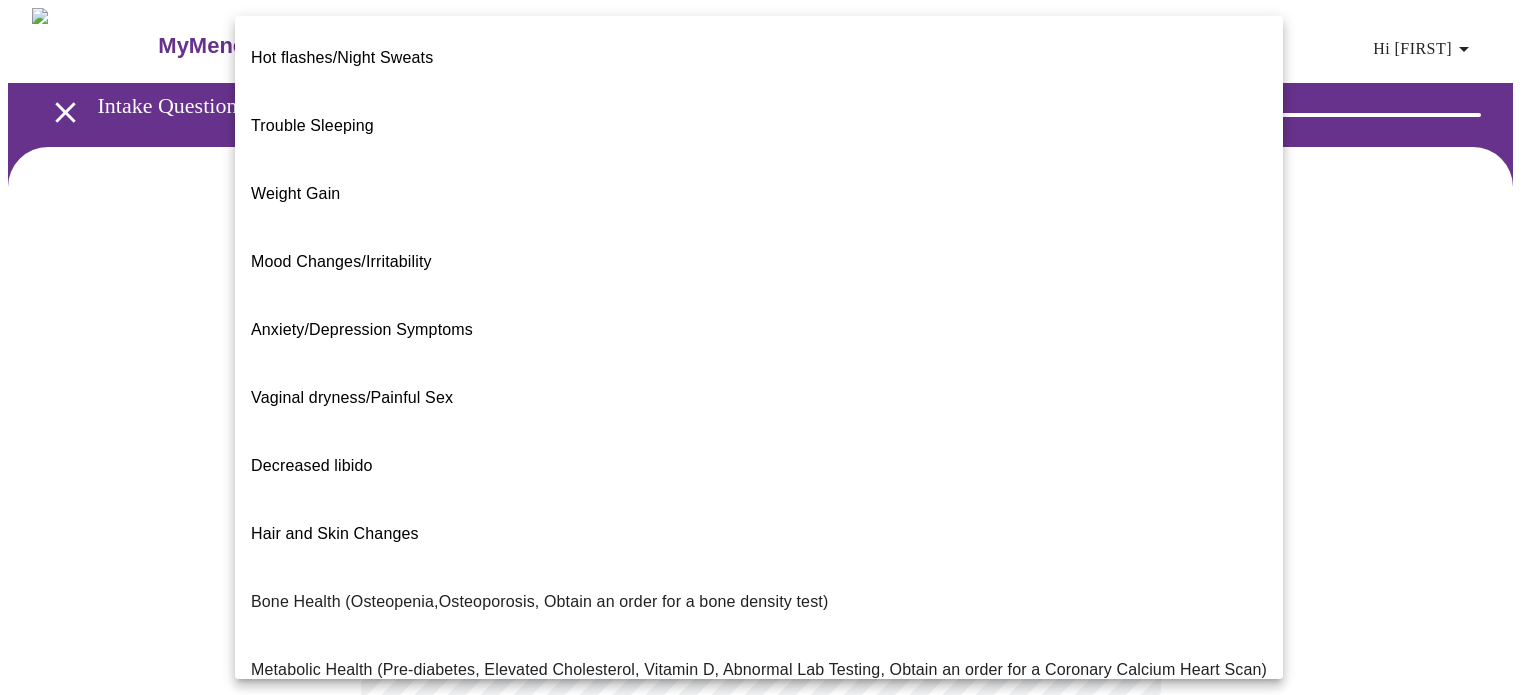 click on "MyMenopauseRx Appointments Messaging Labs Uploads Medications Community Refer a Friend Hi [FIRST]   Intake Questions for [DATE] @ [TIME] 2  /  13 Settings Billing Invoices Log out Hot flashes/Night Sweats
Trouble Sleeping
Weight Gain
Mood Changes/Irritability
Anxiety/Depression Symptoms
Vaginal dryness/Painful Sex
Decreased libido
Hair and Skin Changes
Bone Health (Osteopenia,Osteoporosis, Obtain an order for a bone density test)
Metabolic Health (Pre-diabetes, Elevated Cholesterol, Vitamin D, Abnormal Lab Testing, Obtain an order for a Coronary Calcium Heart Scan)
Period Problems
Postmenopausal Bleeding
Orgasms are weak
UTI Symptoms
Vaginal Infection
Herpes (oral, genital)
STD Testing
I feel great - just need a refill.
Other" at bounding box center (768, 608) 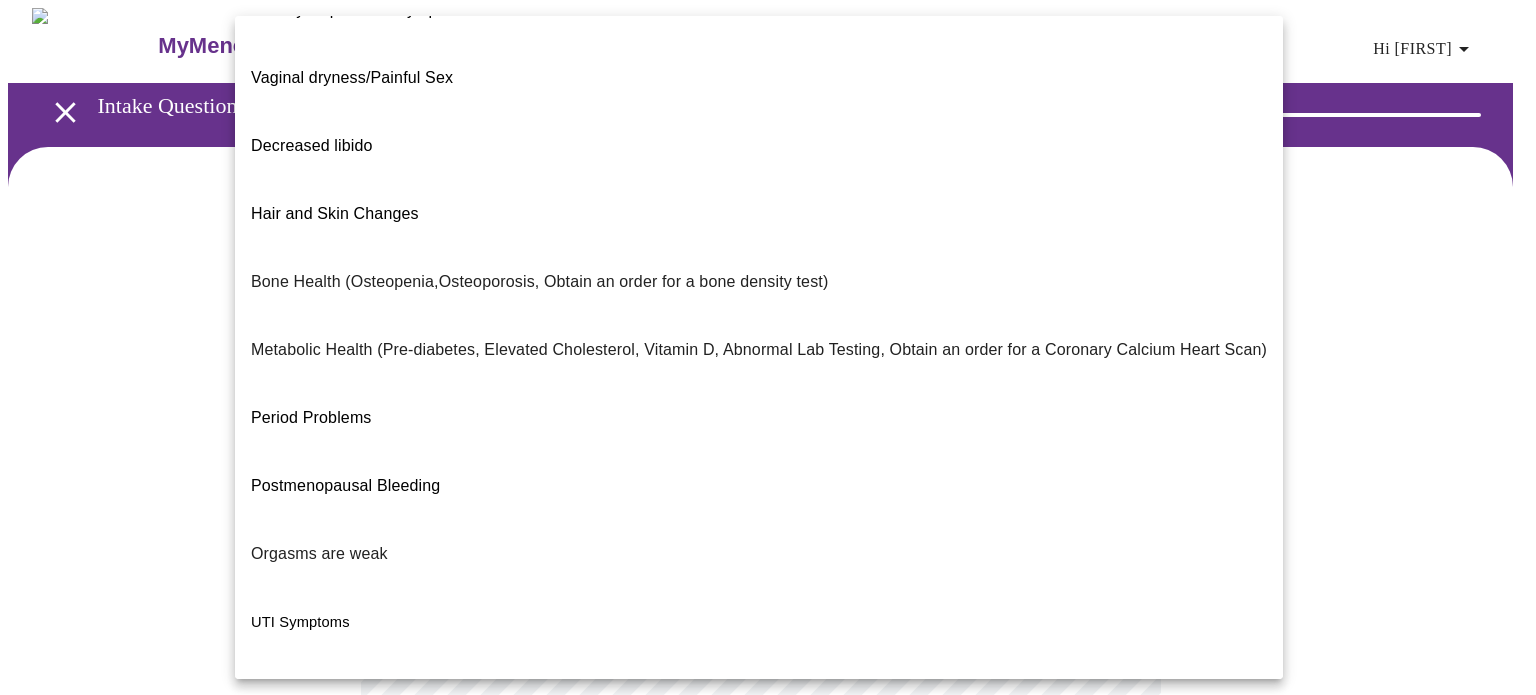 scroll, scrollTop: 340, scrollLeft: 0, axis: vertical 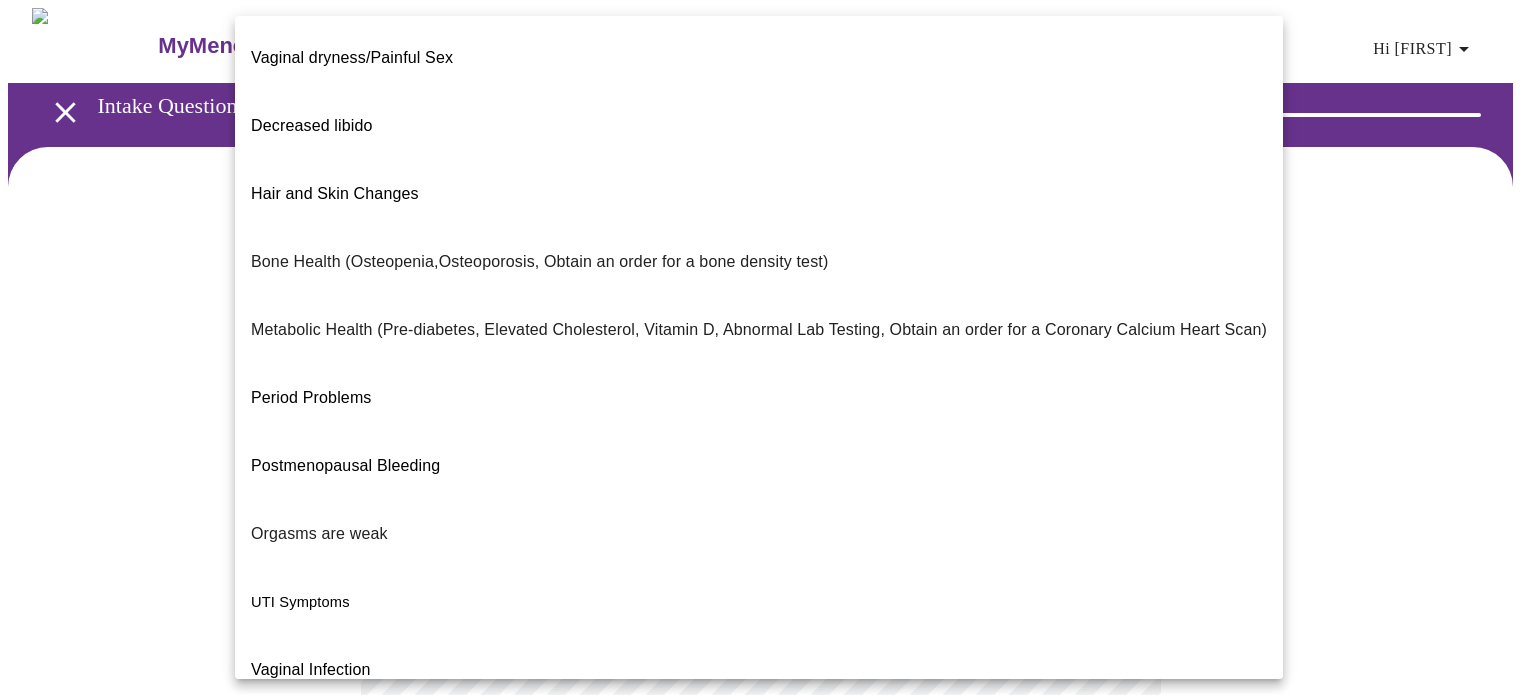 click on "I feel great - just need a refill." at bounding box center (759, 874) 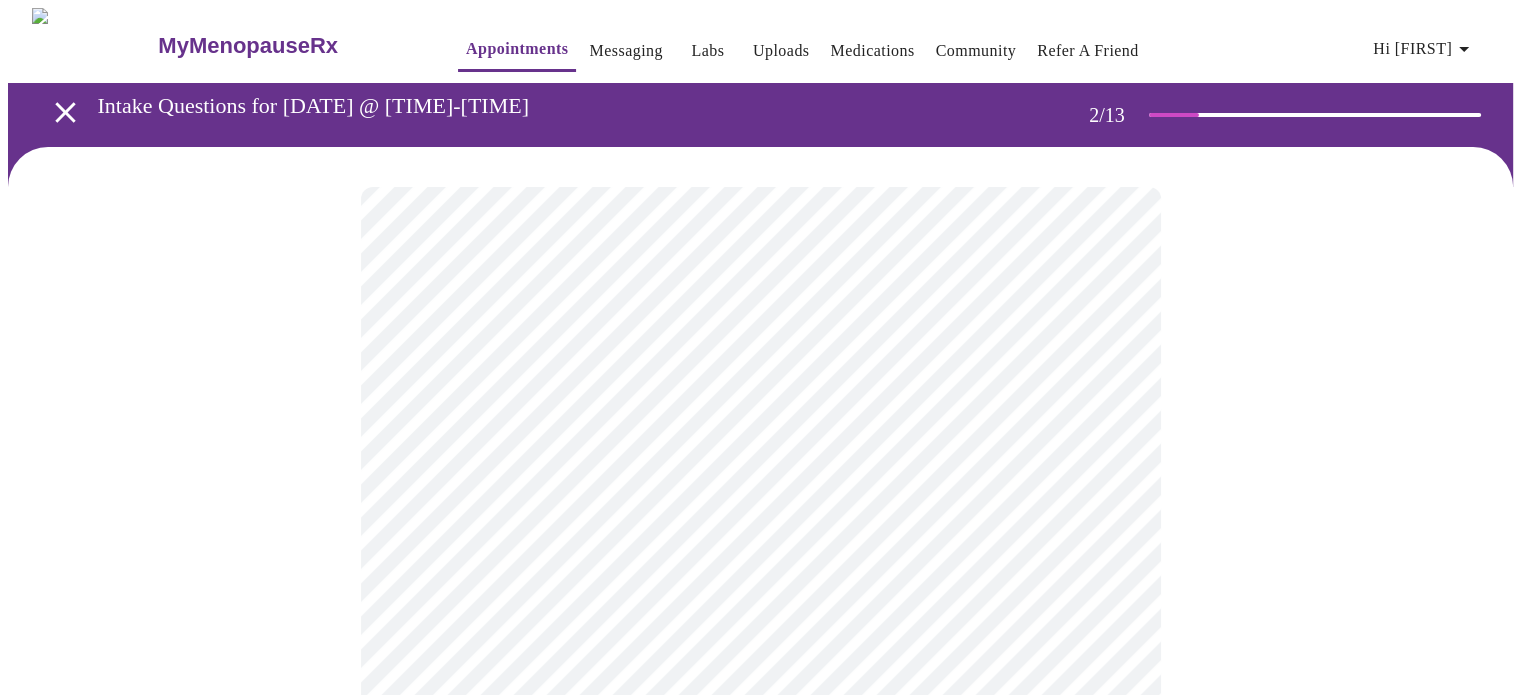 click on "MyMenopauseRx Appointments Messaging Labs Uploads Medications Community Refer a Friend Hi [FIRST]   Intake Questions for [DATE] @ [TIME]-[TIME] [TIMEZONE]" at bounding box center [760, 602] 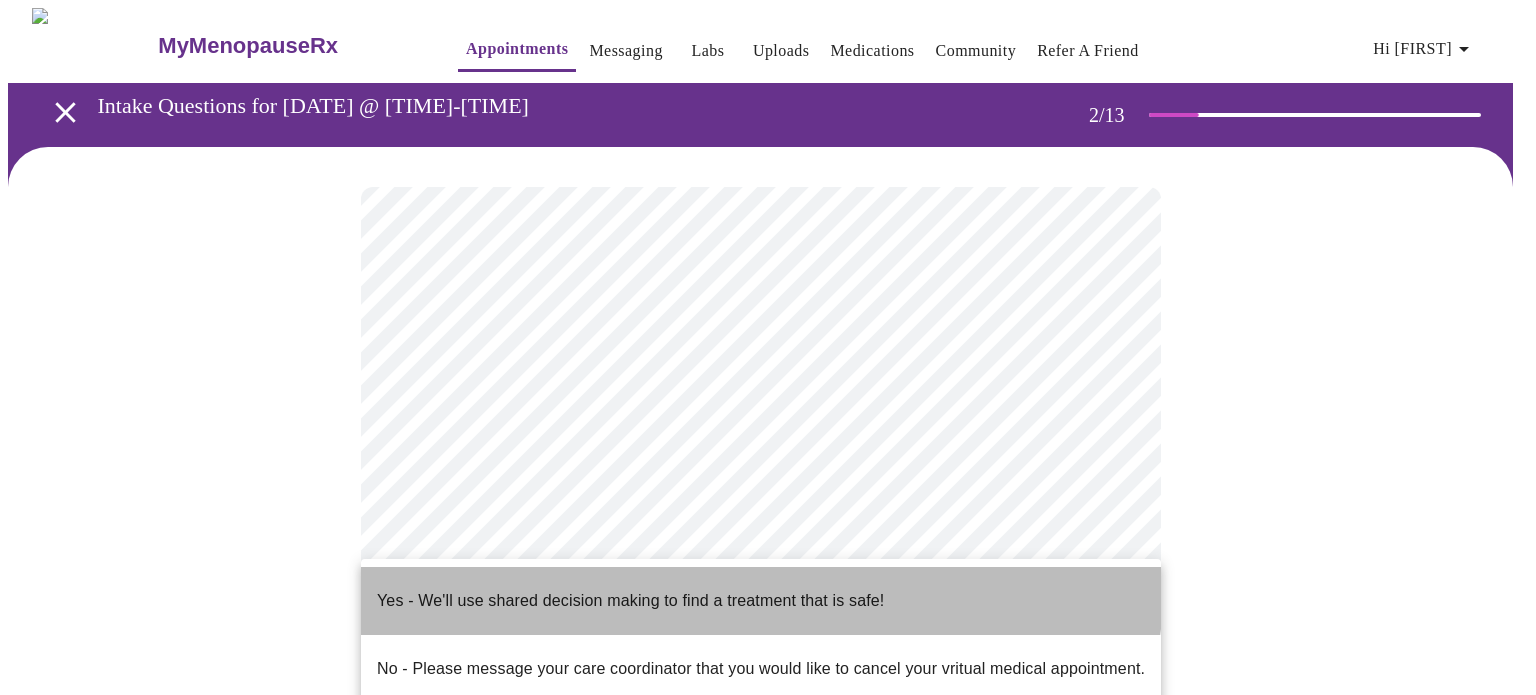 click on "Yes - We'll use shared decision making to find a treatment that is safe!" at bounding box center (630, 601) 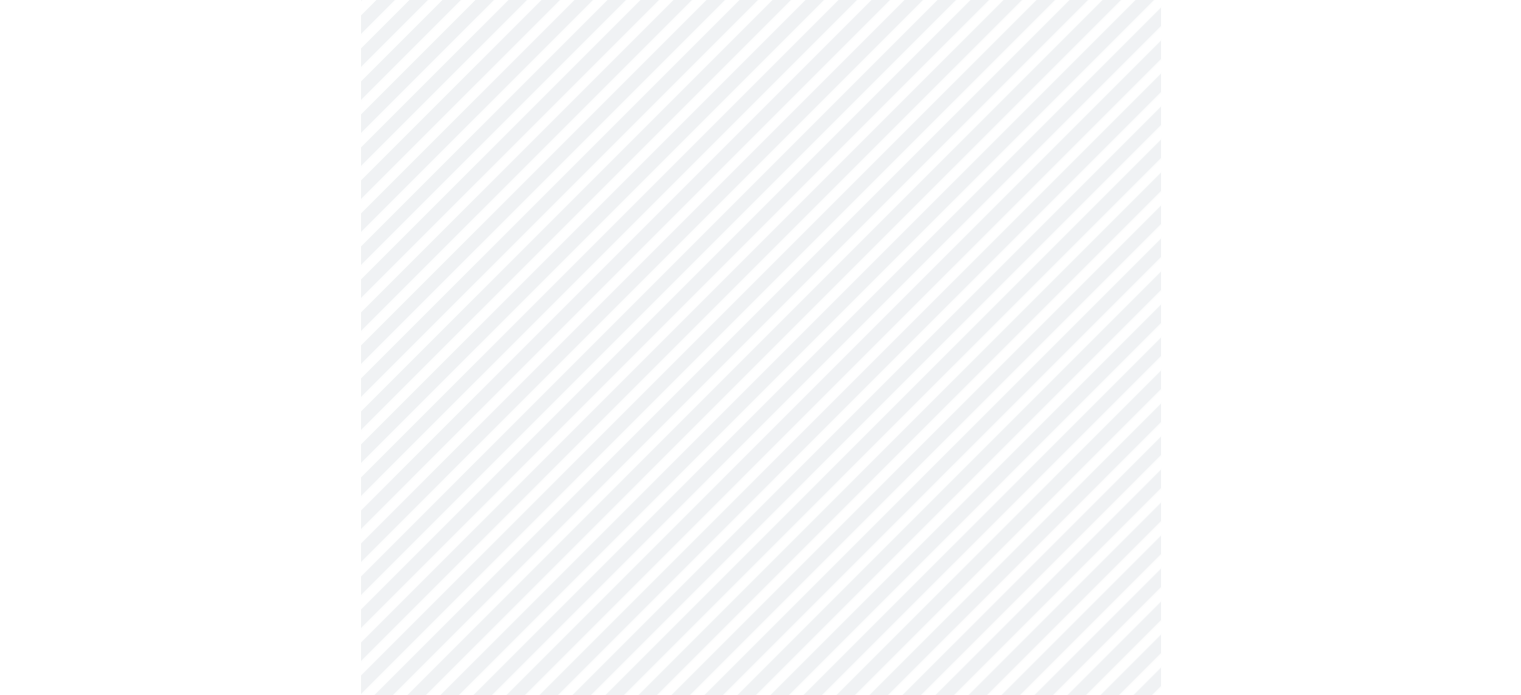 scroll, scrollTop: 416, scrollLeft: 0, axis: vertical 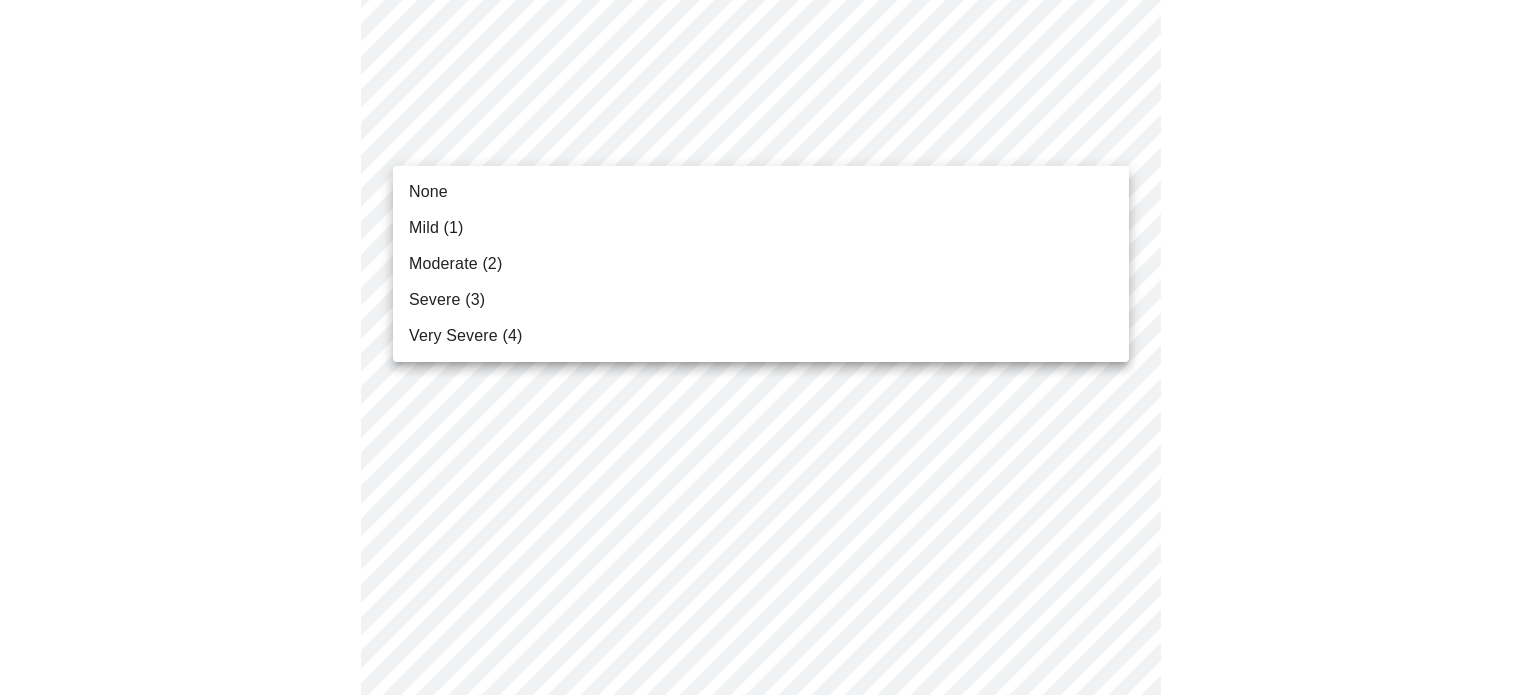 click on "MyMenopauseRx Appointments Messaging Labs Uploads Medications Community Refer a Friend Hi [FIRST]   Intake Questions for [DATE] @ [TIME]-[TIME] [TIMEZONE] None Mild (1) Moderate (2) Severe (3)  Very Severe (4)" at bounding box center (768, 1063) 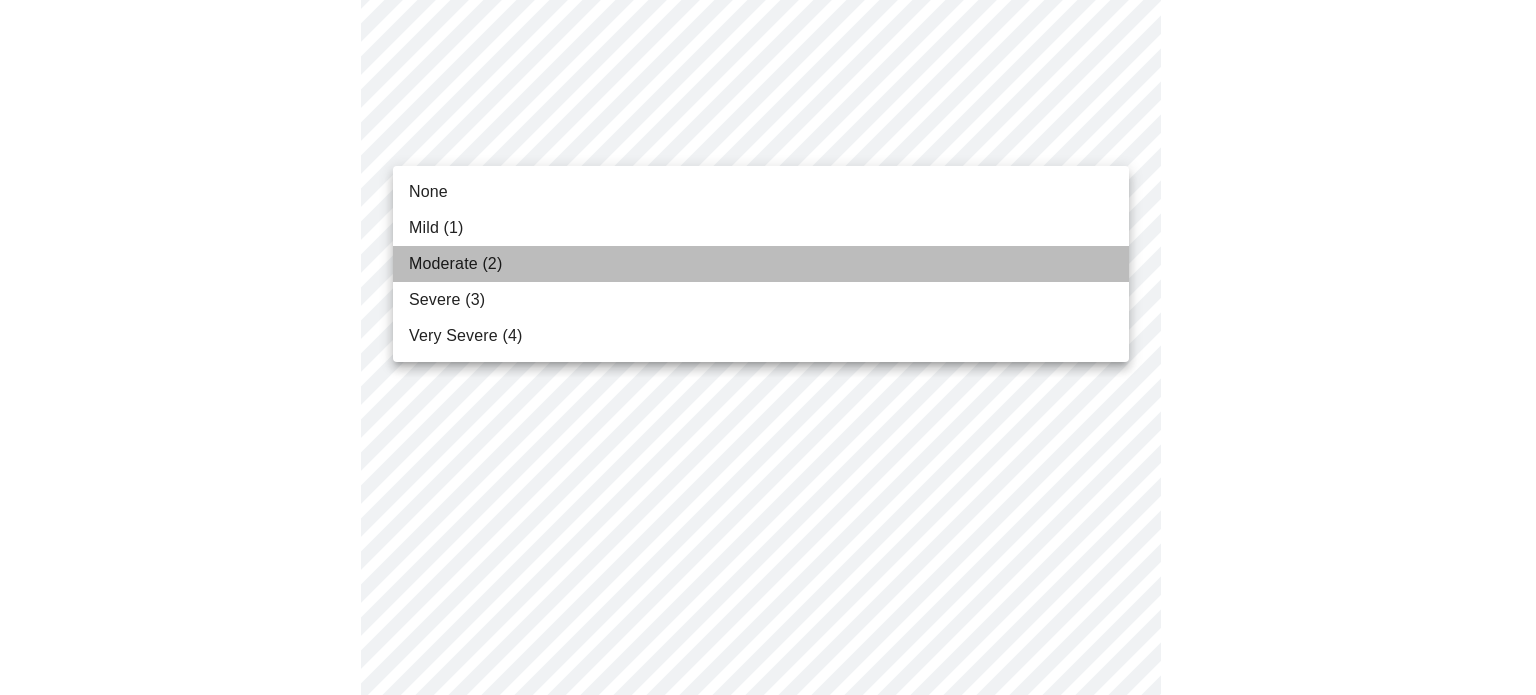 click on "Moderate (2)" at bounding box center [761, 264] 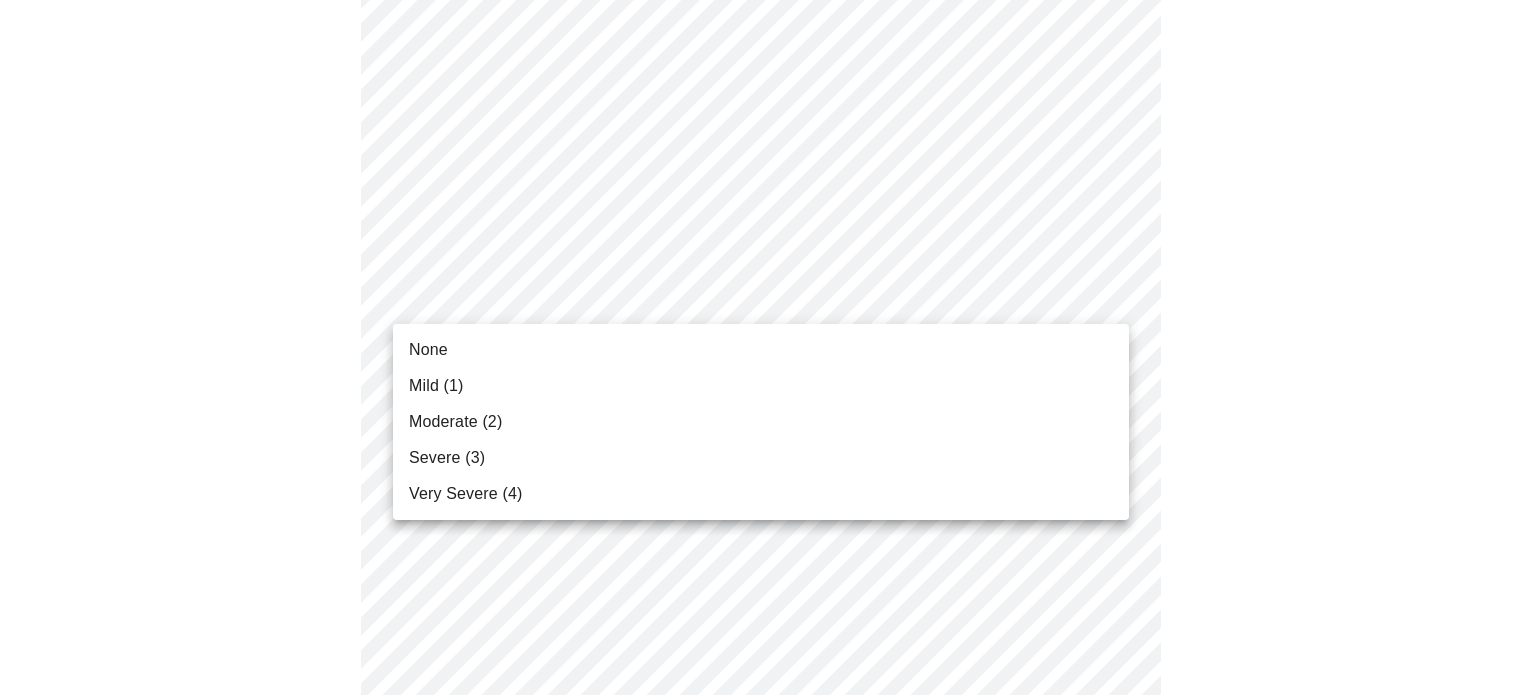 click on "MyMenopauseRx Appointments Messaging Labs Uploads Medications Community Refer a Friend Hi [FIRST]   Intake Questions for [DATE] @ [TIME]-[TIME] [TIMEZONE] None Mild (1) Moderate (2) Severe (3) Very Severe (4)" at bounding box center [768, 1027] 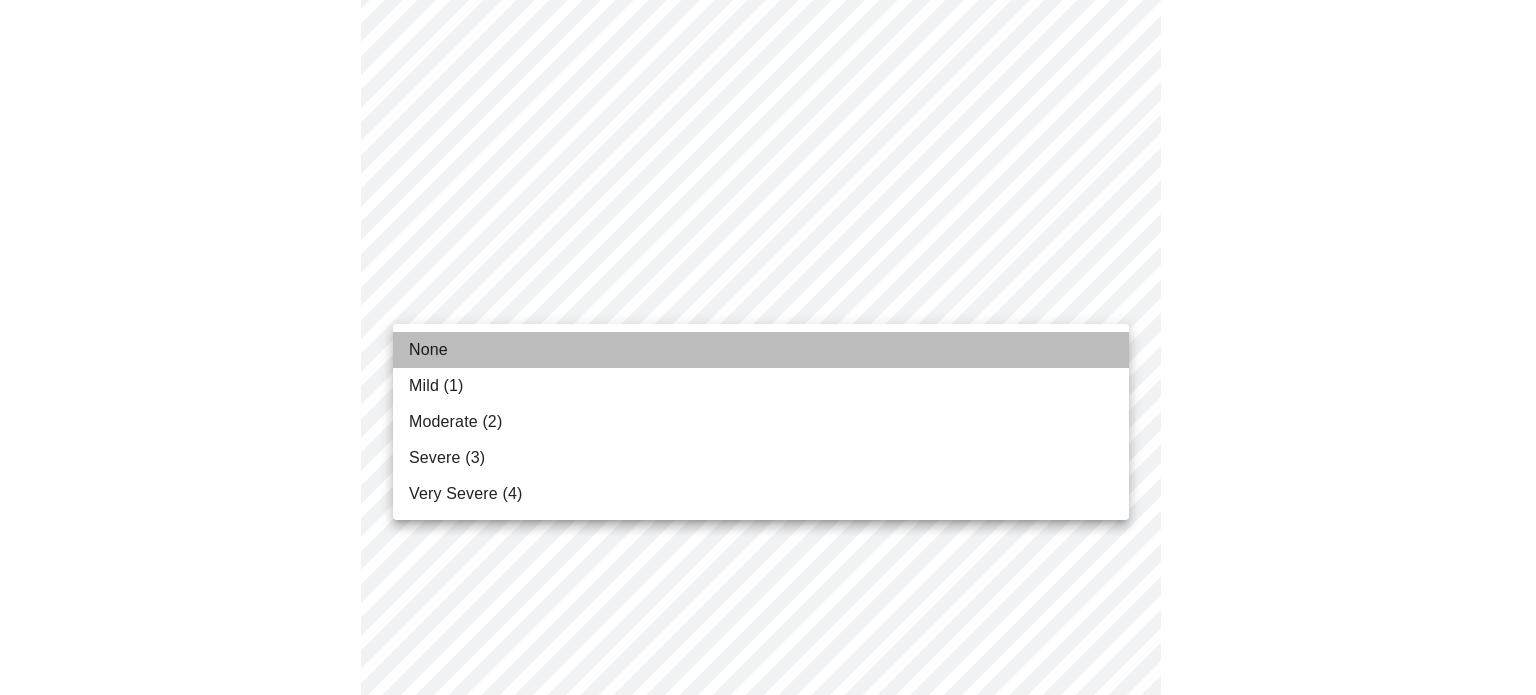 click on "None" at bounding box center [761, 350] 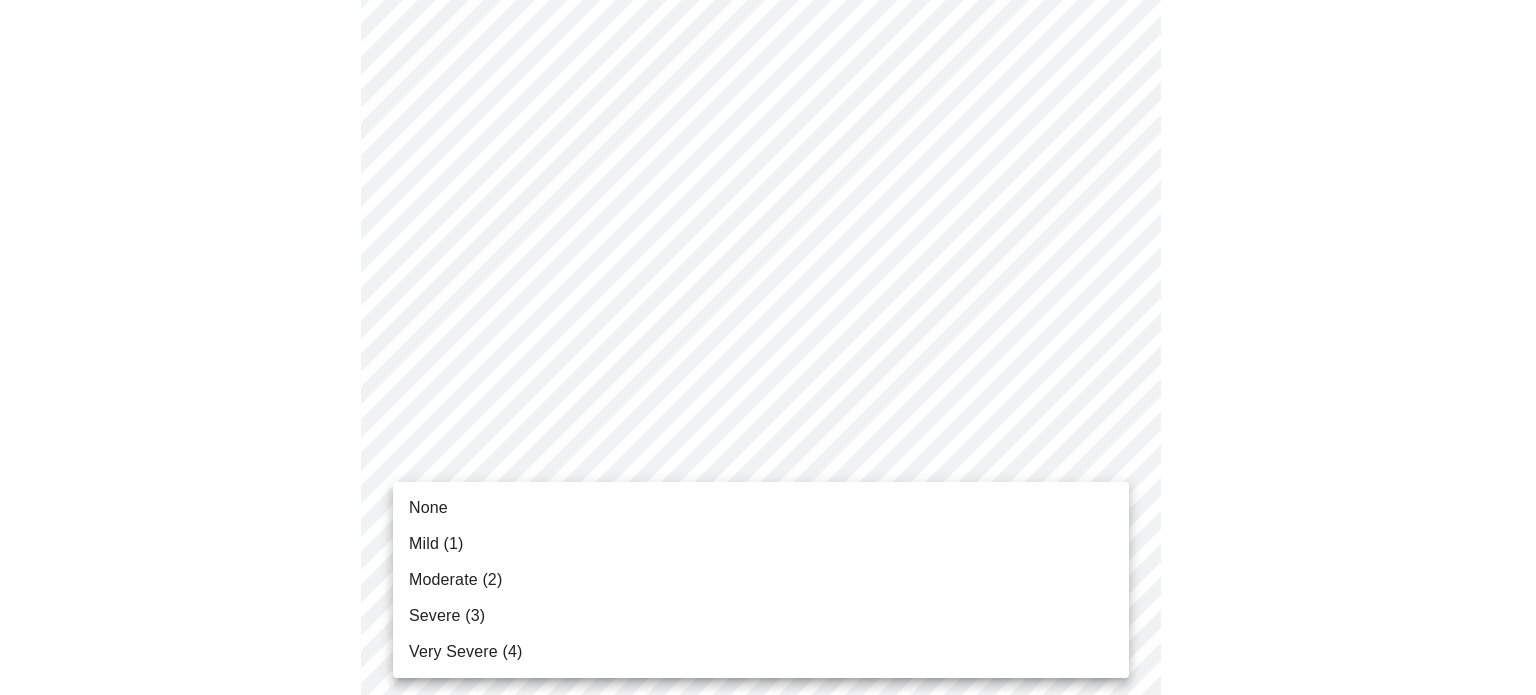 click on "MyMenopauseRx Appointments Messaging Labs Uploads Medications Community Refer a Friend Hi [FIRST]   Intake Questions for [DATE] @ [TIME]-[TIME] [TIMEZONE] None Mild (1) Moderate (2) Severe (3) Very Severe (4)" at bounding box center [768, 1013] 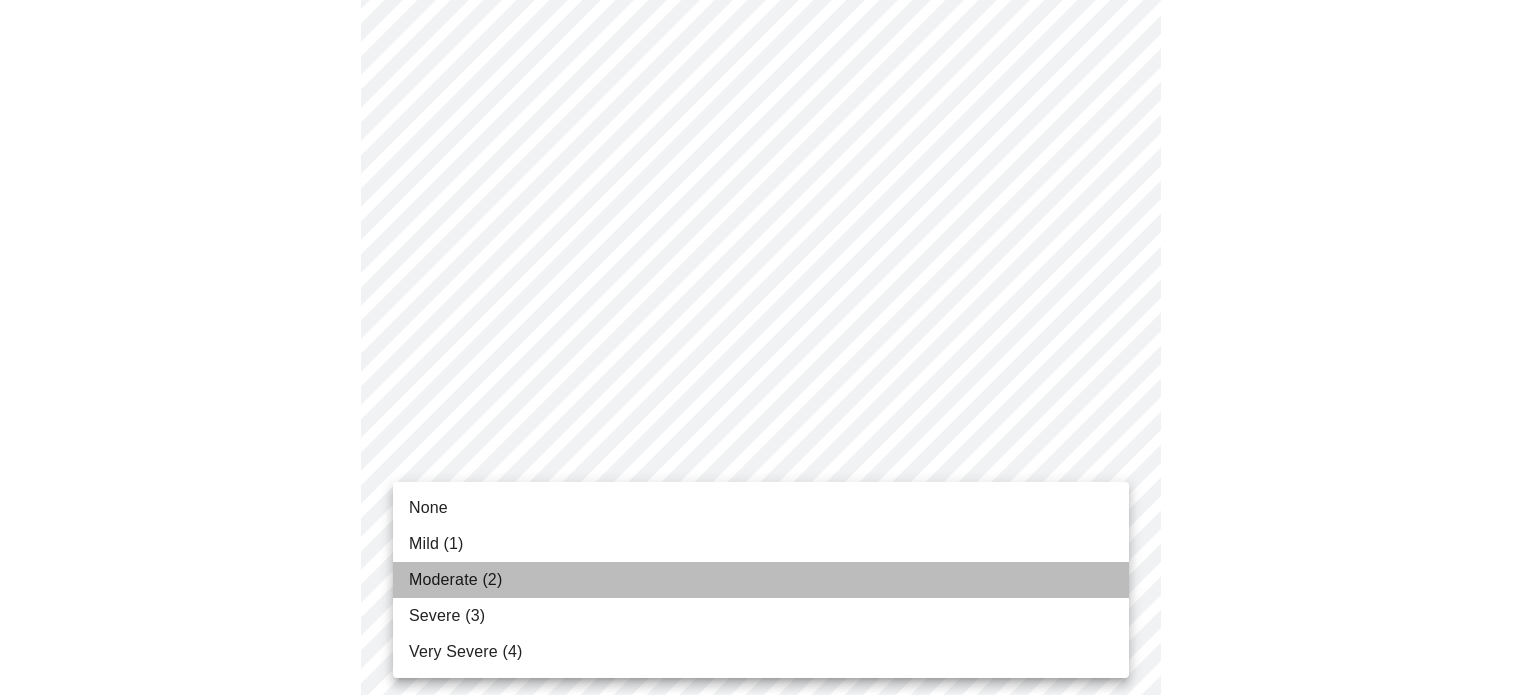 click on "Moderate (2)" at bounding box center [761, 580] 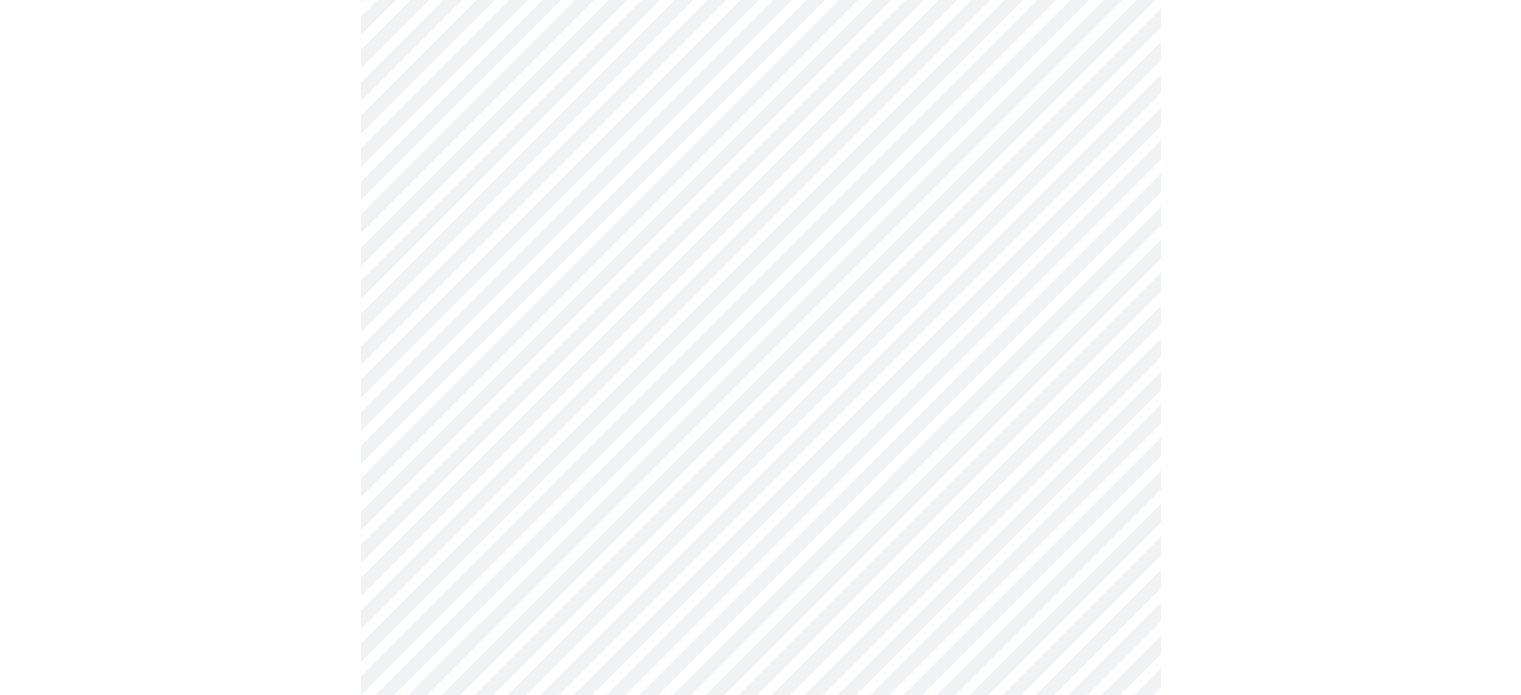 scroll, scrollTop: 669, scrollLeft: 0, axis: vertical 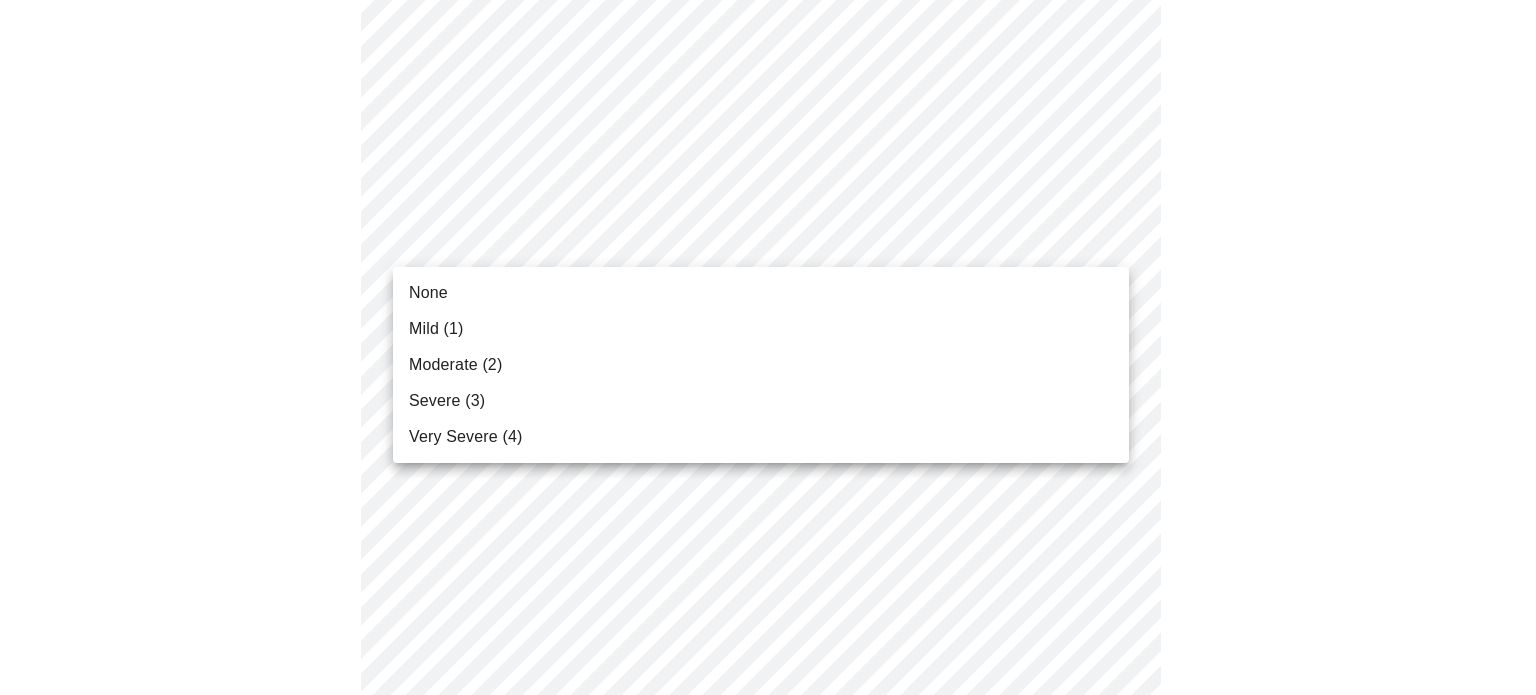 click on "MyMenopauseRx Appointments Messaging Labs Uploads Medications Community Refer a Friend Hi [FIRST]   Intake Questions for [DATE] @ [TIME]-[TIME] [TIMEZONE] None Mild (1) Moderate (2) Severe (3) Very Severe (4)" at bounding box center [768, 626] 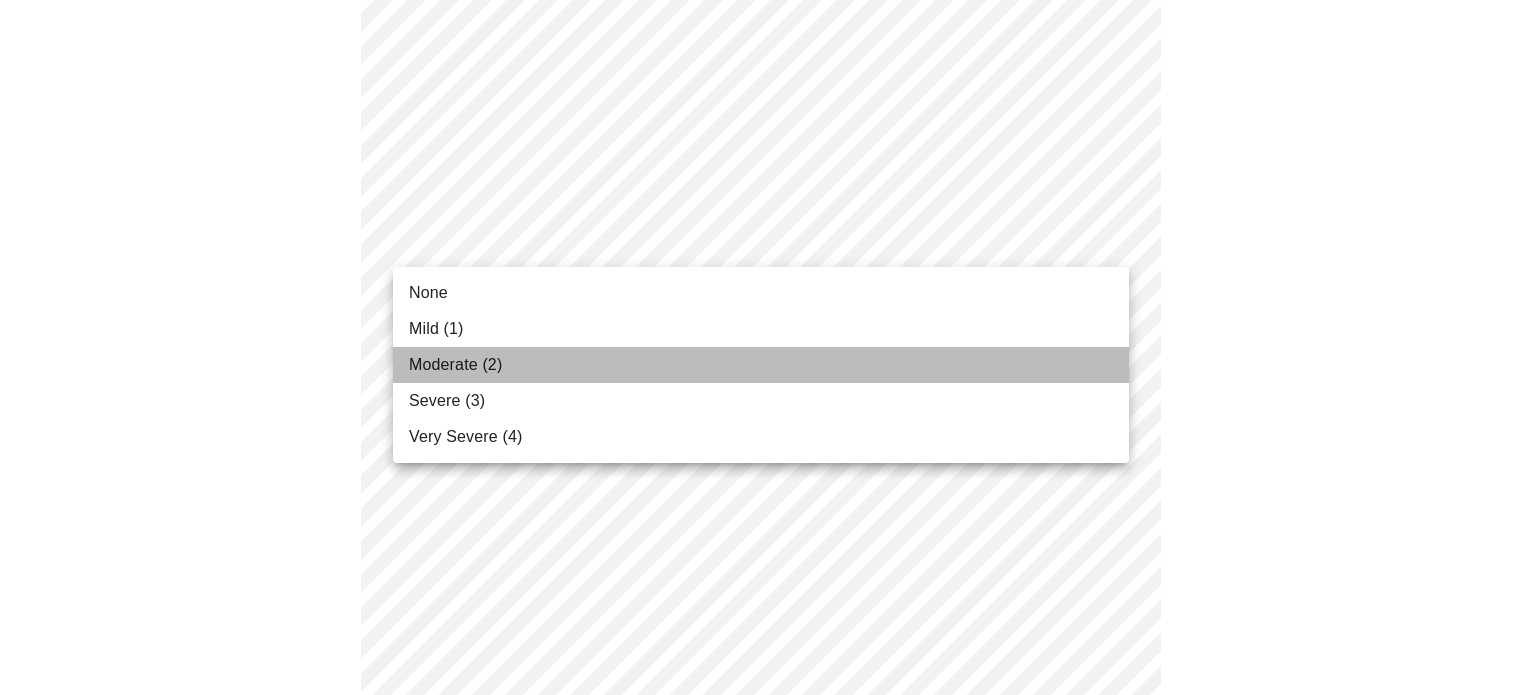 click on "Moderate (2)" at bounding box center [761, 365] 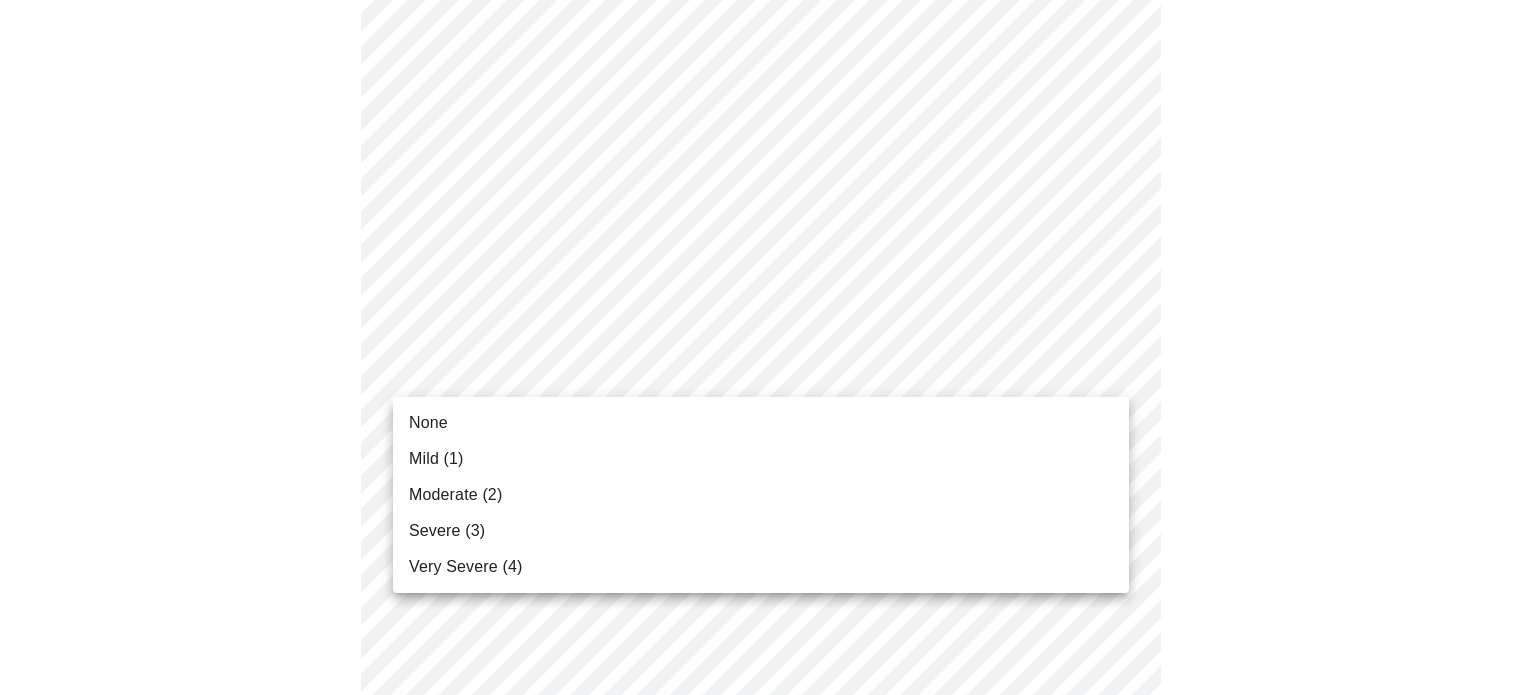click on "MyMenopauseRx Appointments Messaging Labs Uploads Medications Community Refer a Friend Hi [FIRST]   Intake Questions for [DATE] @ [TIME]-[TIME] [TIMEZONE] None Mild (1) Moderate (2) Severe (3) Very Severe (4)" at bounding box center (768, 612) 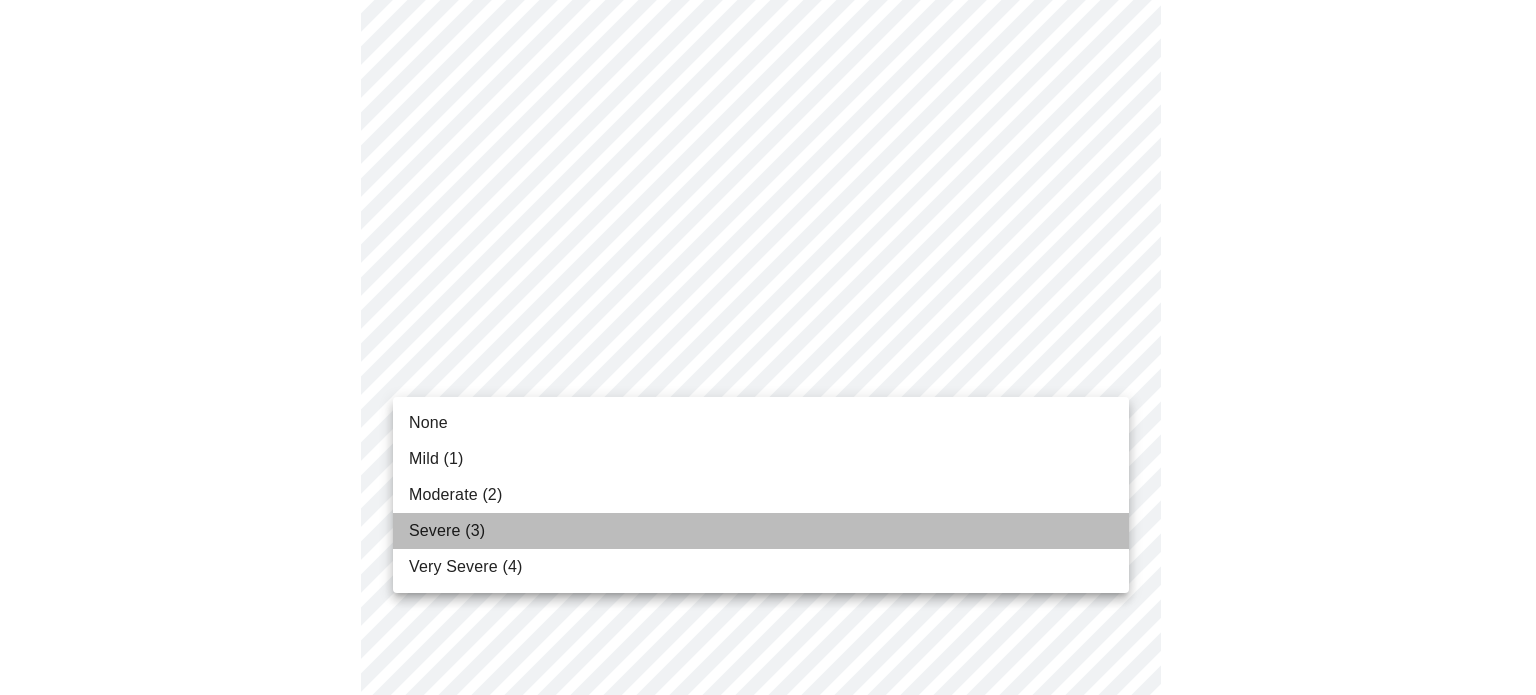 click on "Severe (3)" at bounding box center [761, 531] 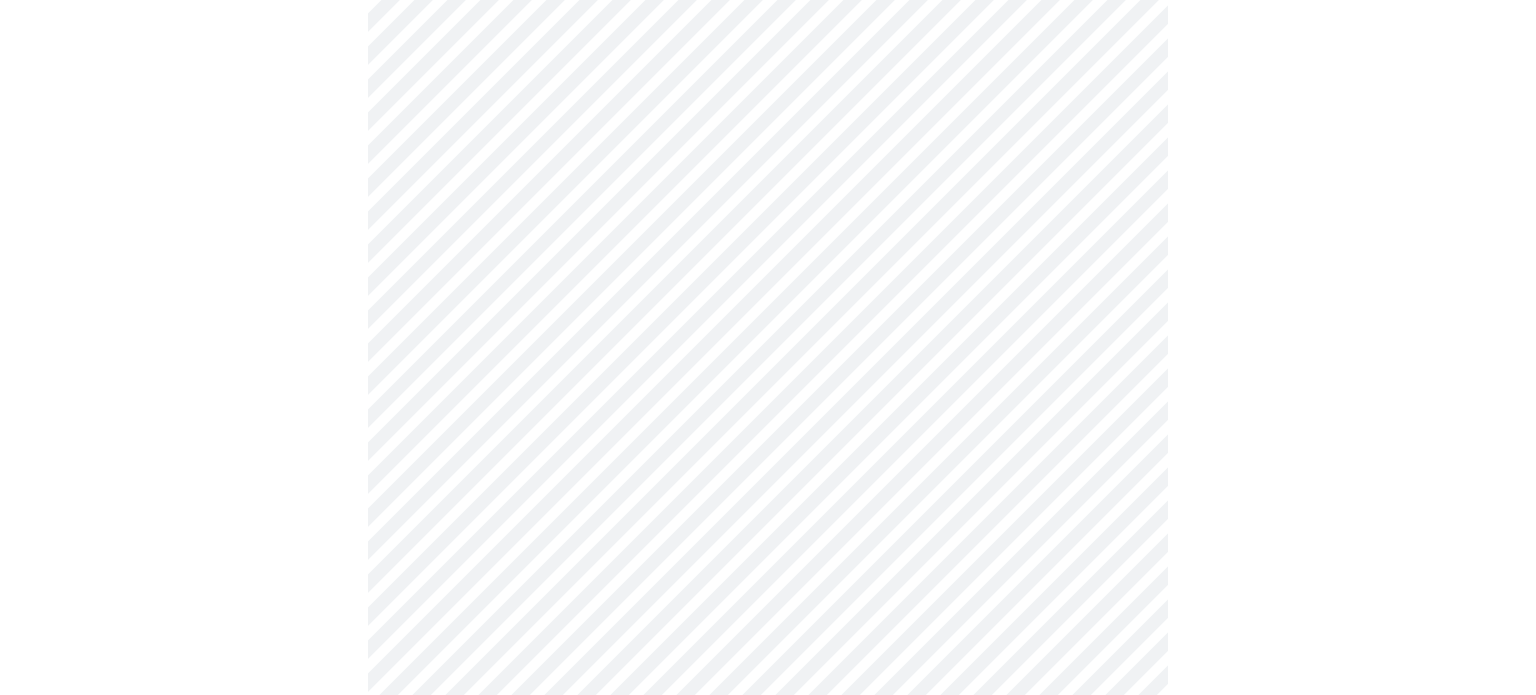click on "MyMenopauseRx Appointments Messaging Labs Uploads Medications Community Refer a Friend Hi [FIRST]   Intake Questions for [DATE] @ [TIME] 3  /  13 Settings Billing Invoices Log out" at bounding box center [768, 598] 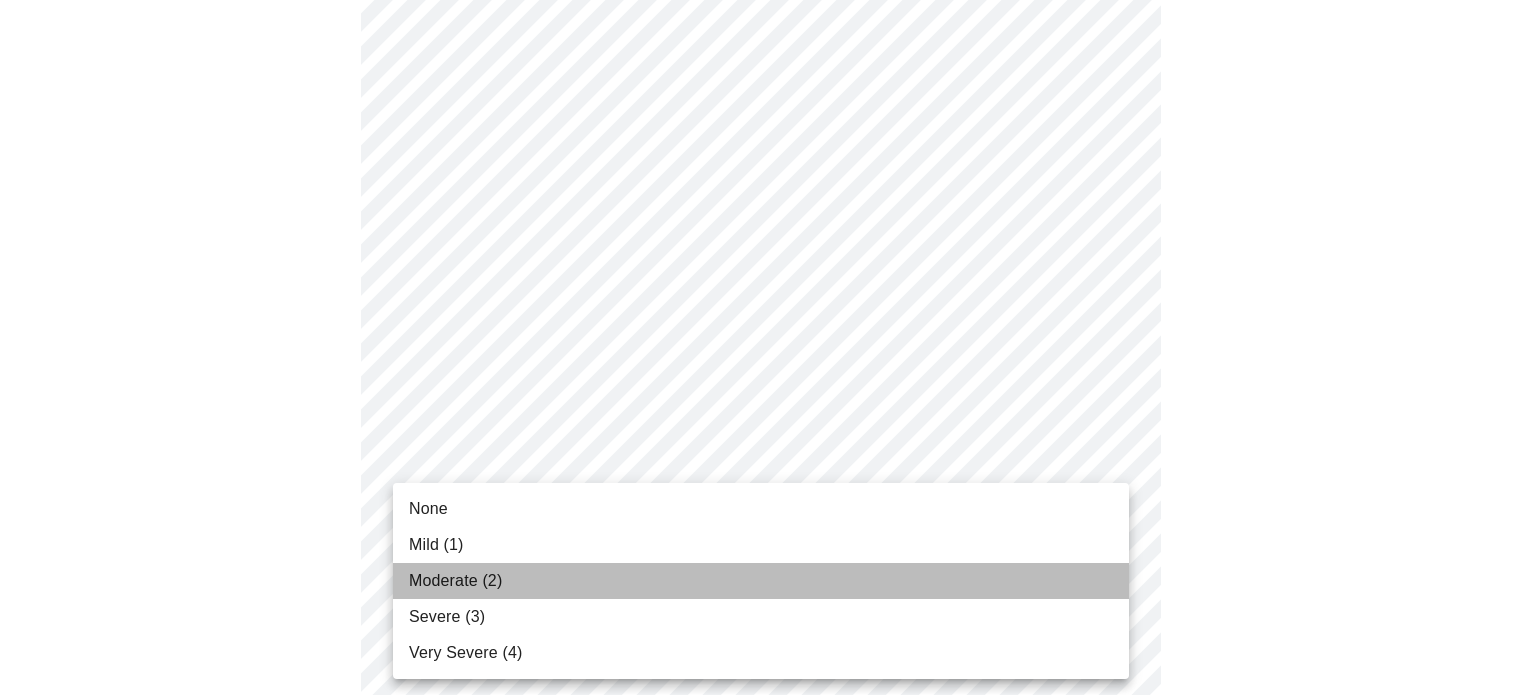 click on "Moderate (2)" at bounding box center (761, 581) 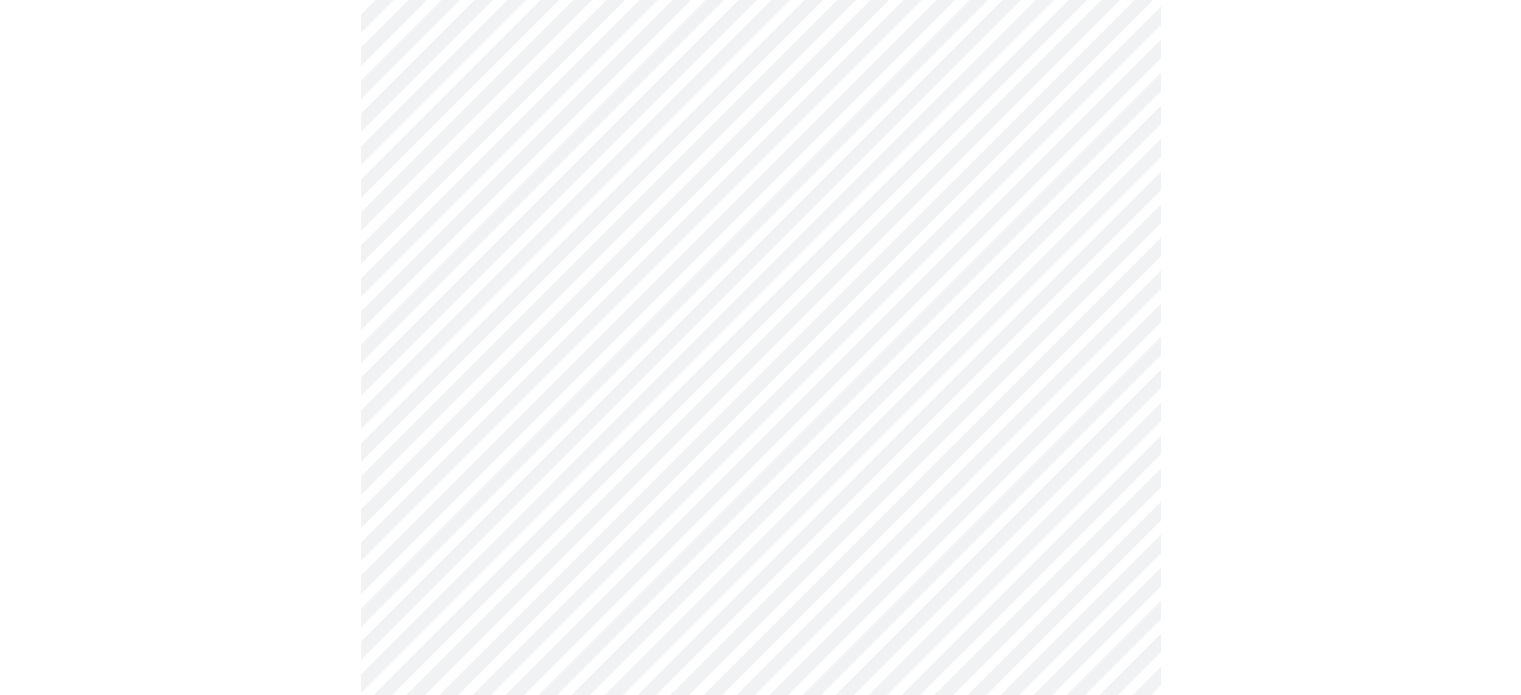 scroll, scrollTop: 1103, scrollLeft: 0, axis: vertical 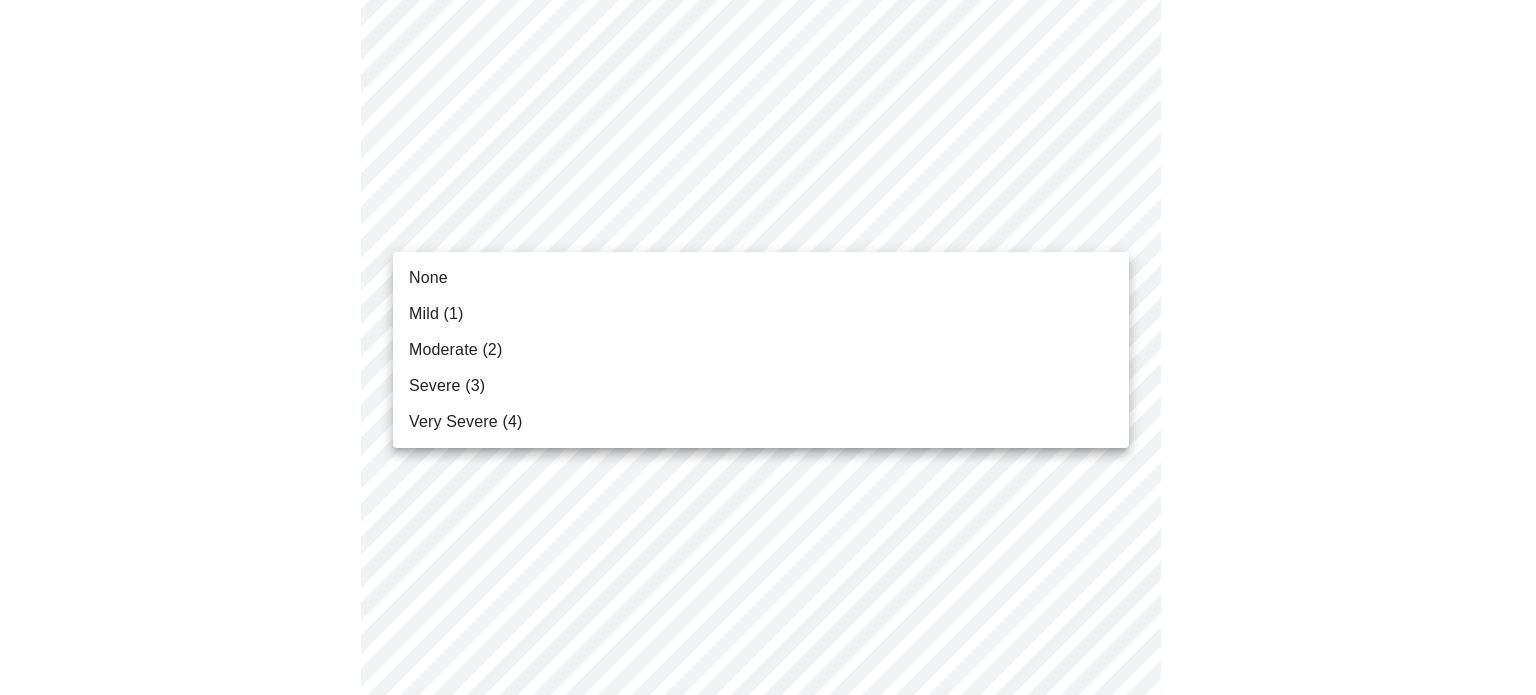 click on "MyMenopauseRx Appointments Messaging Labs Uploads Medications Community Refer a Friend Hi [FIRST]   Intake Questions for [DATE] @ [TIME]-[TIME] [TIMEZONE] None Mild (1) Moderate (2) Severe (3) Very Severe (4)" at bounding box center (768, 150) 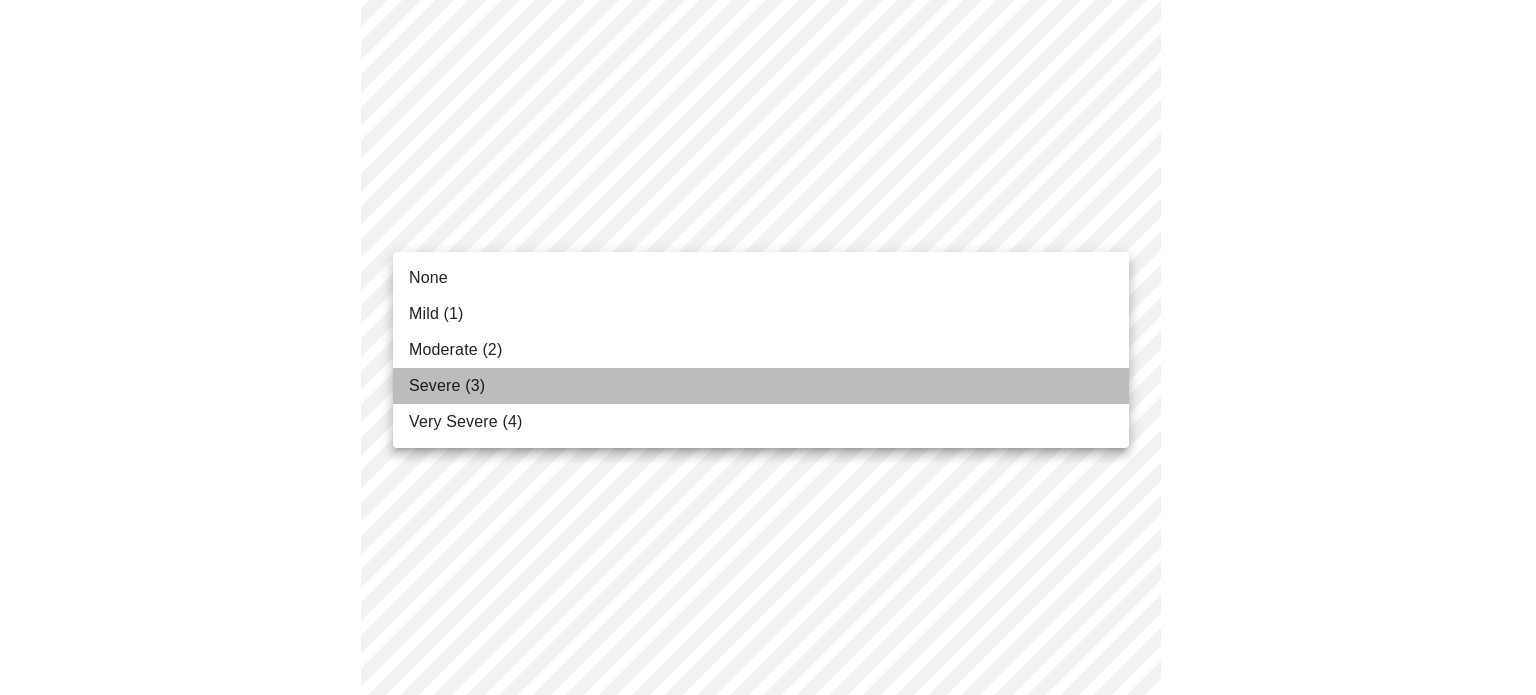 click on "Severe (3)" at bounding box center [761, 386] 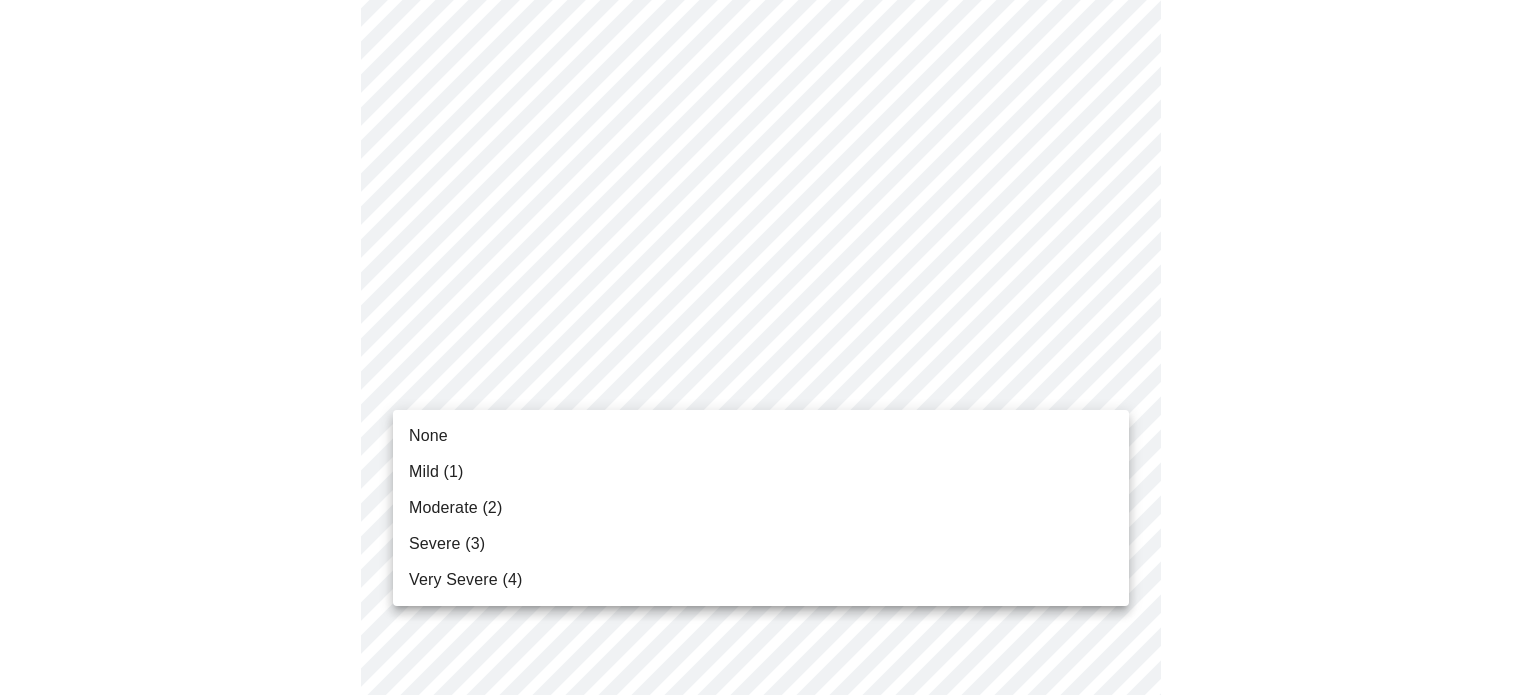 click on "MyMenopauseRx Appointments Messaging Labs Uploads Medications Community Refer a Friend Hi [FIRST]   Intake Questions for [DATE] @ [TIME]-[TIME] [TIMEZONE] None Mild (1) Moderate (2) Severe (3) Very Severe (4)" at bounding box center (768, 136) 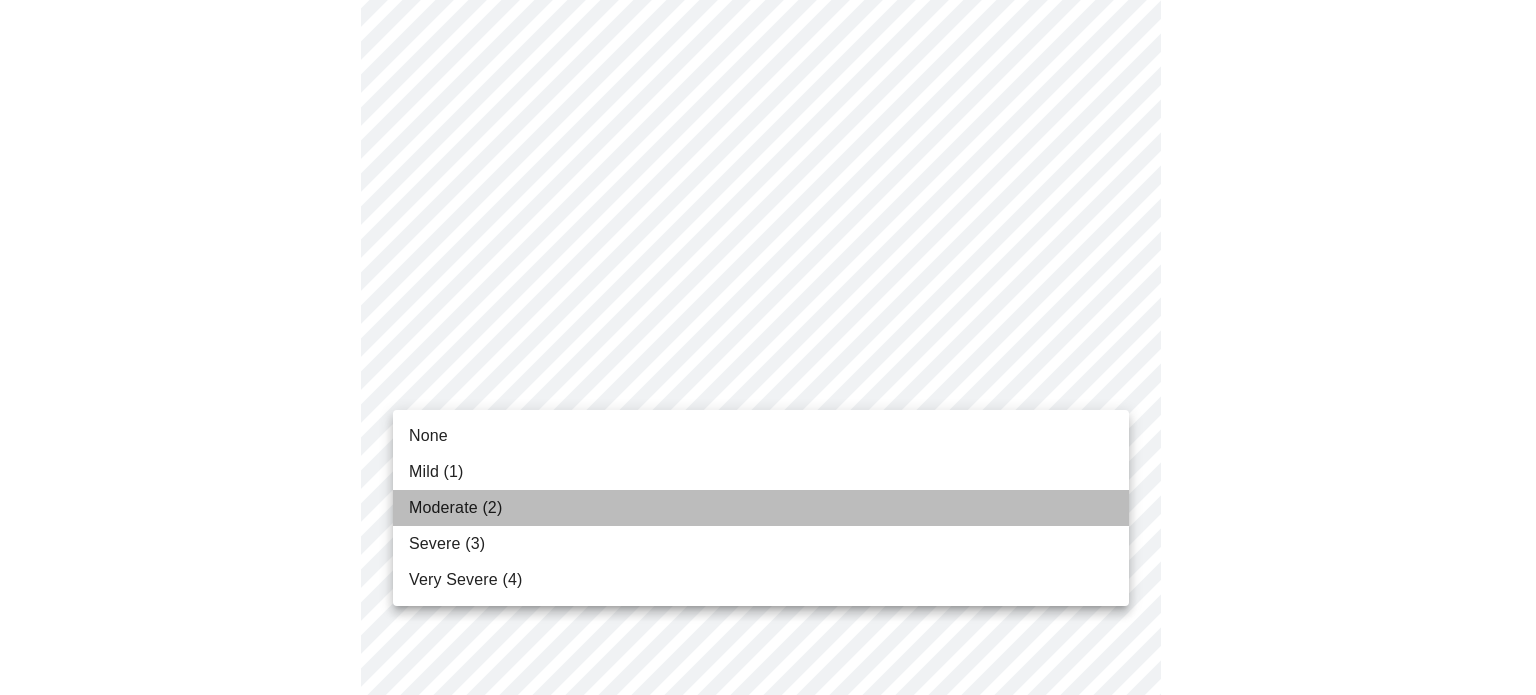 click on "Moderate (2)" at bounding box center (761, 508) 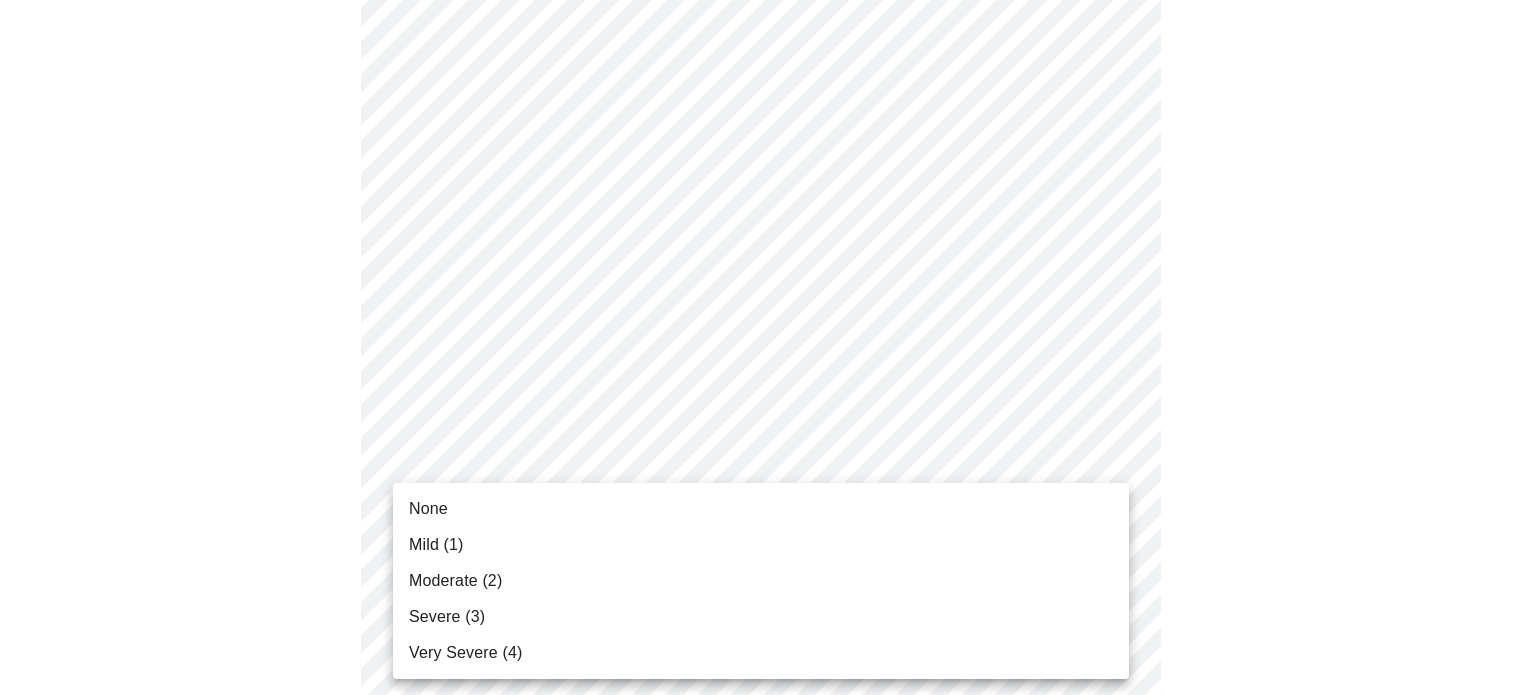 click on "MyMenopauseRx Appointments Messaging Labs Uploads Medications Community Refer a Friend Hi [FIRST]   Intake Questions for [DATE] @ [TIME]-[TIME] [TIMEZONE] None Mild (1) Moderate (2) Severe (3) Very Severe (4)" at bounding box center (768, 122) 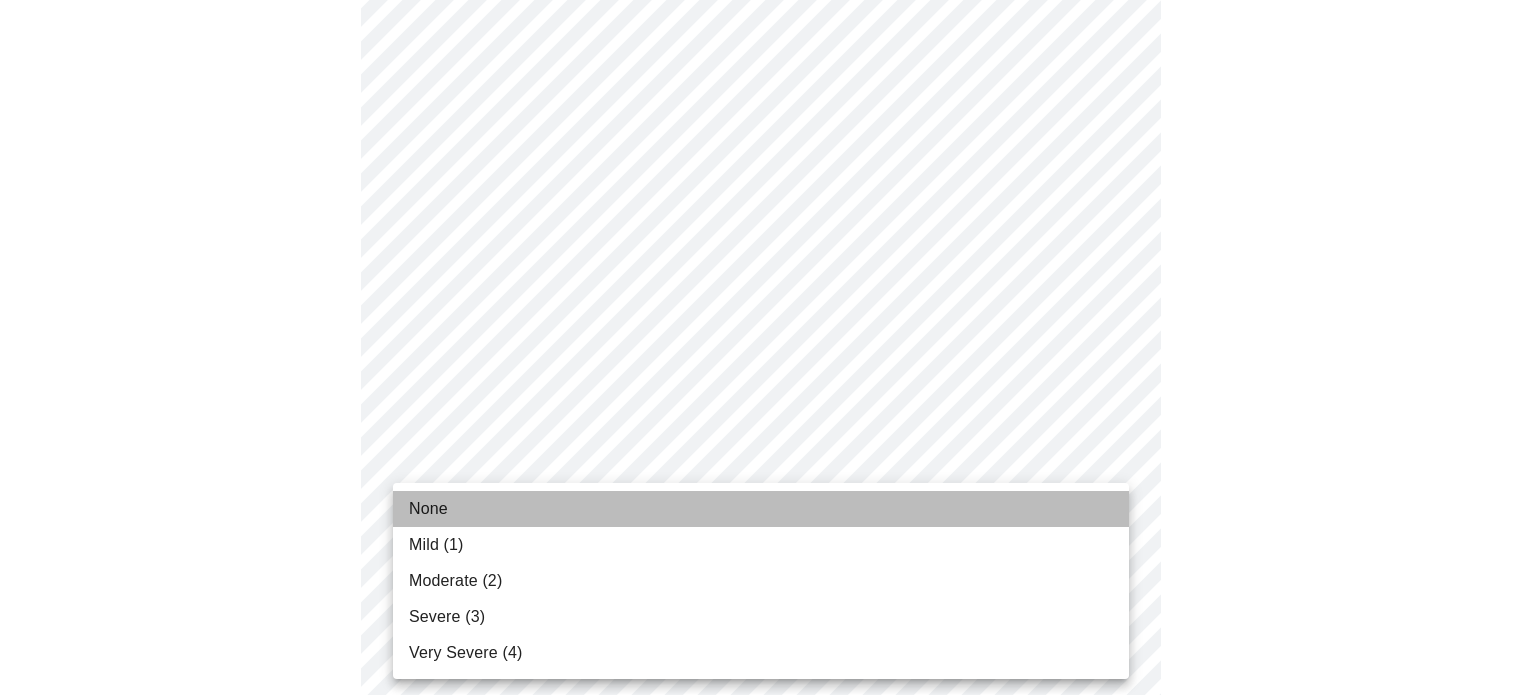 click on "None" at bounding box center [761, 509] 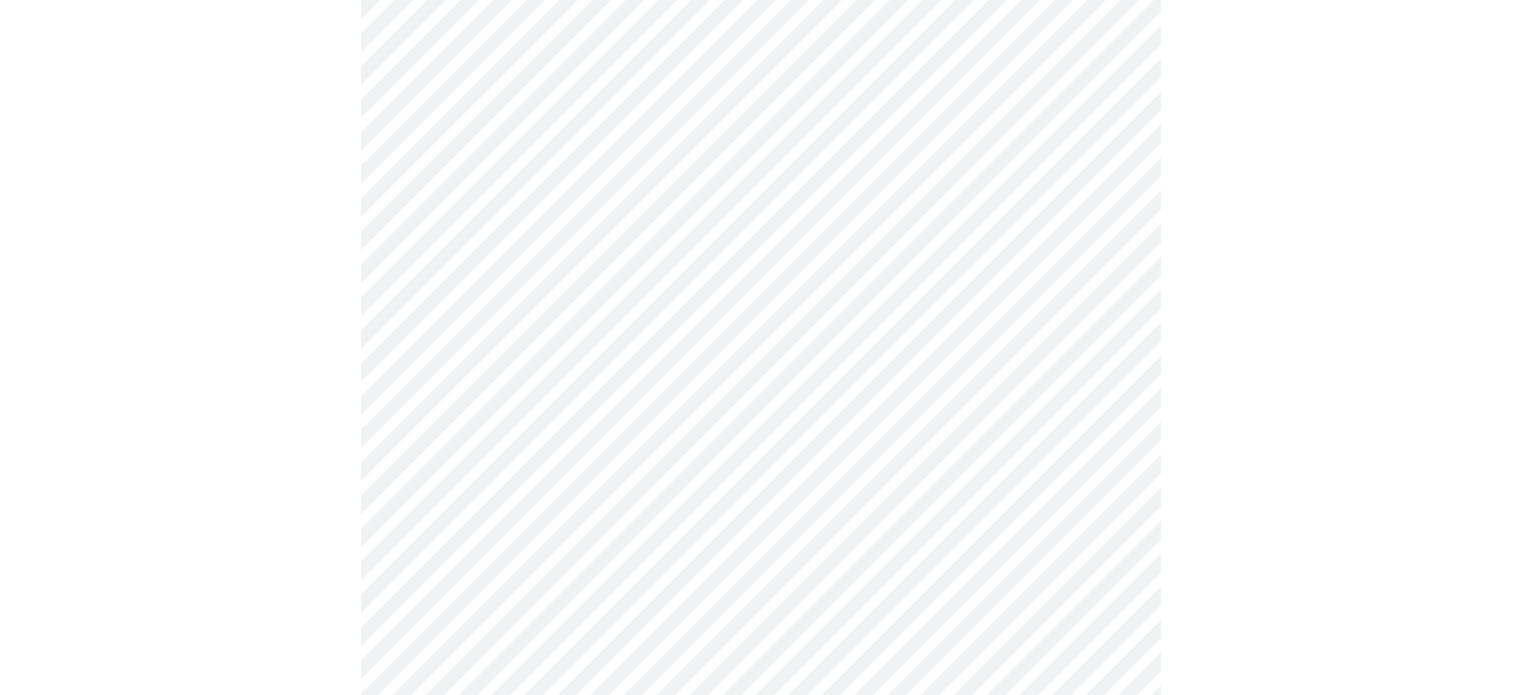 scroll, scrollTop: 1537, scrollLeft: 0, axis: vertical 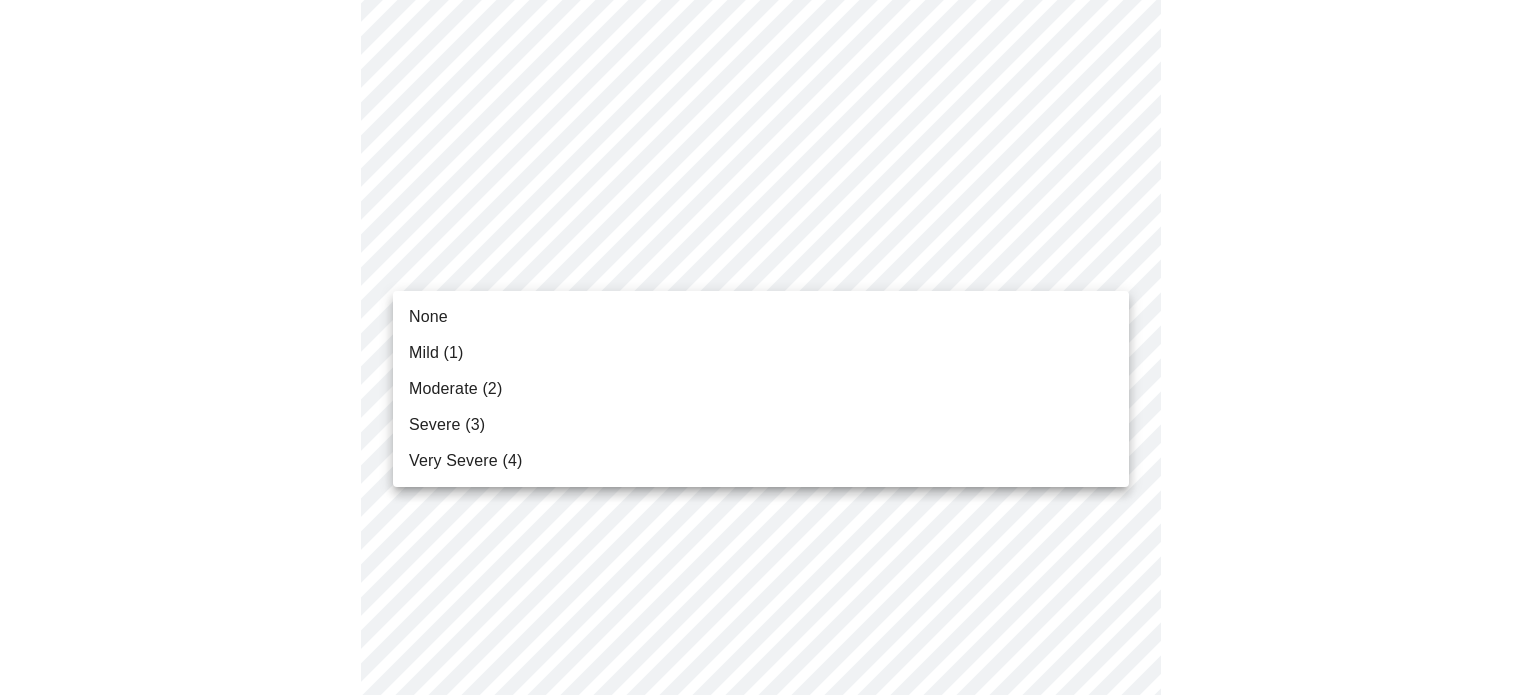 click on "MyMenopauseRx Appointments Messaging Labs Uploads Medications Community Refer a Friend Hi [FIRST]   Intake Questions for [DATE] @ [TIME]-[TIME] [TIMEZONE] None Mild (1) Moderate (2) Severe (3) Very Severe (4)" at bounding box center (768, -326) 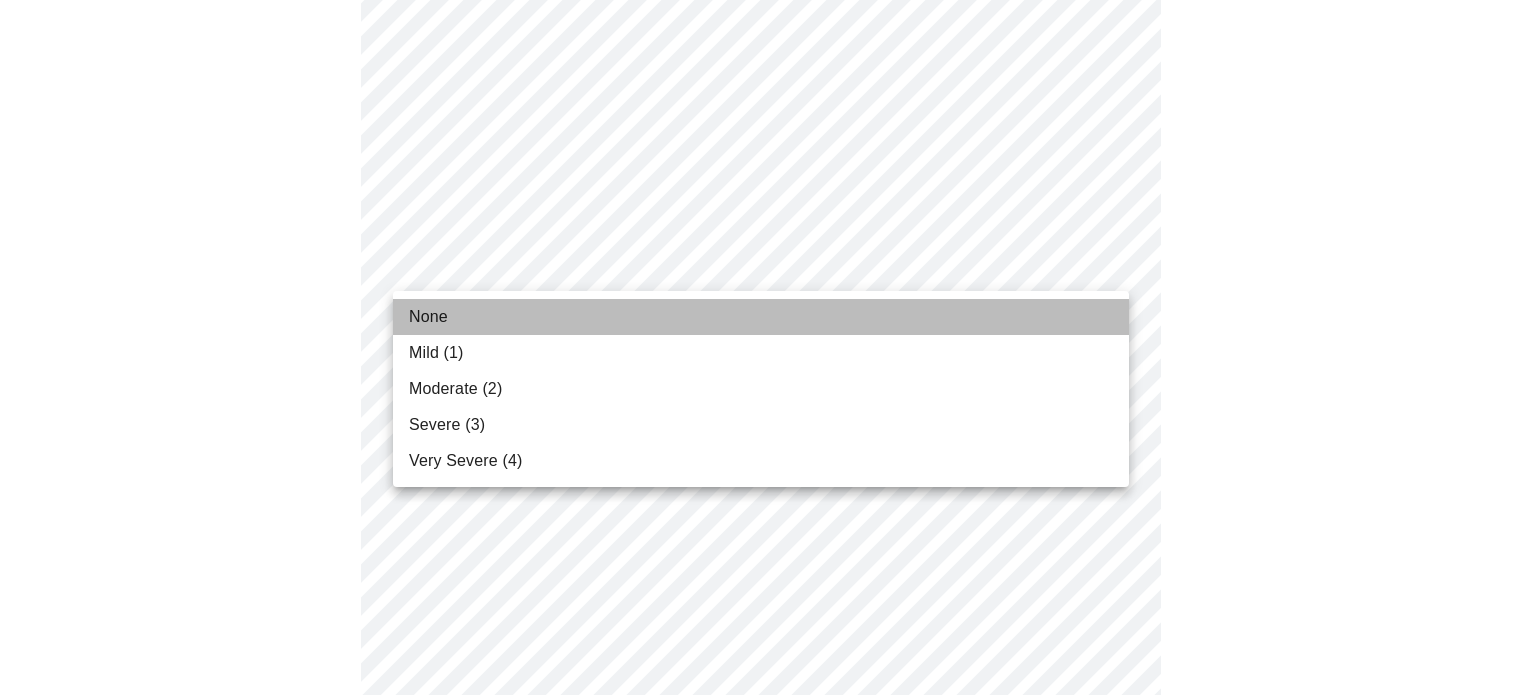 click on "None" at bounding box center (761, 317) 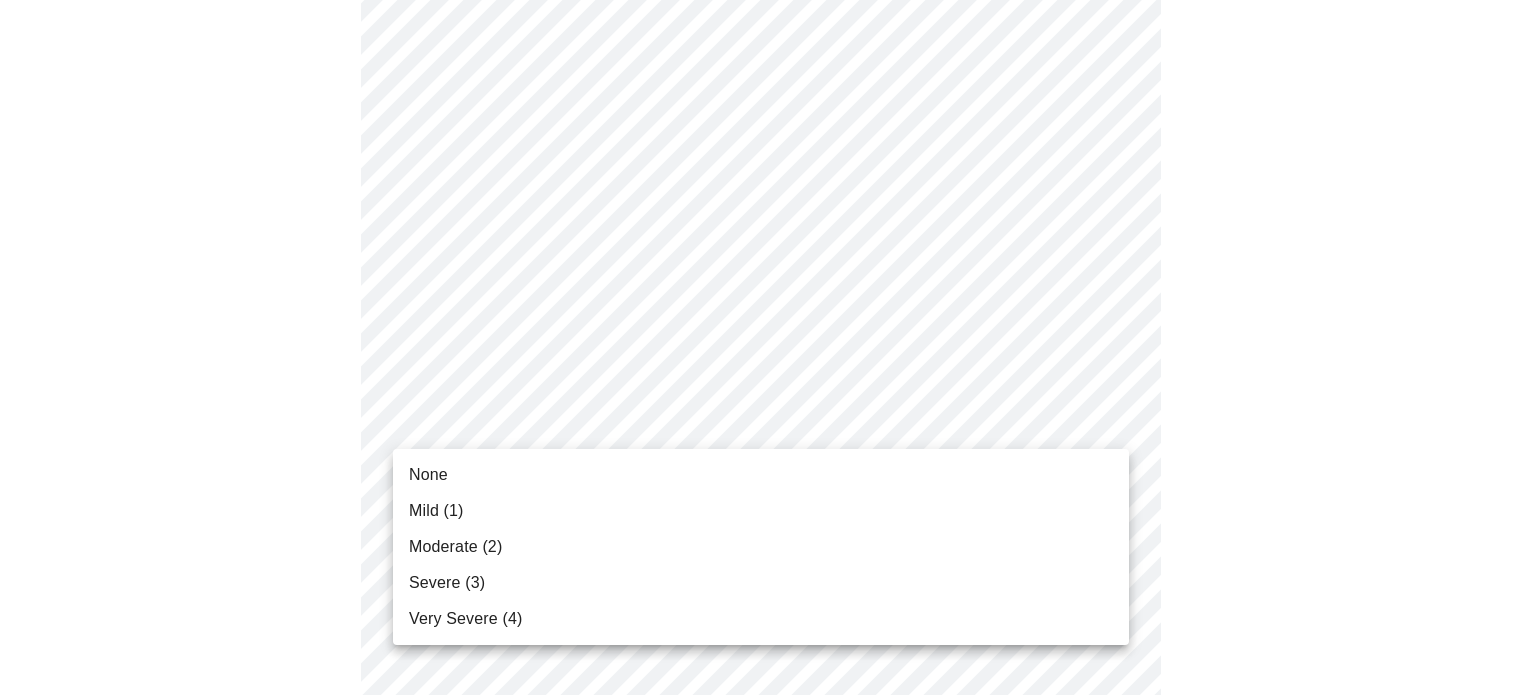 click on "MyMenopauseRx Appointments Messaging Labs Uploads Medications Community Refer a Friend Hi [FIRST]   Intake Questions for [DATE] @ [TIME]-[TIME] [TIMEZONE] None Mild (1) Moderate (2) Severe (3) Very Severe (4)" at bounding box center (768, -340) 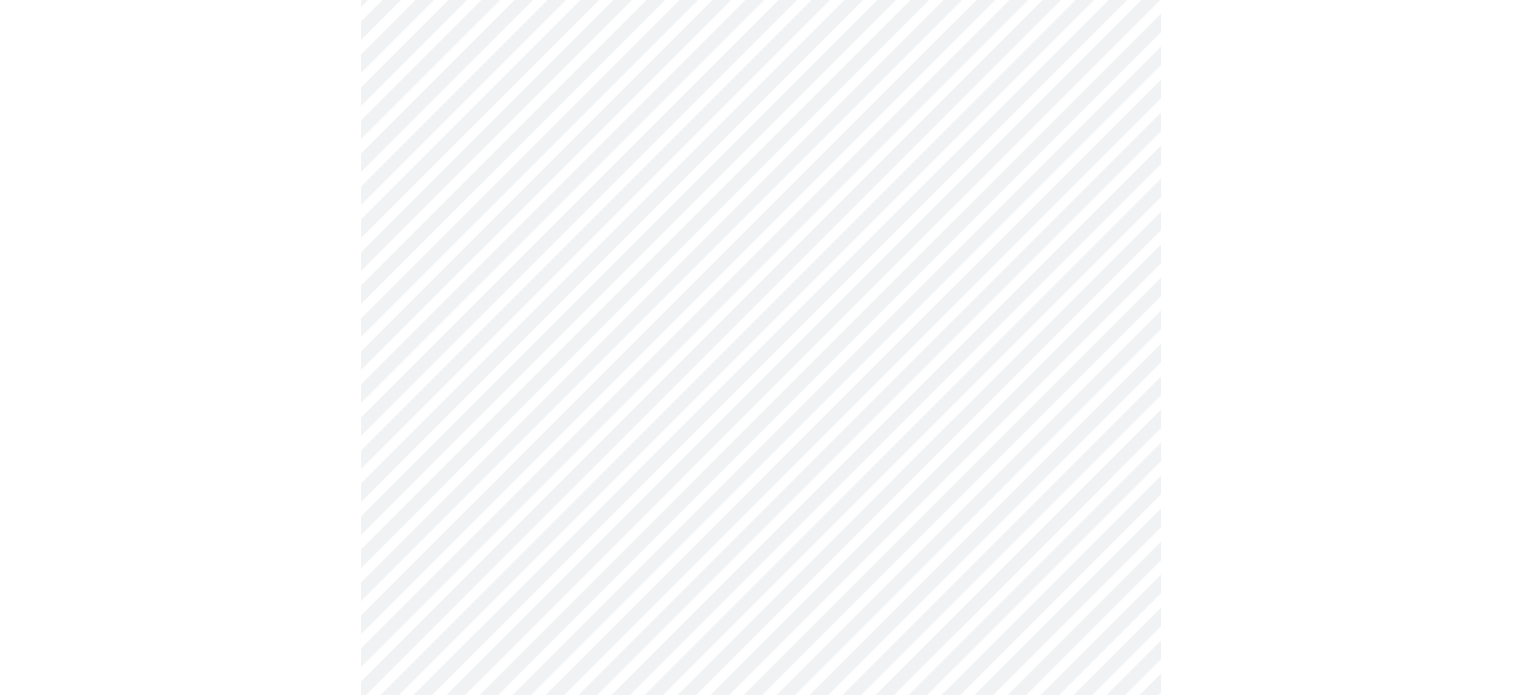 scroll, scrollTop: 764, scrollLeft: 0, axis: vertical 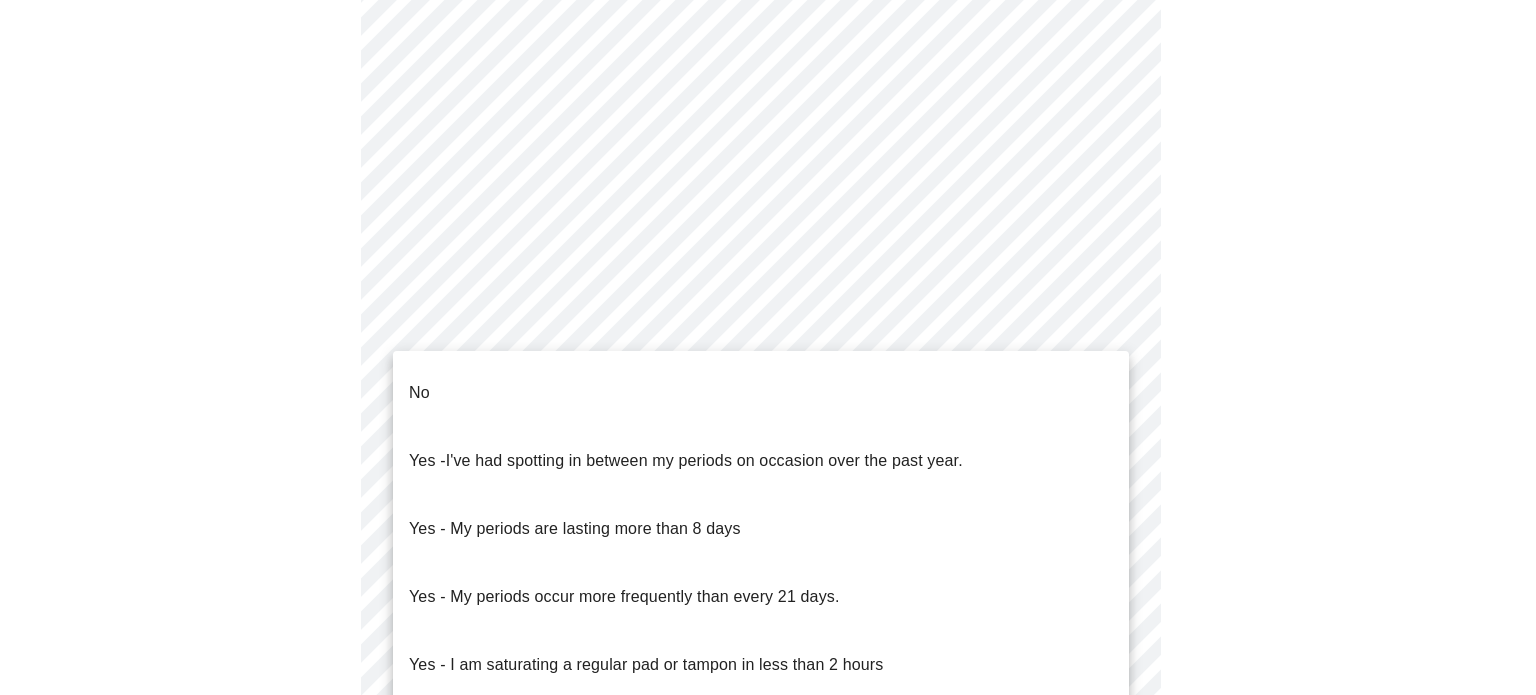 click on "MyMenopauseRx Appointments Messaging Labs Uploads Medications Community Refer a Friend Hi [FIRST]   Intake Questions for [DATE] @ [TIME]-[TIME] [TIMEZONE] No
Yes -  I've had spotting in between my periods on occasion over the past year.
Yes - My periods are lasting more than 8 days
Yes - My periods occur more frequently than every 21 days.
Yes - I am saturating a regular pad or tampon in less than 2 hours
Yes - I had bleeding or spotting (even a tinge) after going 12 months without a period" at bounding box center (768, 189) 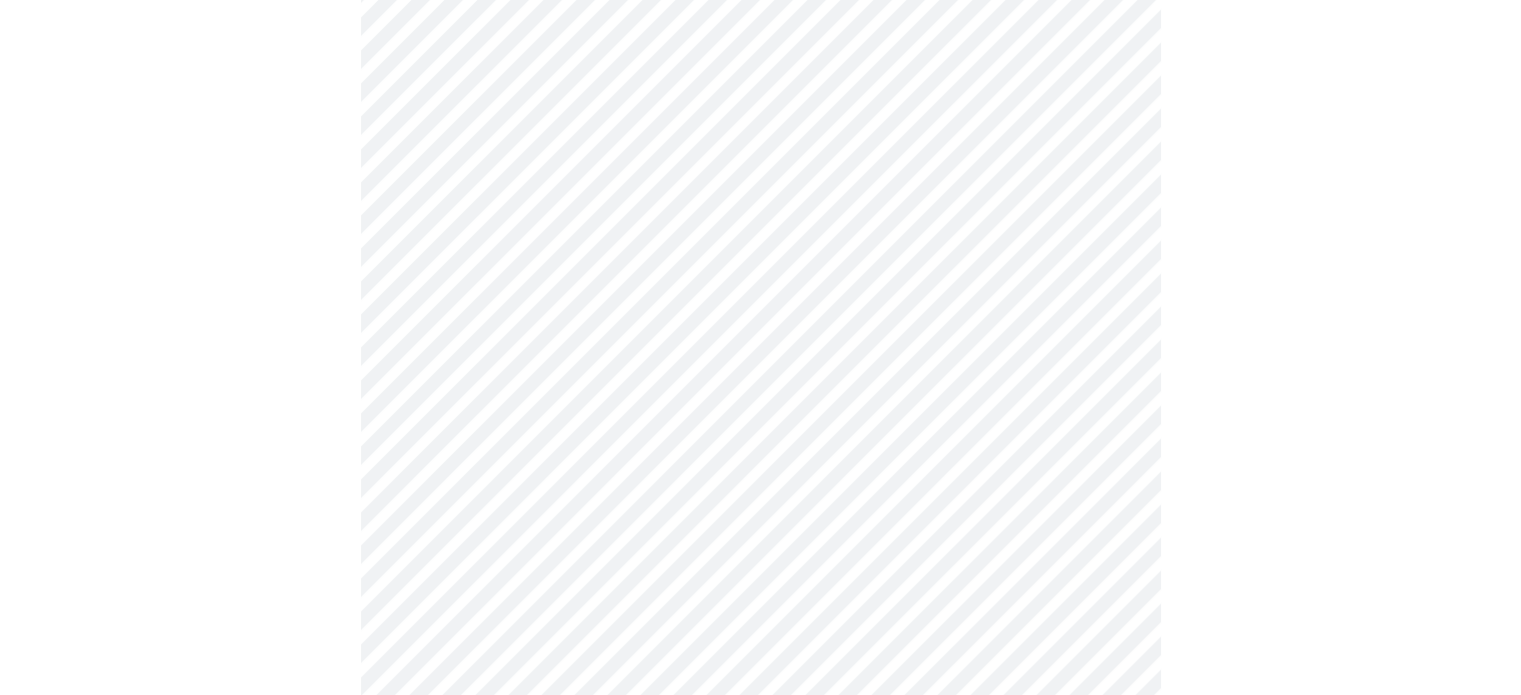 click on "MyMenopauseRx Appointments Messaging Labs Uploads Medications Community Refer a Friend Hi [FIRST]   Intake Questions for [DATE] @ [TIME]-[TIME] [TIMEZONE]" at bounding box center (760, 183) 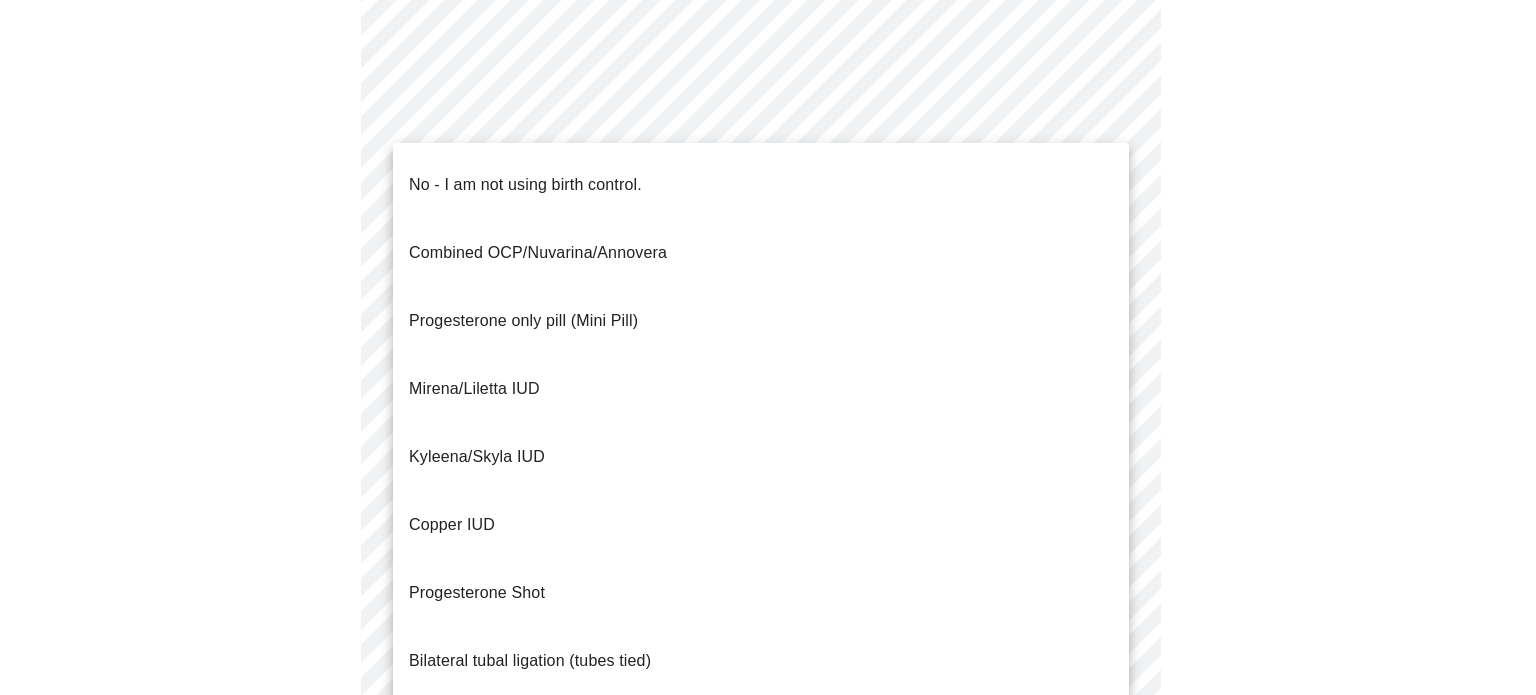 click on "No - I am not using birth control." at bounding box center (761, 185) 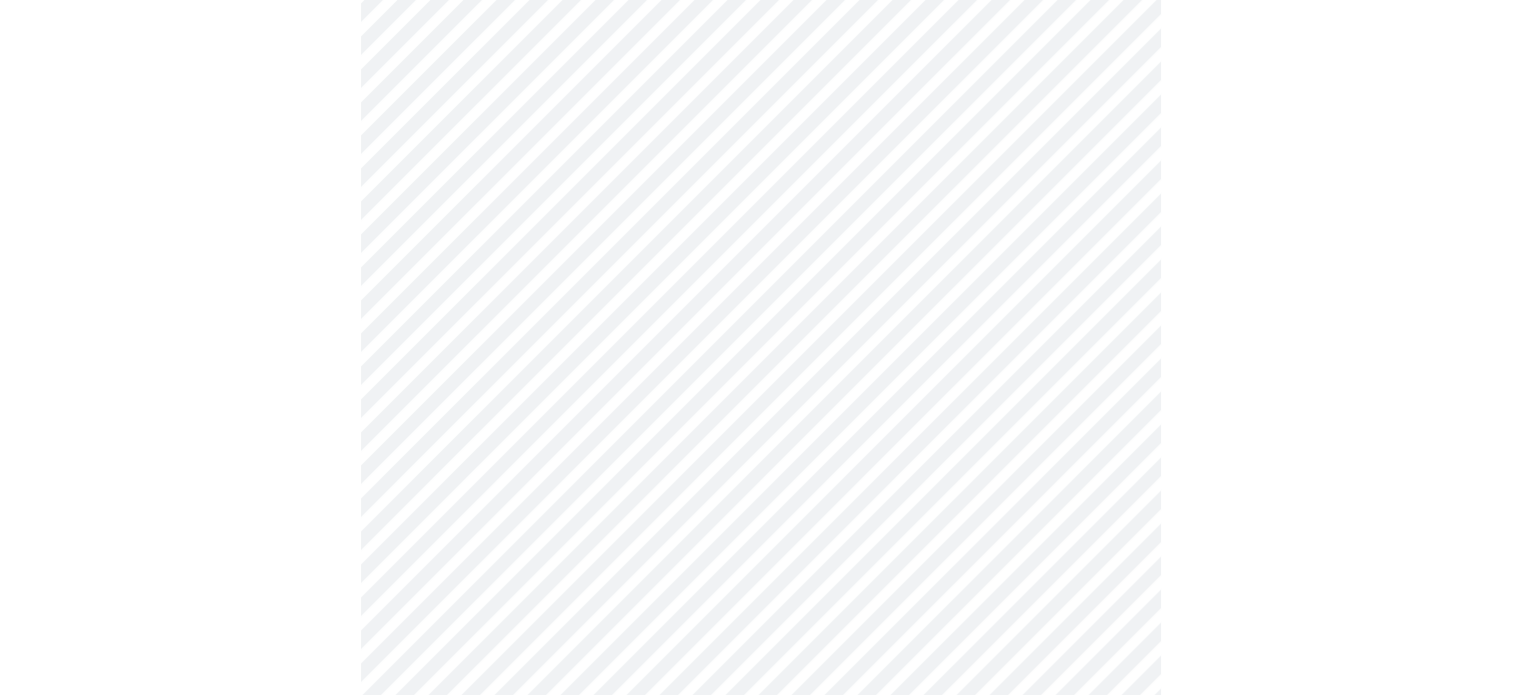 scroll, scrollTop: 1082, scrollLeft: 0, axis: vertical 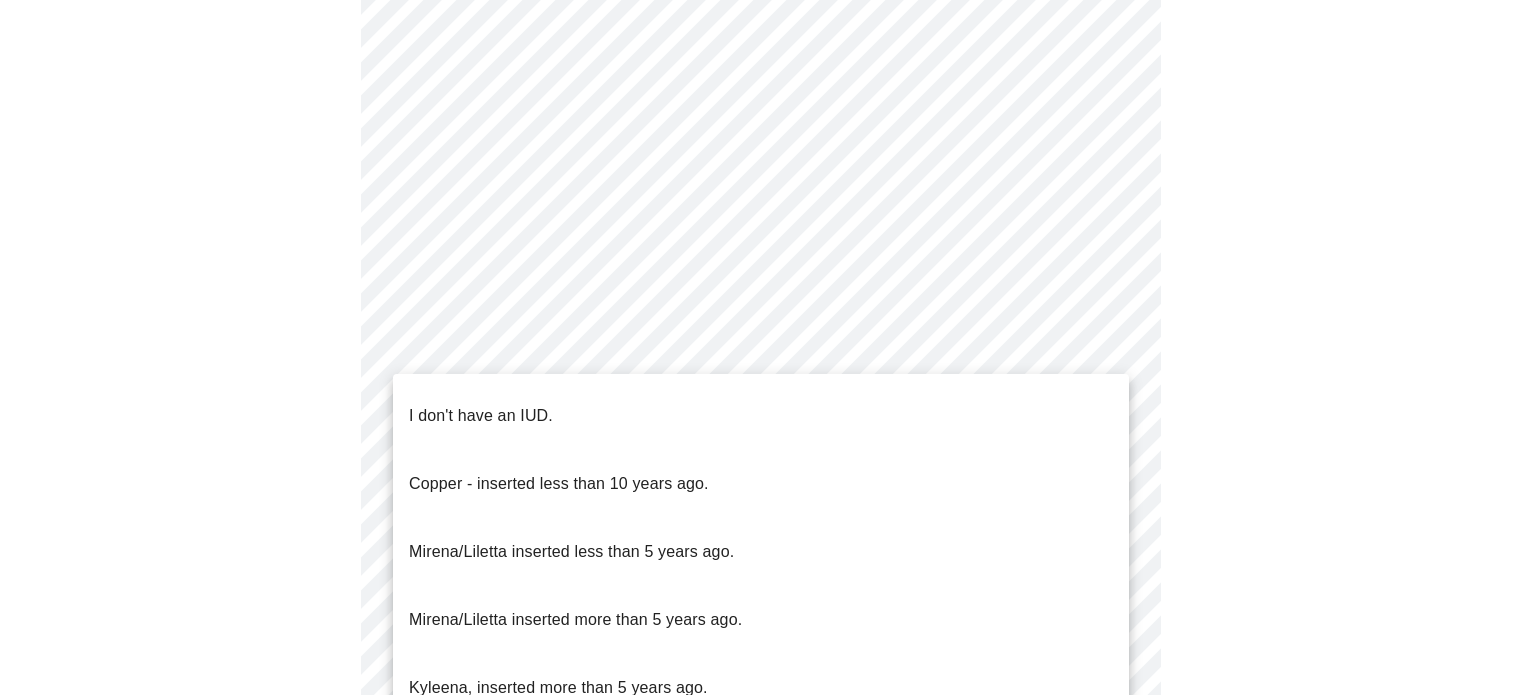 click on "MyMenopauseRx Appointments Messaging Labs Uploads Medications Community Refer a Friend Hi [FIRST]   Intake Questions for [DATE] @ [TIME]-[TIME] [TIMEZONE] I don't have an IUD.
Copper - inserted less than 10 years ago.
Mirena/Liletta inserted less than 5 years ago.
Mirena/Liletta inserted more than 5 years ago.
Kyleena, inserted more than 5 years ago." at bounding box center [768, -141] 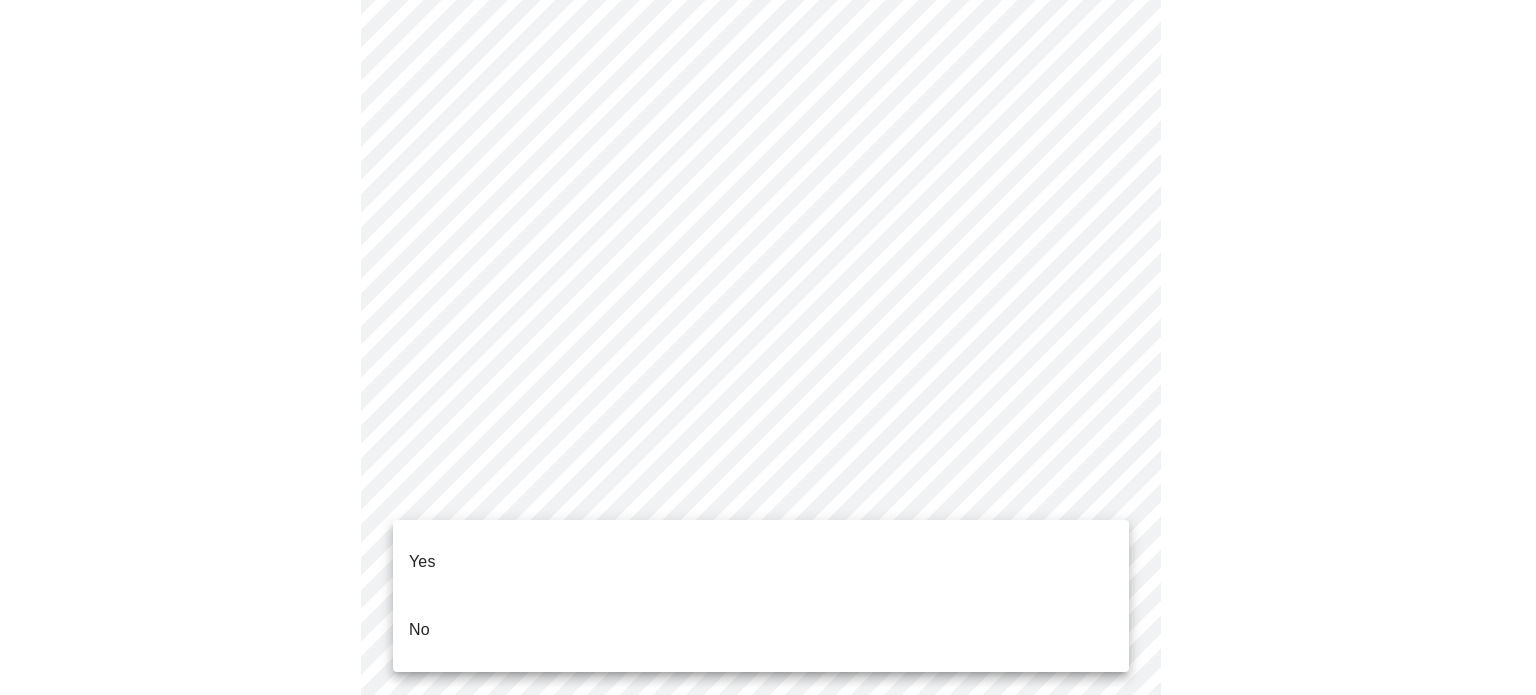 click on "MyMenopauseRx Appointments Messaging Labs Uploads Medications Community Refer a Friend Hi [FIRST]   Intake Questions for [DATE] @ [TIME]-[TIME] [TIMEZONE] Yes
No" at bounding box center (768, -147) 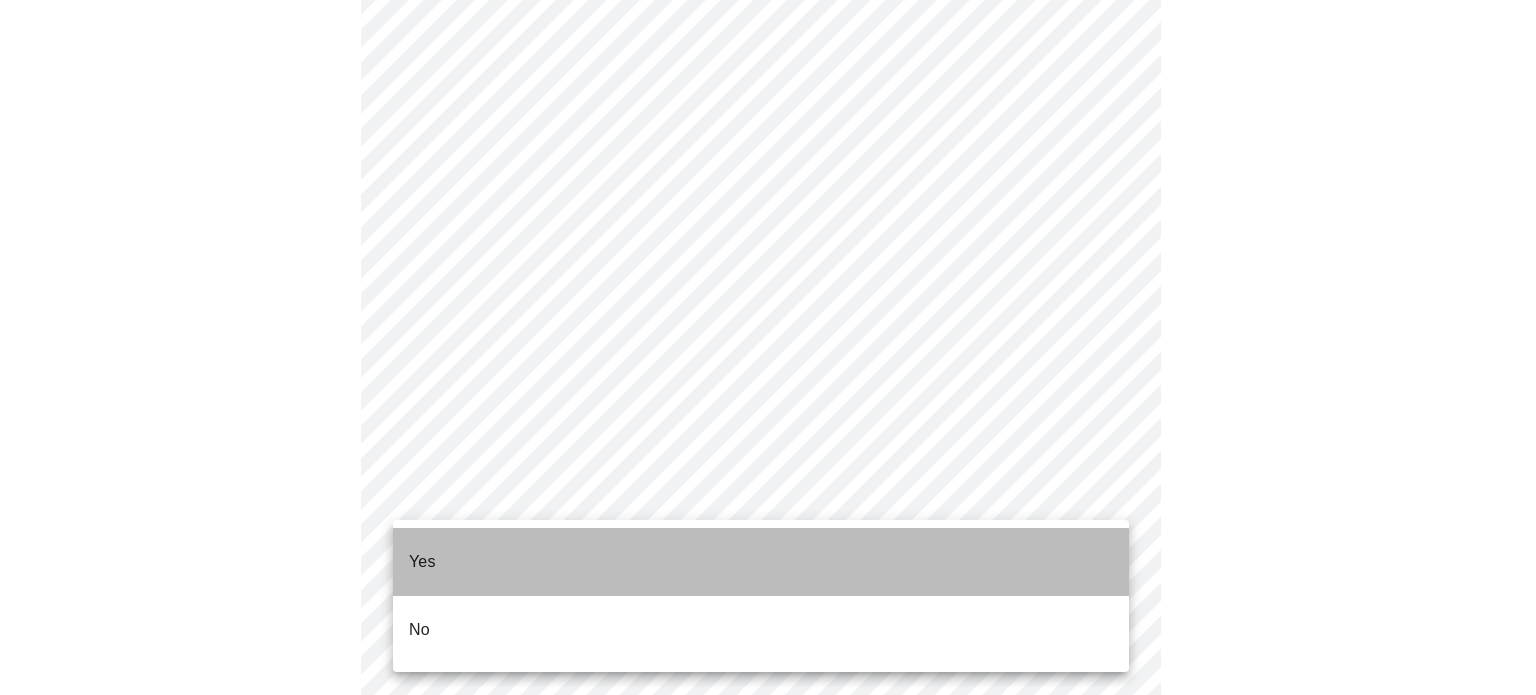 click on "Yes" at bounding box center (761, 562) 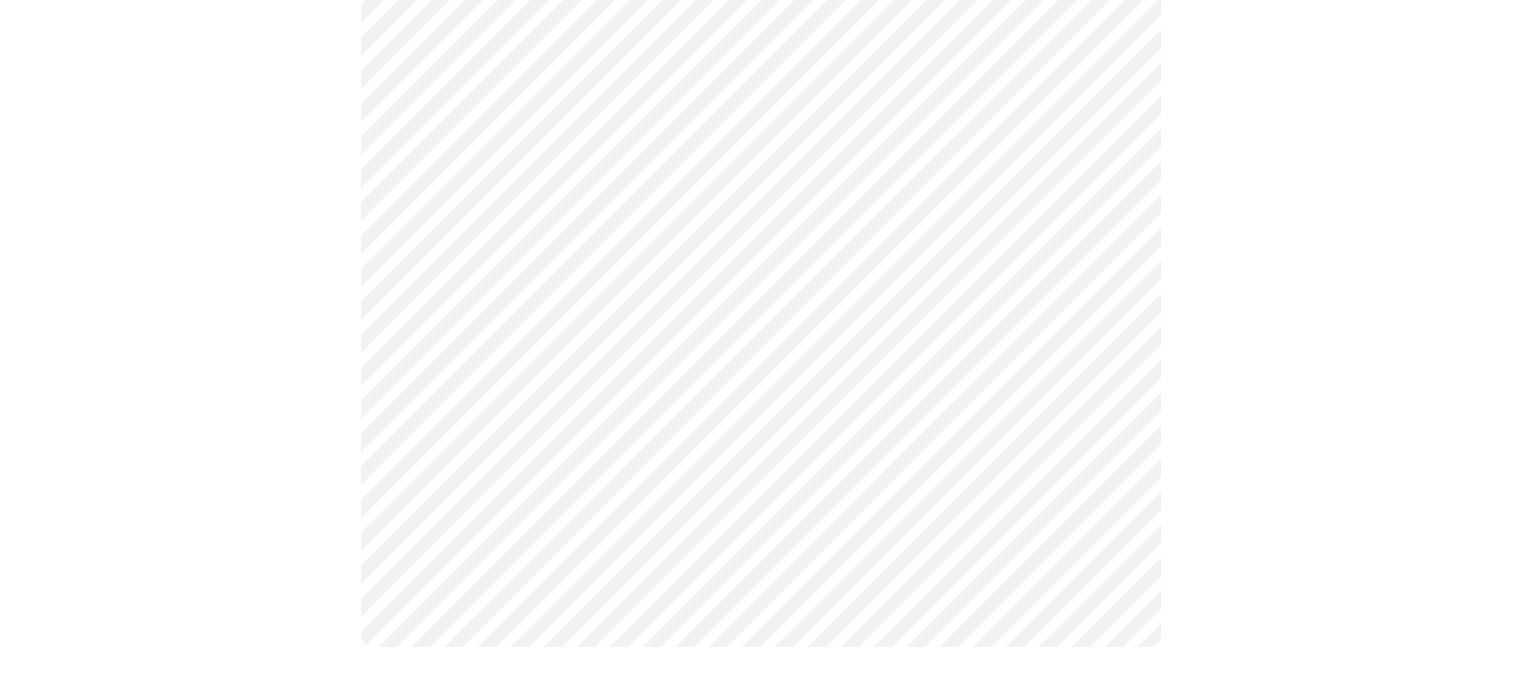scroll, scrollTop: 0, scrollLeft: 0, axis: both 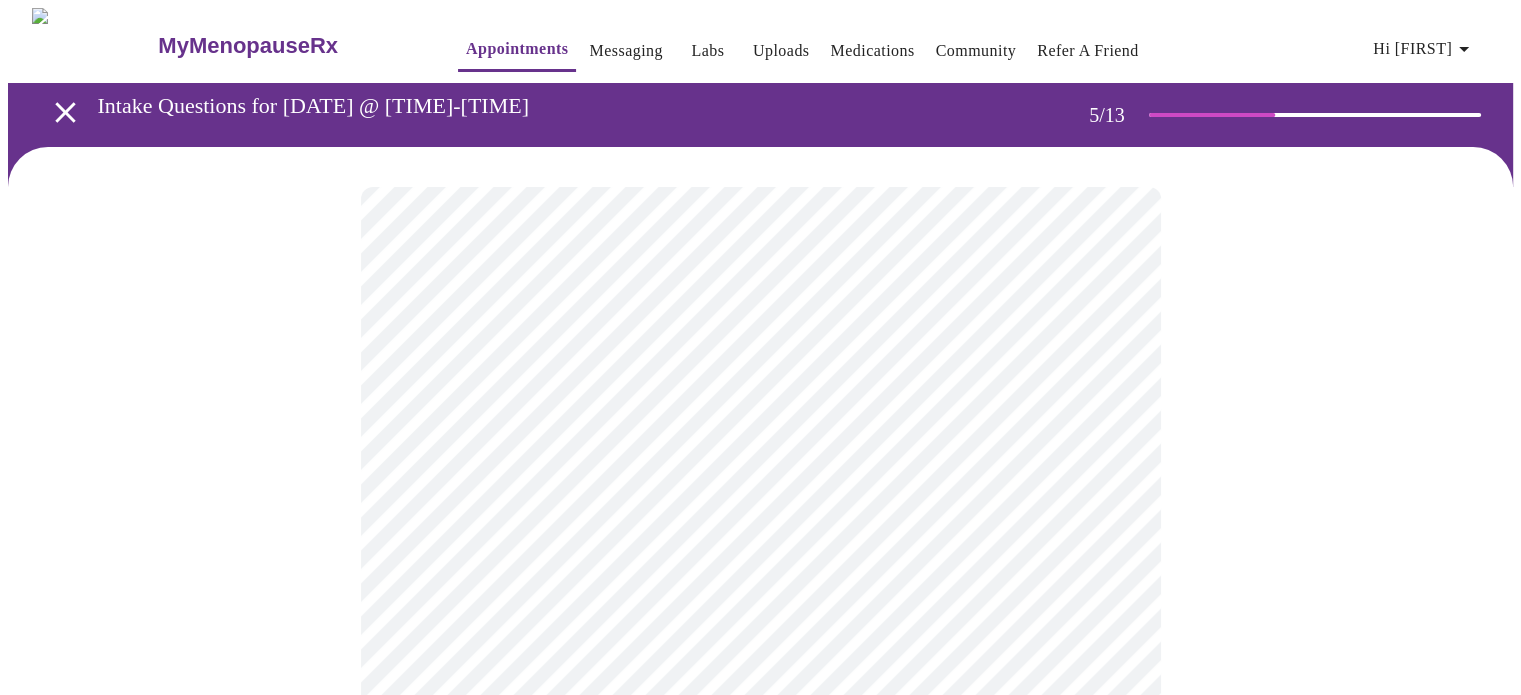 click on "MyMenopauseRx Appointments Messaging Labs Uploads Medications Community Refer a Friend Hi [FIRST]   Intake Questions for [DATE] @ [TIME]-[TIME] [TIMEZONE]" at bounding box center [760, 703] 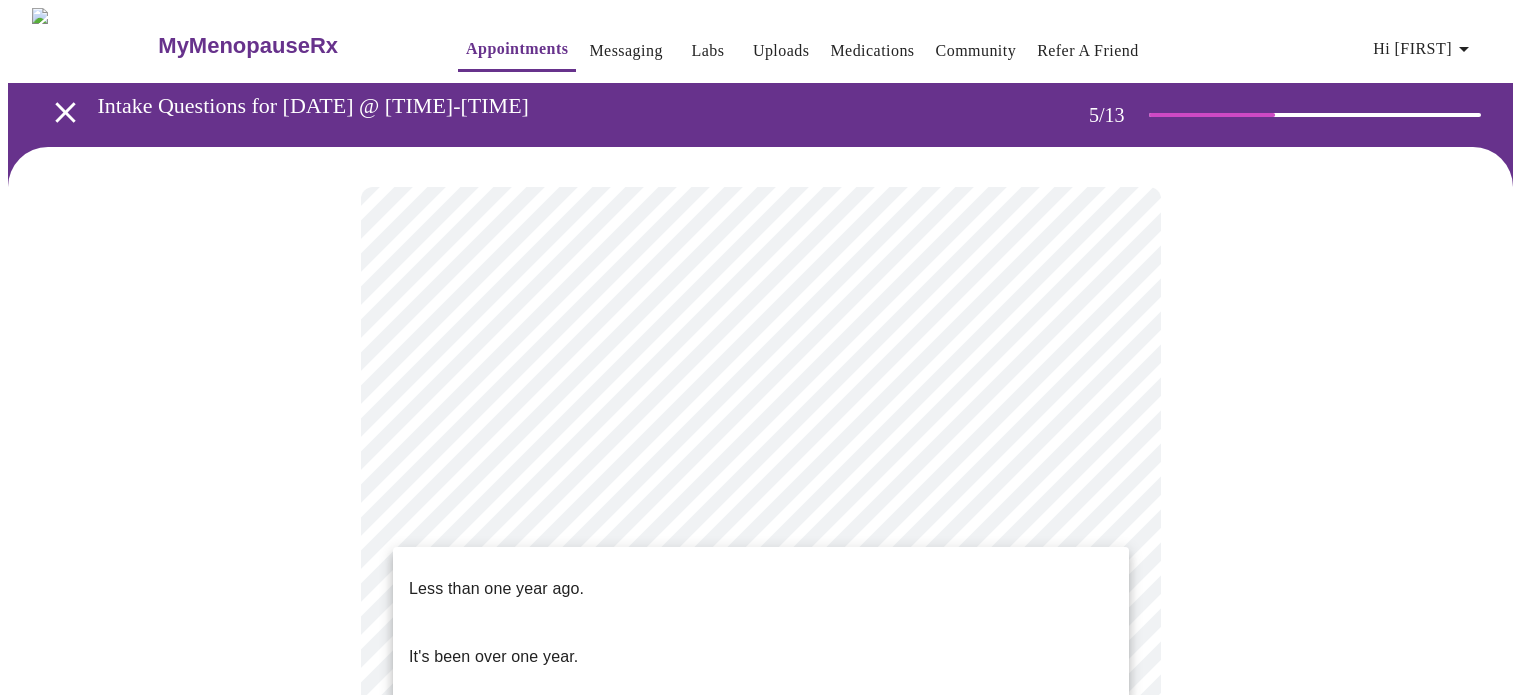 click on "Less than one year ago." at bounding box center [761, 589] 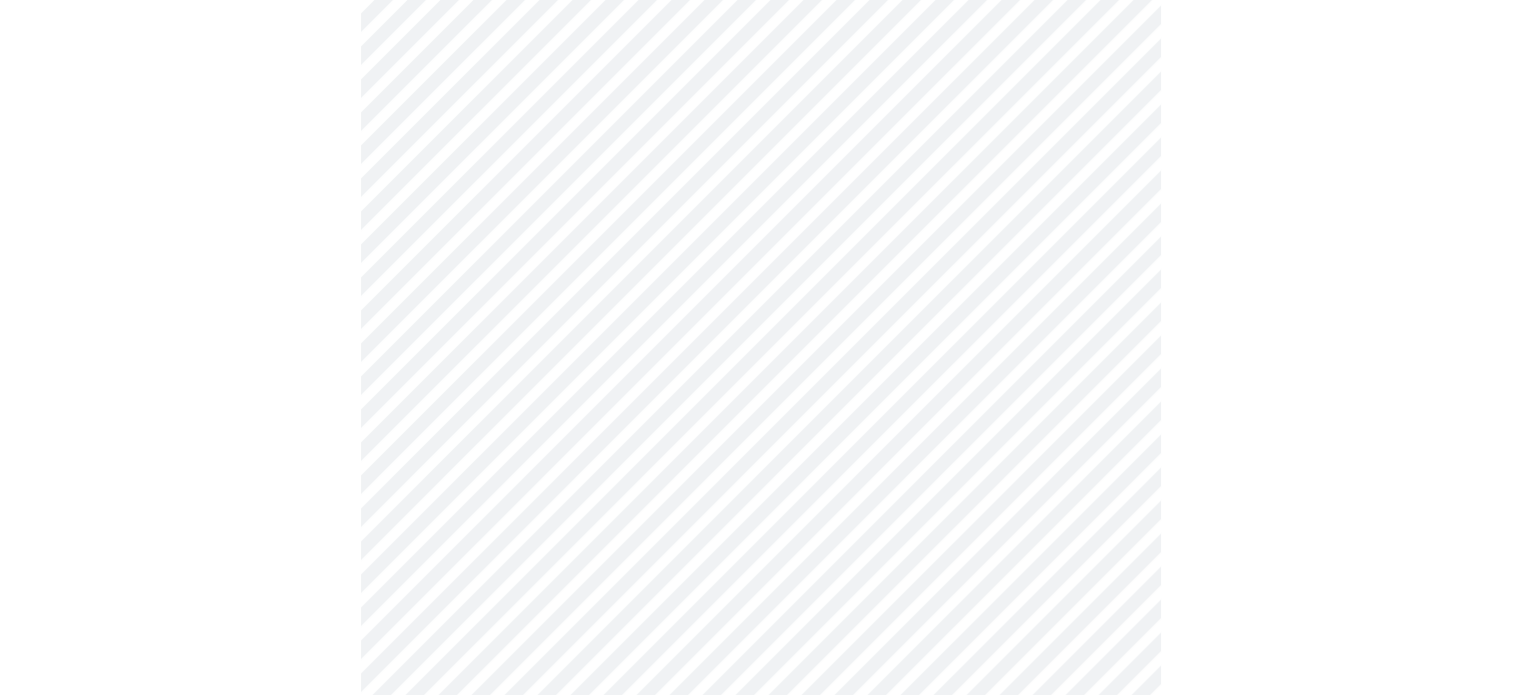 scroll, scrollTop: 321, scrollLeft: 0, axis: vertical 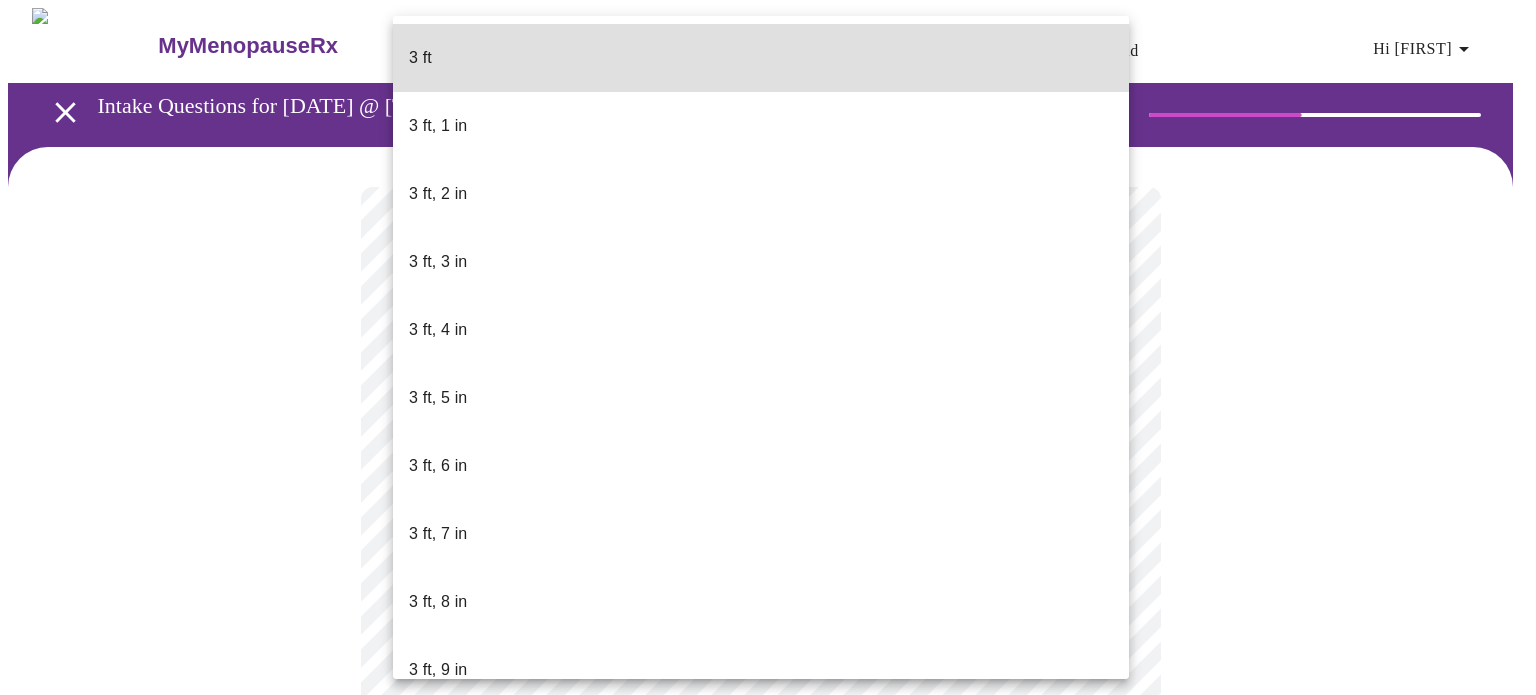 click on "MyMenopauseRx Appointments Messaging Labs Uploads Medications Community Refer a Friend Hi [FIRST]   Intake Questions for [DATE] @ [TIME]-[TIME] [TIMEZONE] 3 ft
3 ft, 1 in
3 ft, 2 in
3 ft, 3 in
3 ft, 4 in
3 ft, 5 in
3 ft, 6 in
3 ft, 7 in
3 ft, 8 in
3 ft, 9 in
3 ft, 10 in
3 ft, 11 in
4 ft
4 ft, 1 in
4 ft, 2 in
4 ft, 3 in
4 ft, 4 in
4 ft, 5 in
4 ft, 6 in
4 ft, 7 in
4 ft, 8 in
4 ft, 9 in
4 ft, 10 in
4 ft, 11 in
5 ft
5 ft, 1 in
5 ft, 2 in
5 ft, 3 in
5 ft, 4 in
5 ft, 5 in
5 ft, 6 in
5 ft, 7 in
5 ft, 8 in
5 ft, 9 in
5 ft, 10 in
5 ft, 11 in
6 ft
6 ft, 1 in
6 ft, 2 in
6 ft, 3 in
6 ft, 4 in
6 ft, 5 in
6 ft, 6 in
6 ft, 7 in
6 ft, 8 in
6 ft, 9 in
6 ft, 10 in
6 ft, 11 in
7 ft" at bounding box center [768, 541] 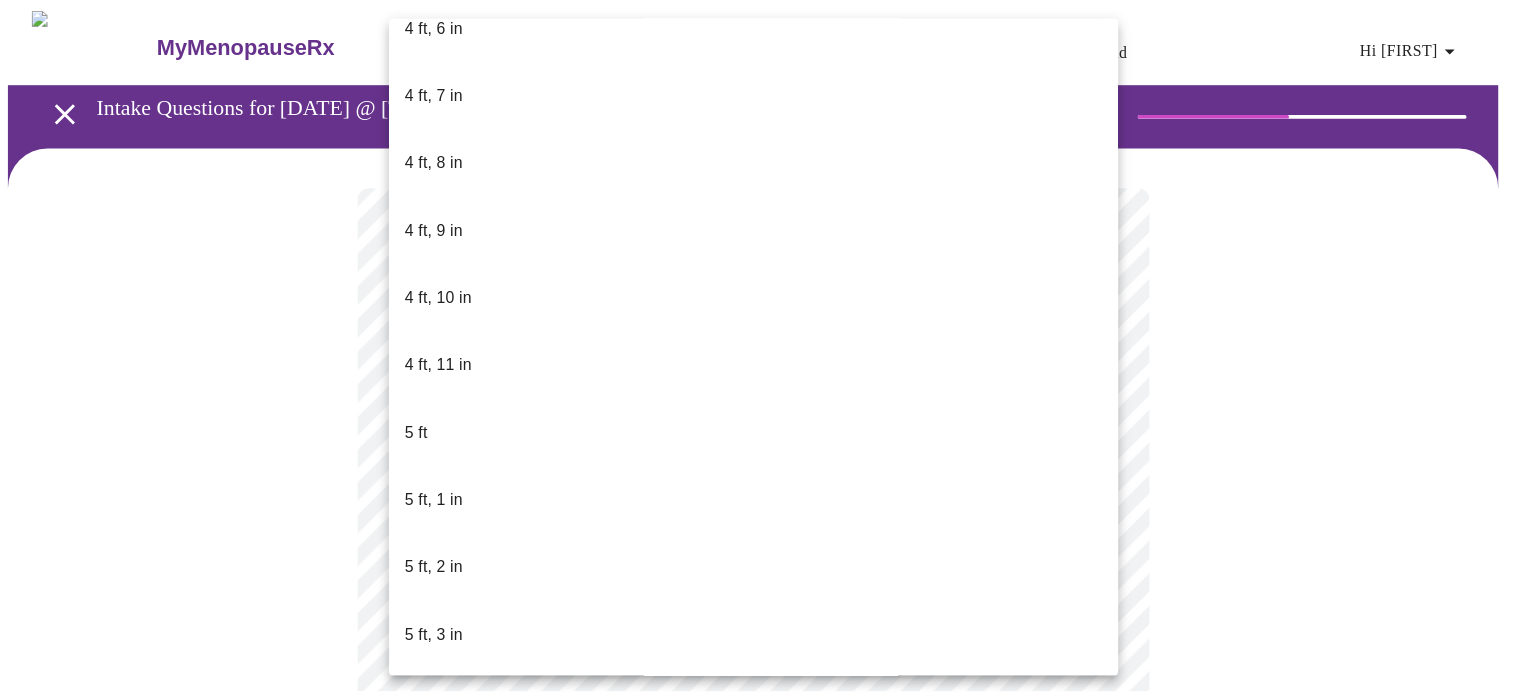 scroll, scrollTop: 1321, scrollLeft: 0, axis: vertical 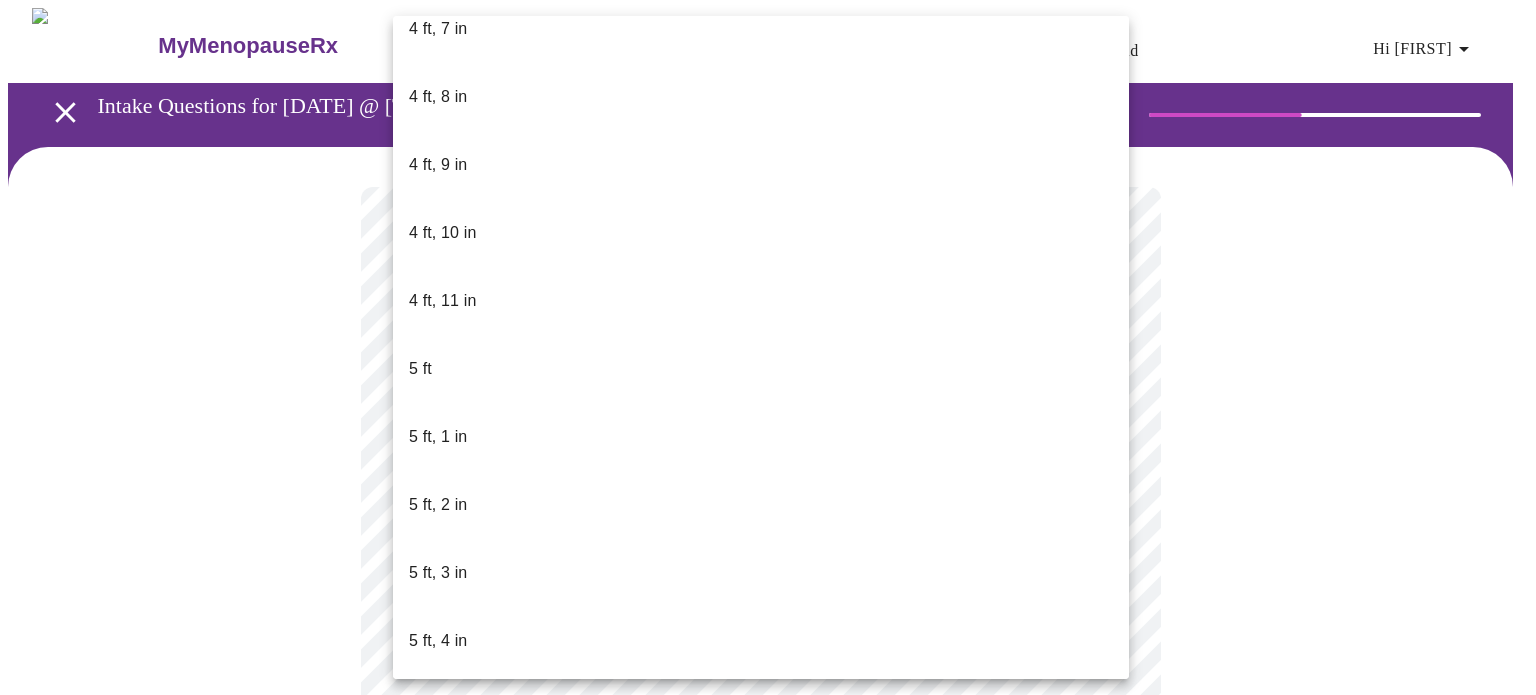 click on "5 ft, 6 in" at bounding box center (761, 777) 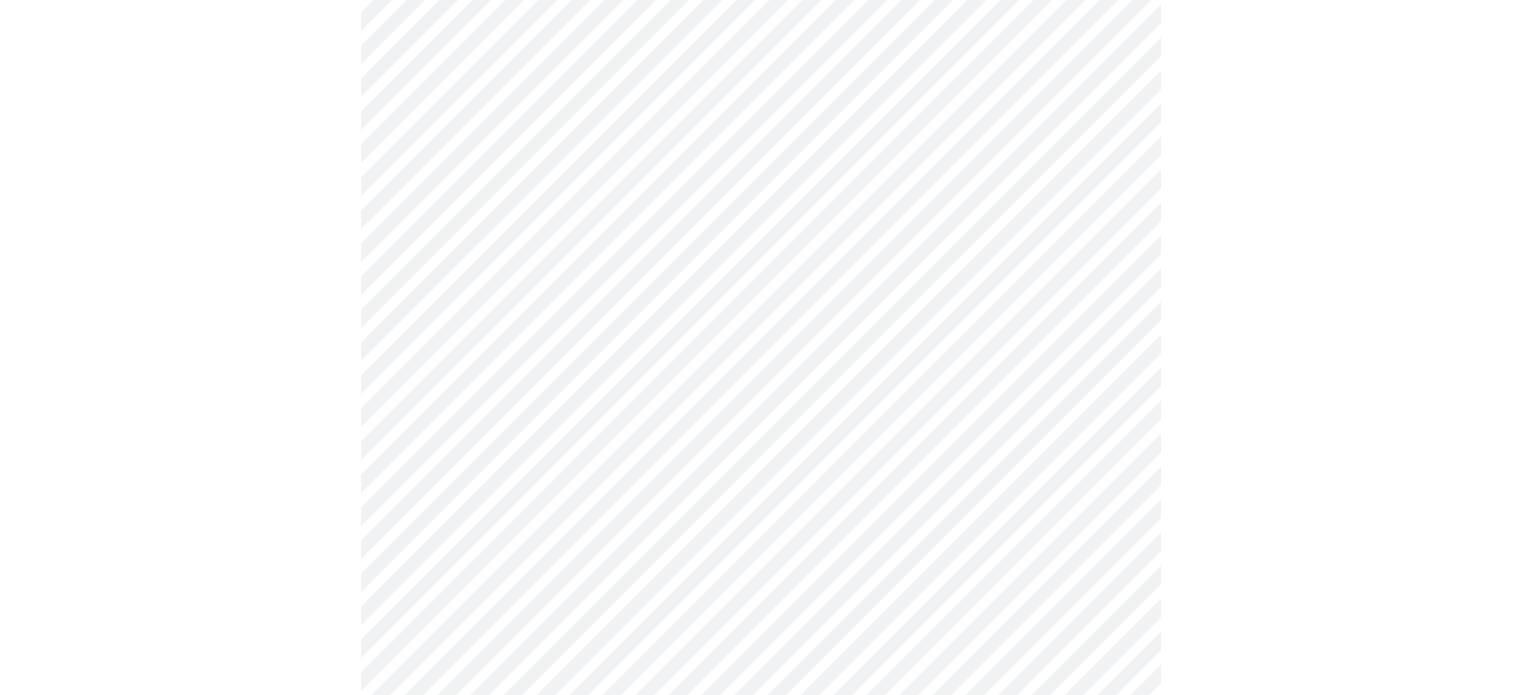 scroll, scrollTop: 349, scrollLeft: 0, axis: vertical 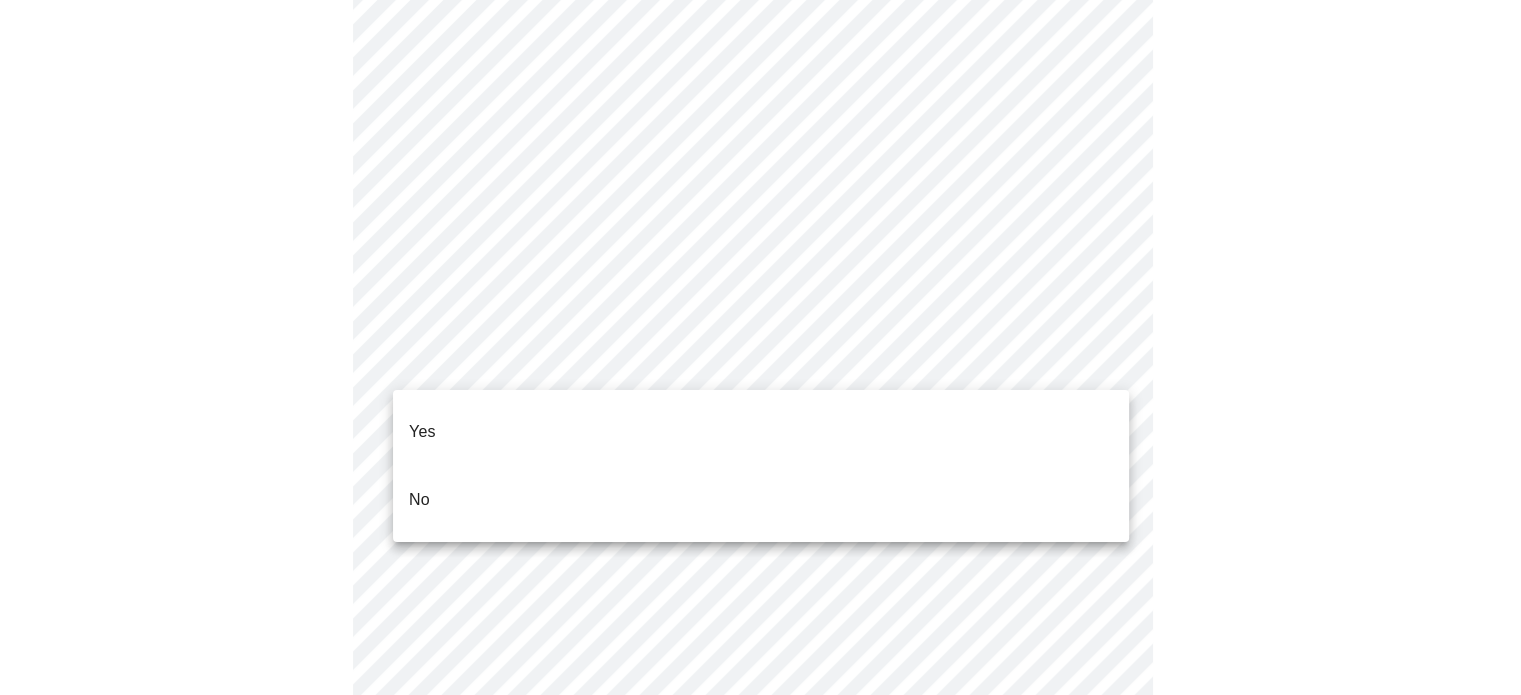 click on "MyMenopauseRx Appointments Messaging Labs Uploads Medications Community Refer a Friend Hi [FIRST]   Intake Questions for [DATE] @ [TIME]-[TIME] [TIMEZONE] Yes
No" at bounding box center (760, -1993) 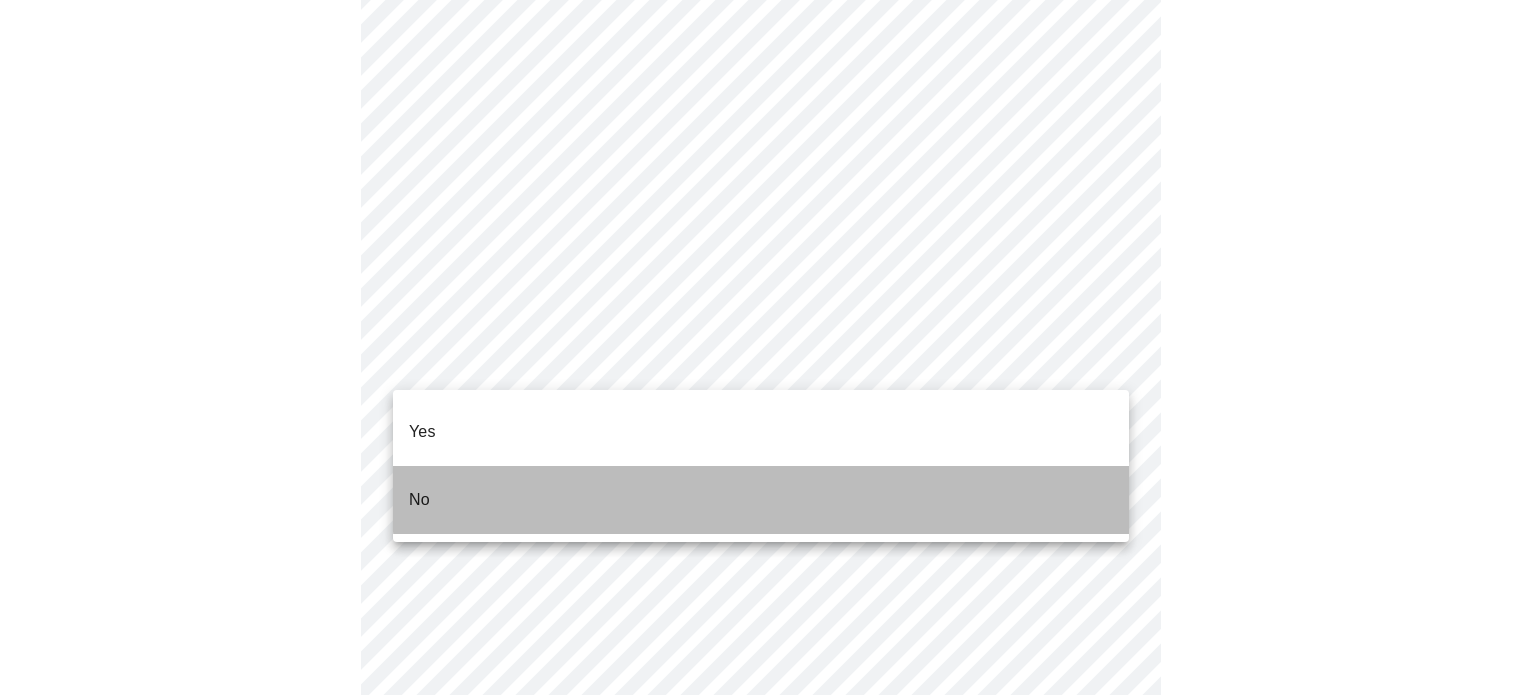 click on "No" at bounding box center [761, 500] 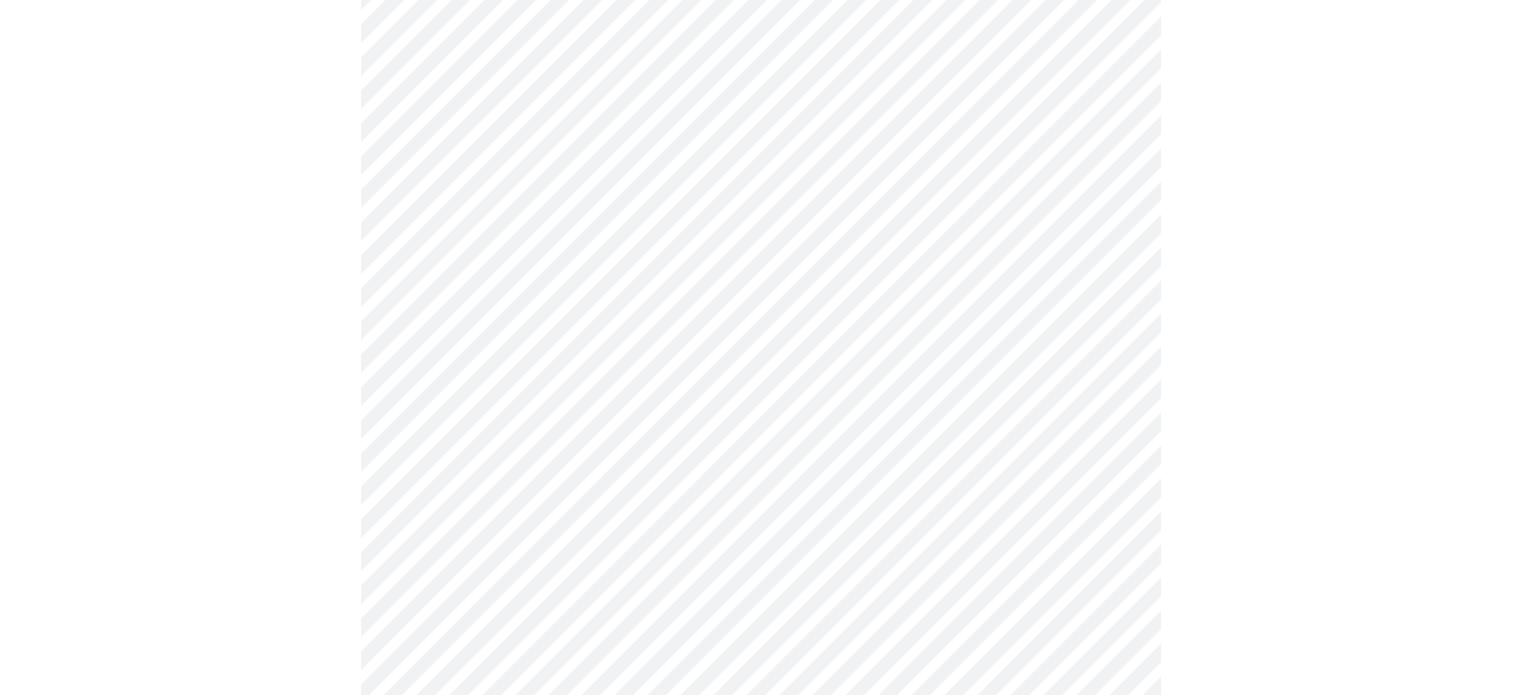 scroll, scrollTop: 331, scrollLeft: 0, axis: vertical 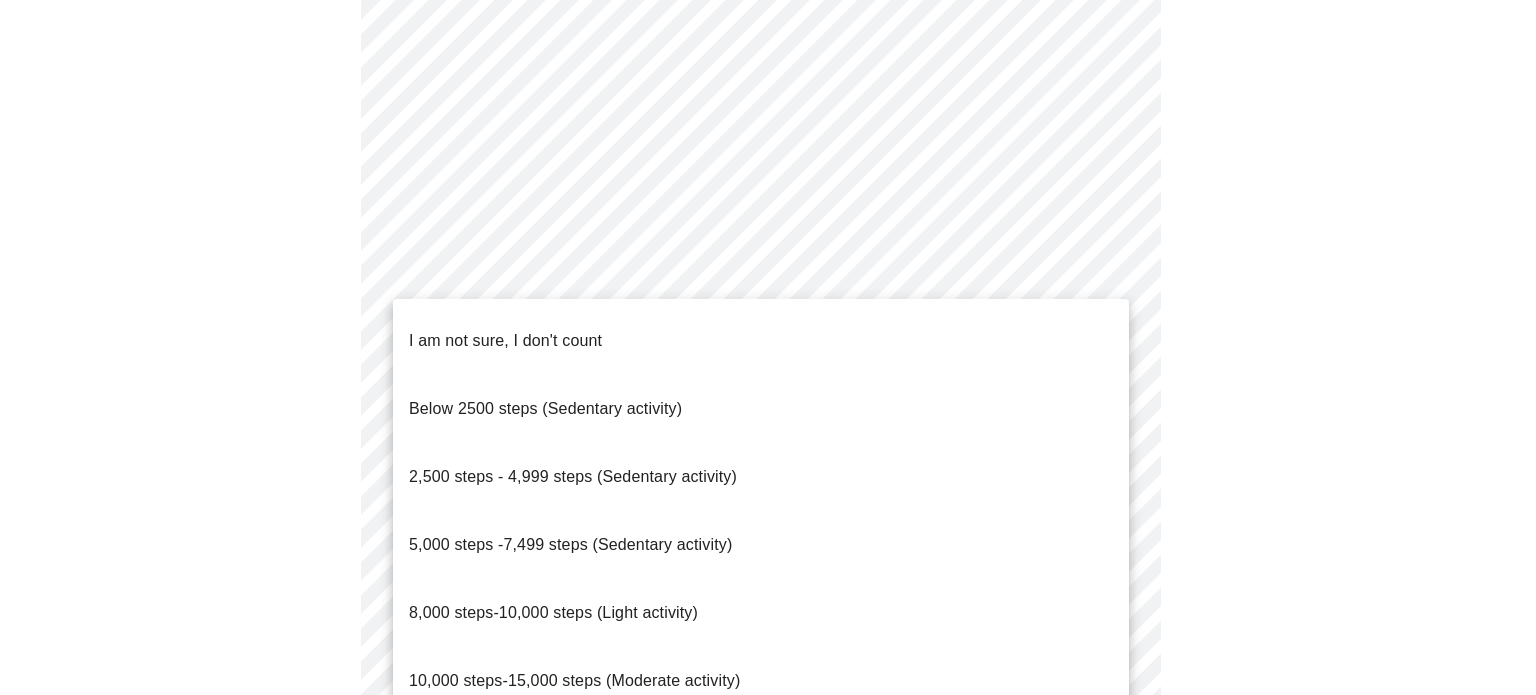 click on "MyMenopauseRx Appointments Messaging Labs Uploads Medications Community Refer a Friend Hi [FIRST]   Intake Questions for [DATE] @ [TIME]-[TIME] [TIMEZONE] I am not sure, I don't count
Below 2500 steps (Sedentary activity)
2,500 steps - 4,999 steps (Sedentary activity)
5,000 steps -7,499 steps (Sedentary activity)
8,000 steps-10,000 steps (Light activity)
10,000 steps-15,000 steps (Moderate activity)
15,000 steps-20,000 steps per day (Heavy Activity)" at bounding box center [768, -388] 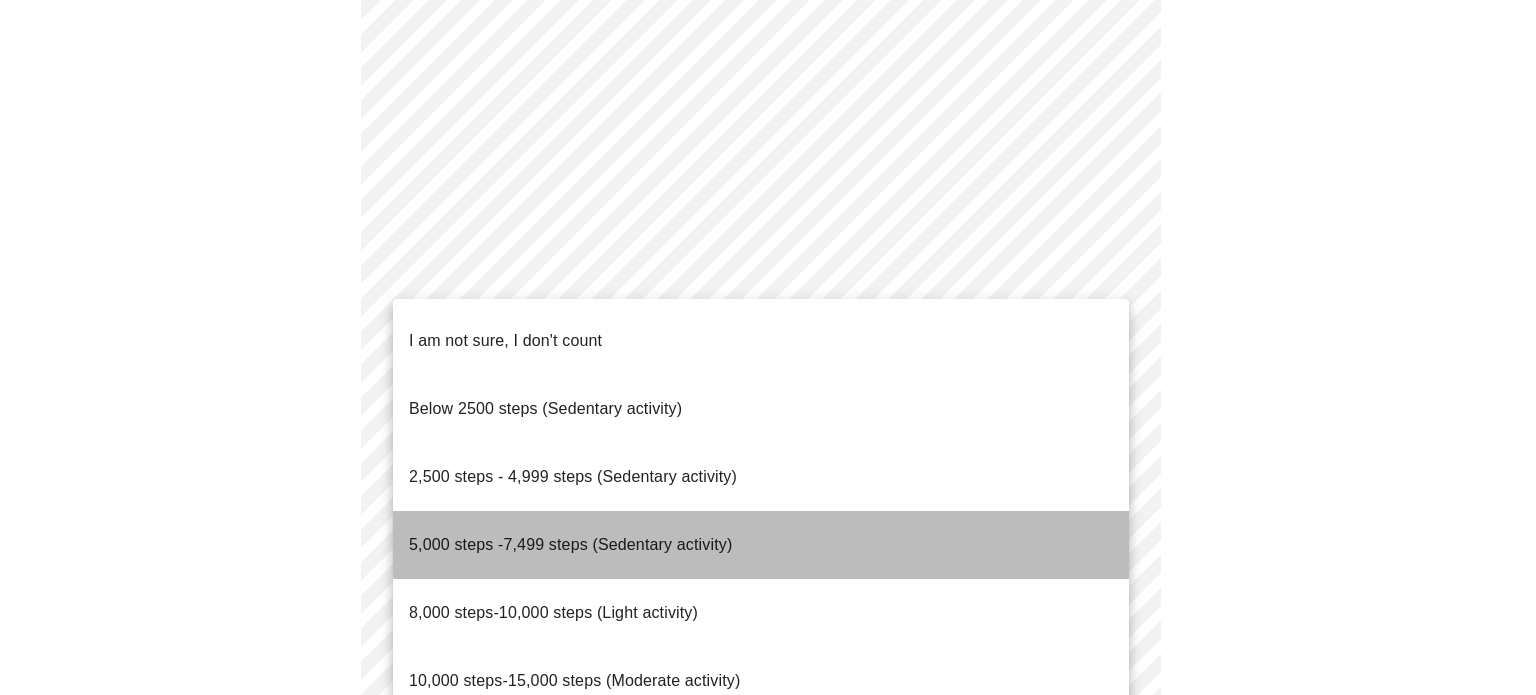 click on "5,000 steps -7,499 steps (Sedentary activity)" at bounding box center [761, 545] 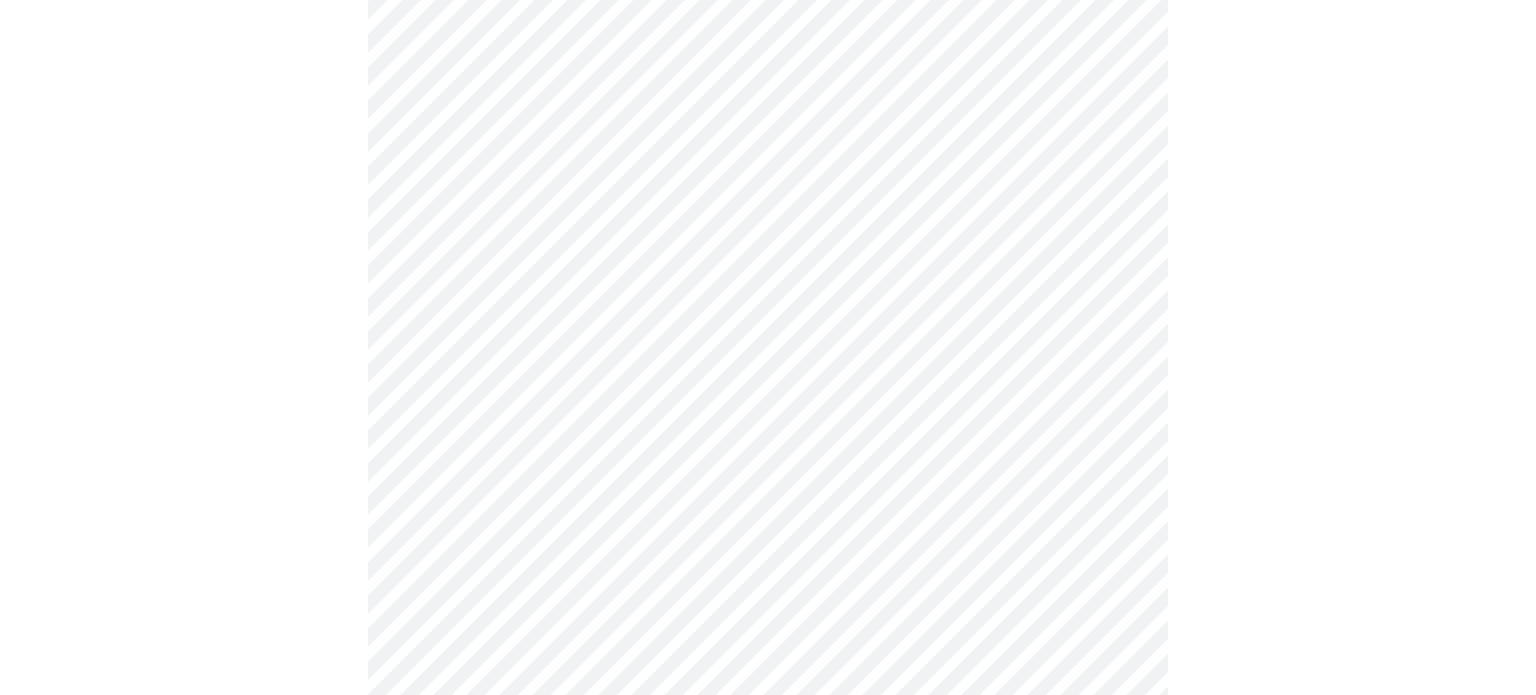 click on "MyMenopauseRx Appointments Messaging Labs Uploads Medications Community Refer a Friend Hi [FIRST]   Intake Questions for [DATE] @ [TIME]-[TIME] [TIMEZONE]" at bounding box center [768, -394] 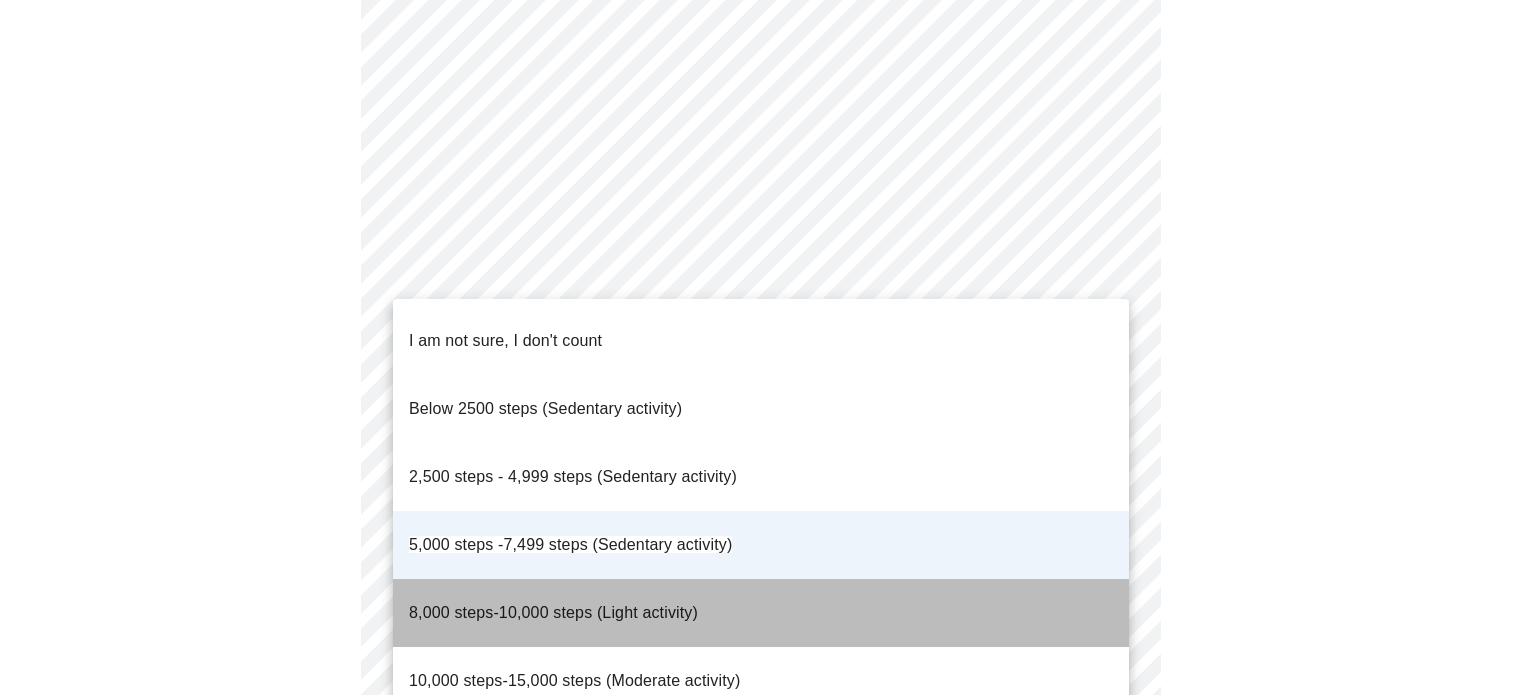click on "8,000 steps-10,000 steps (Light activity)" at bounding box center [761, 613] 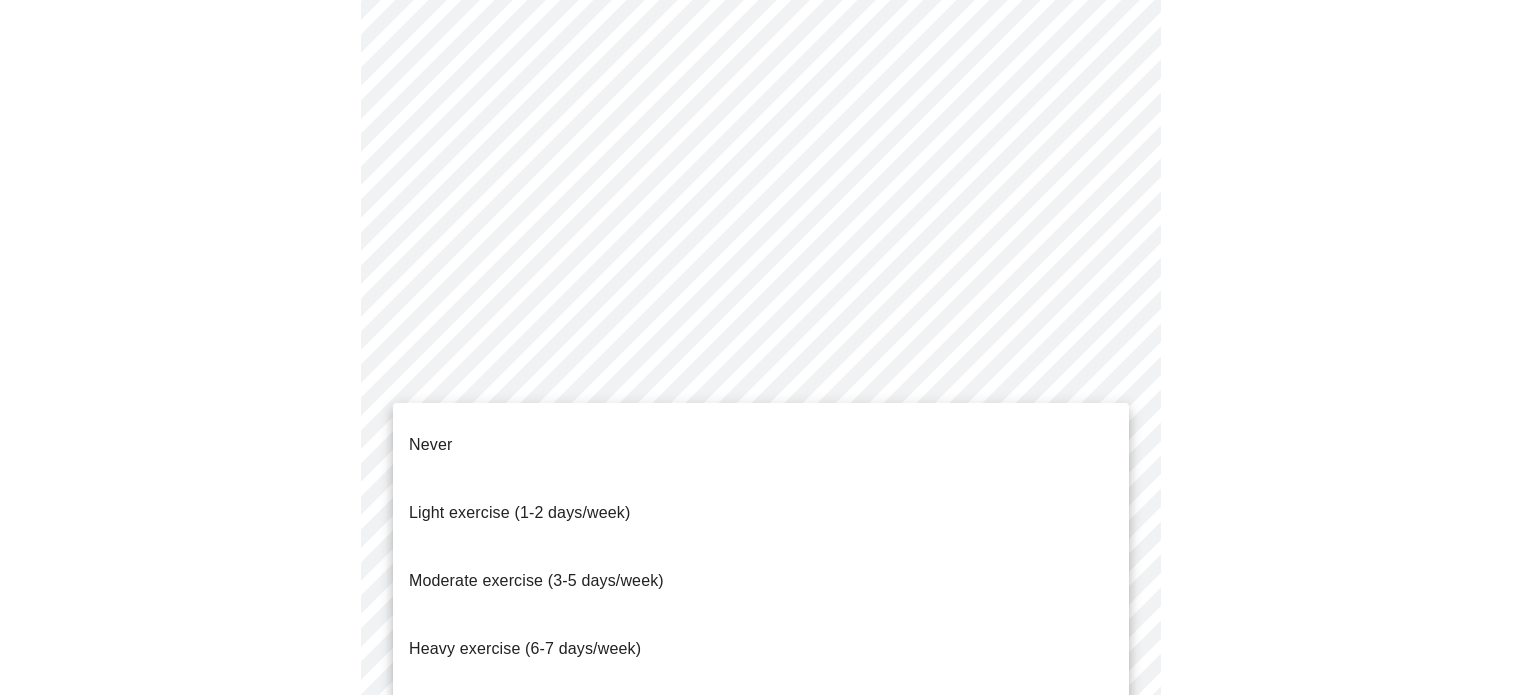 click on "MyMenopauseRx Appointments Messaging Labs Uploads Medications Community Refer a Friend Hi [FIRST]   Intake Questions for [DATE] @ [TIME]-[TIME] [TIMEZONE] Never
Light exercise (1-2 days/week)
Moderate exercise (3-5 days/week)
Heavy exercise (6-7 days/week)
Athlete (2x/day)" at bounding box center (768, -394) 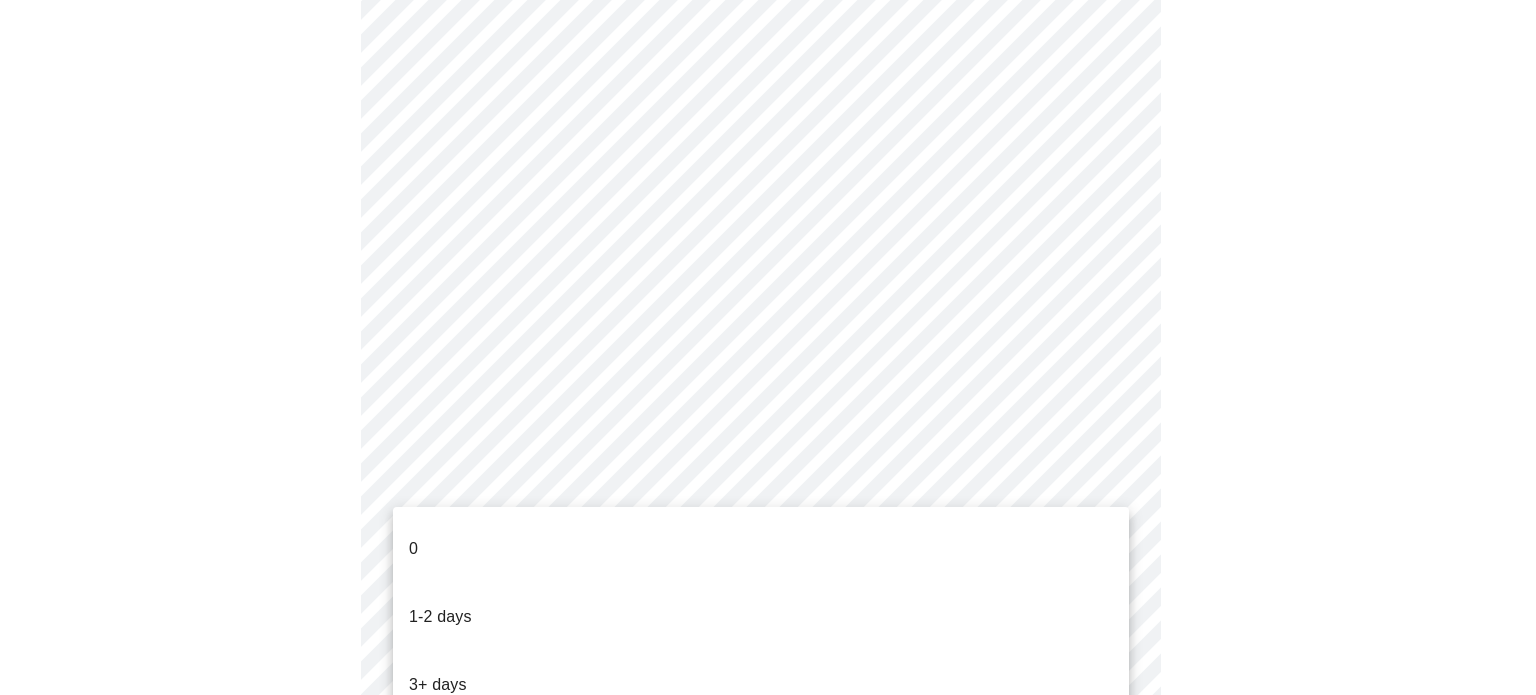 click on "MyMenopauseRx Appointments Messaging Labs Uploads Medications Community Refer a Friend Hi [FIRST]   Intake Questions for [DATE] @ [TIME]-[TIME] [TIMEZONE] 0
1-2 days
3+ days" at bounding box center (768, -400) 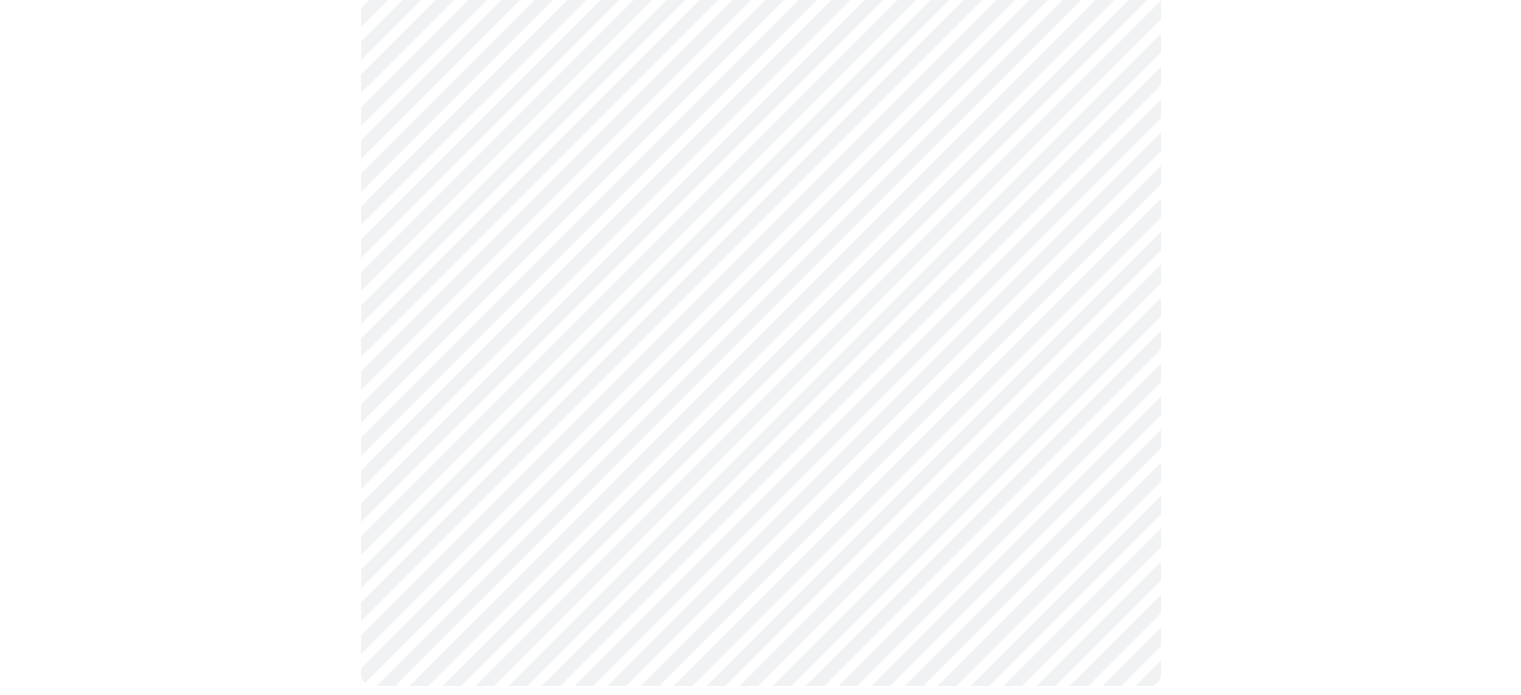 scroll, scrollTop: 1884, scrollLeft: 0, axis: vertical 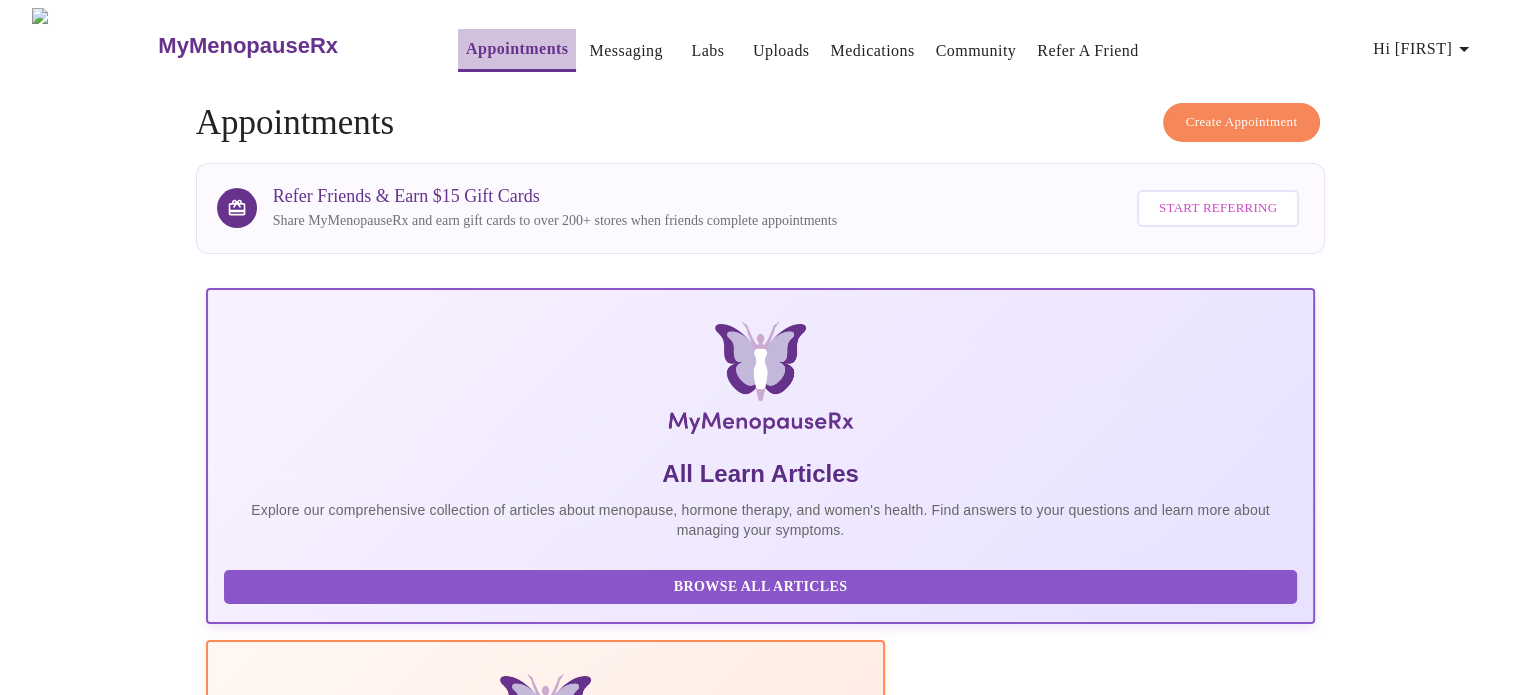 click on "Appointments" at bounding box center [517, 49] 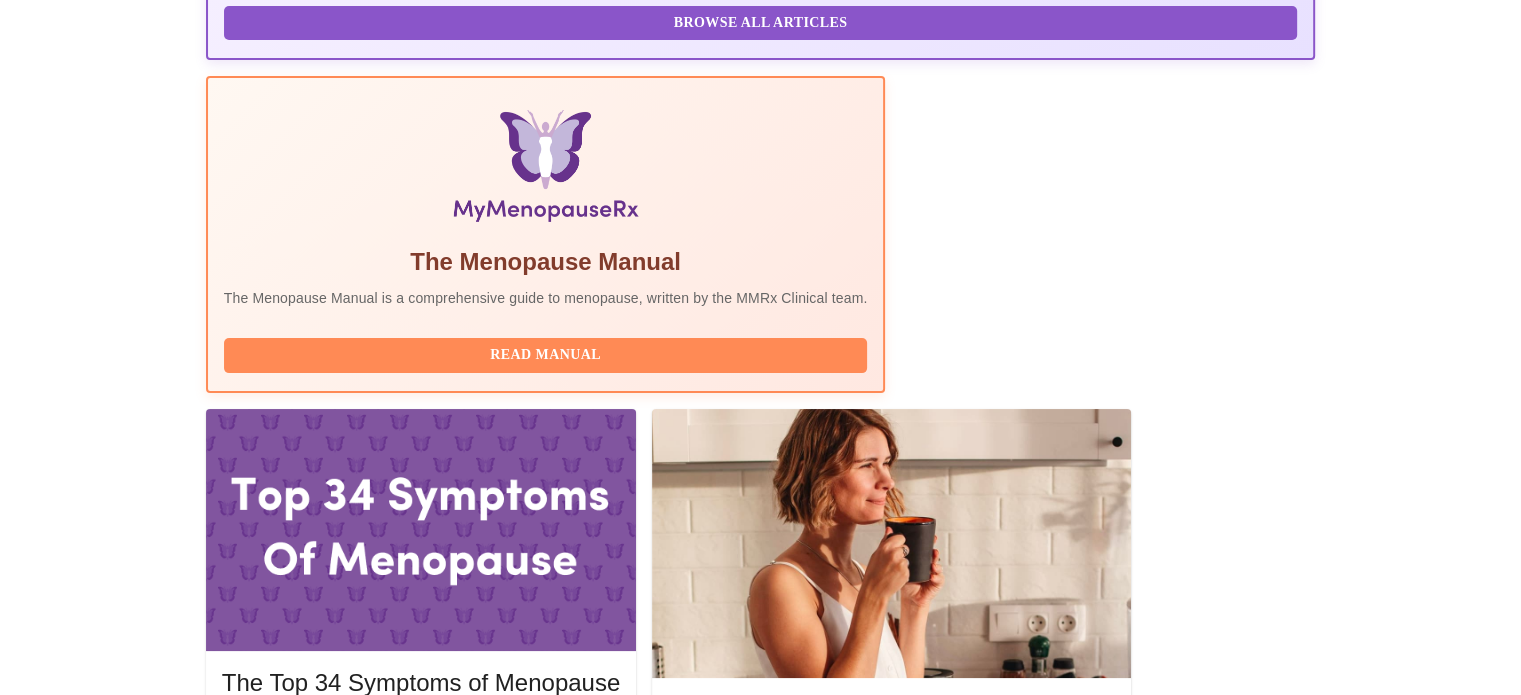 scroll, scrollTop: 589, scrollLeft: 0, axis: vertical 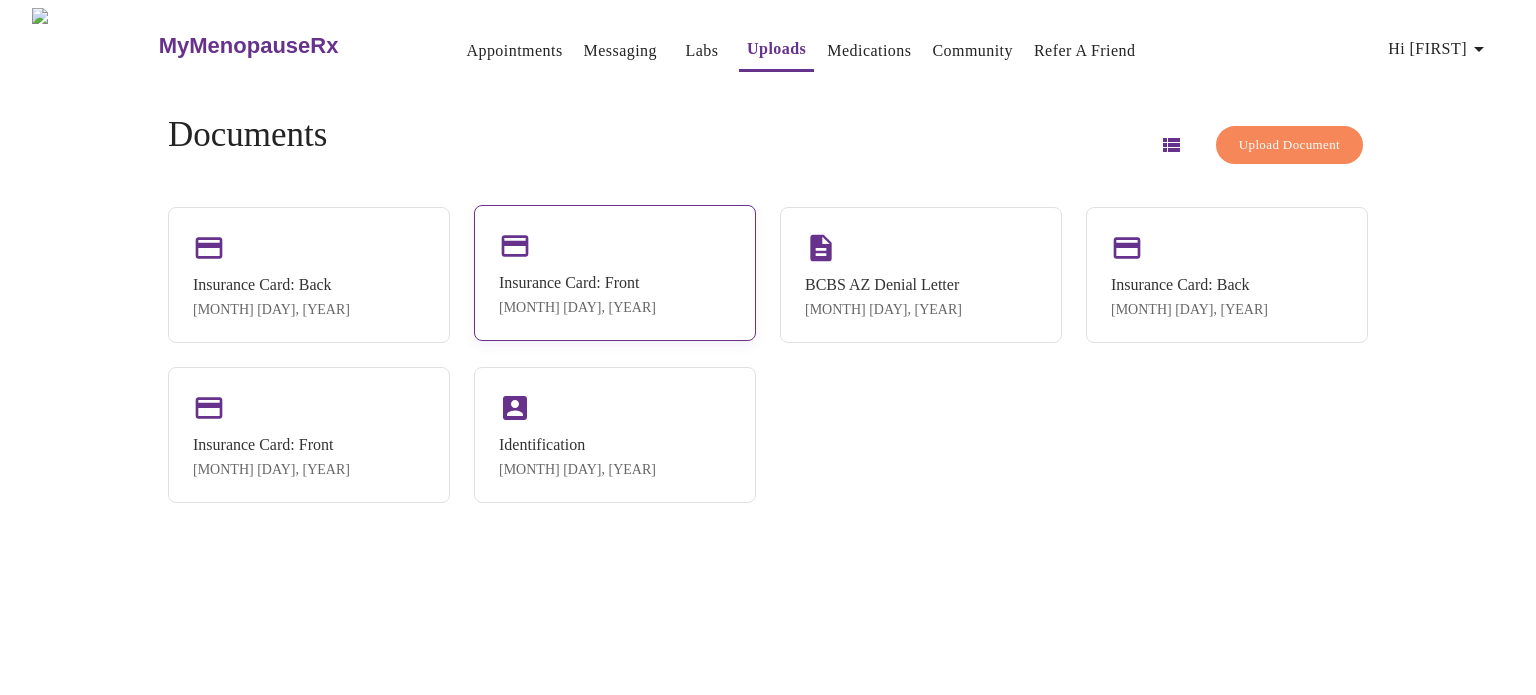 click on "Insurance Card: Front" at bounding box center [577, 283] 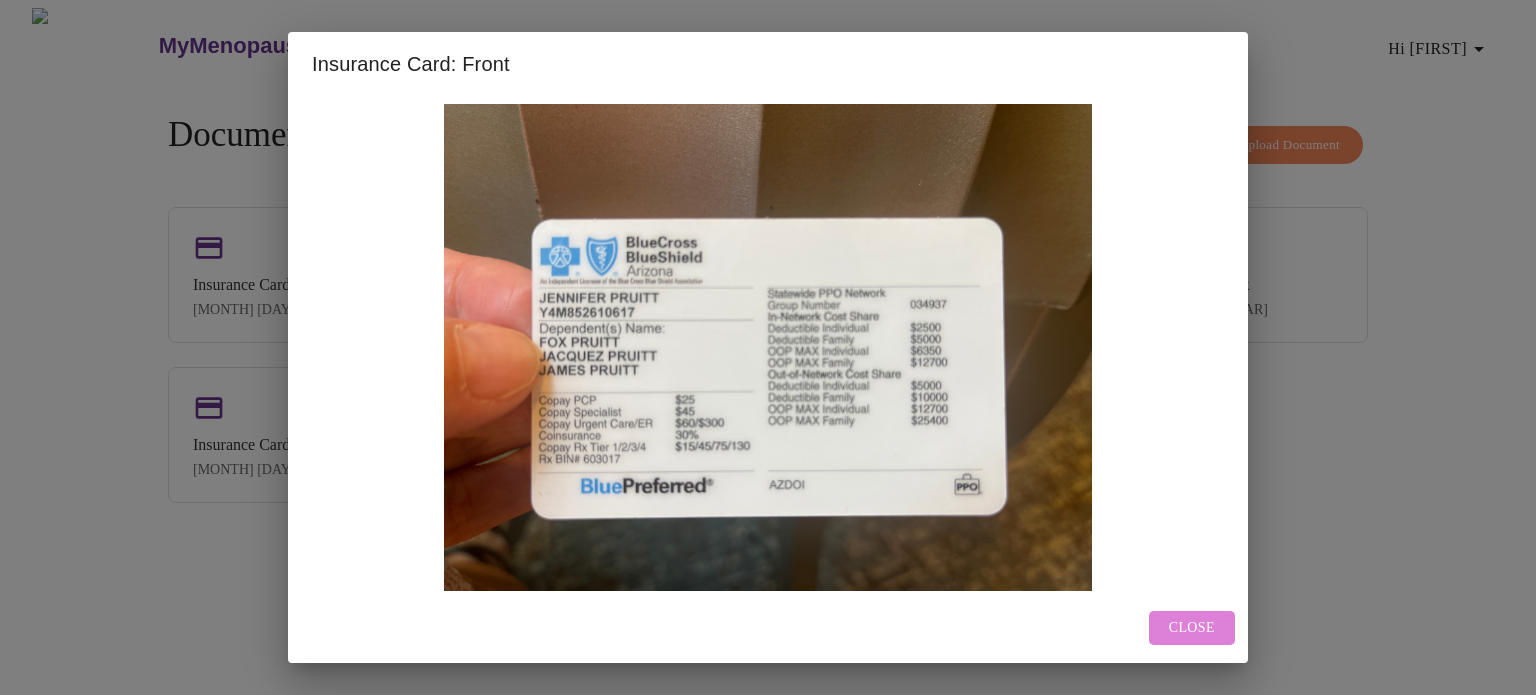 click on "Close" at bounding box center [1192, 628] 